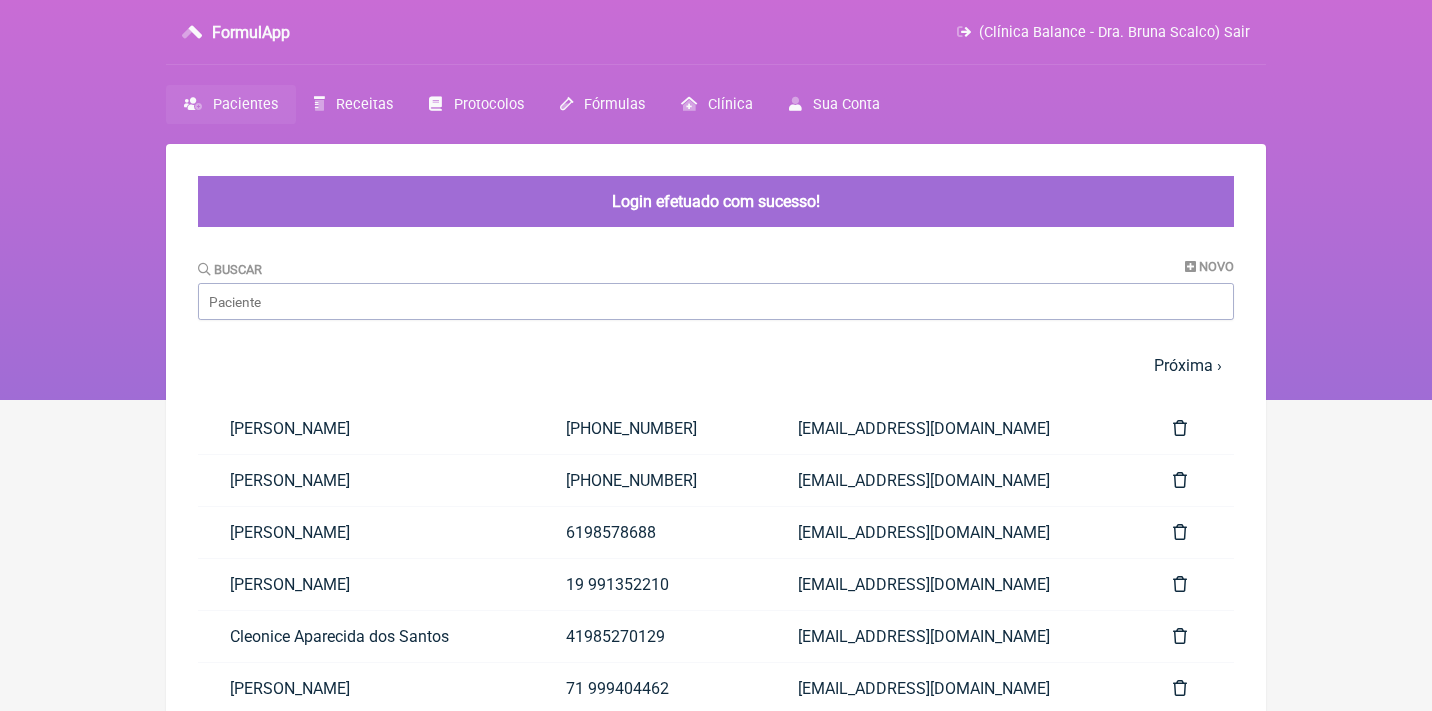 scroll, scrollTop: 0, scrollLeft: 0, axis: both 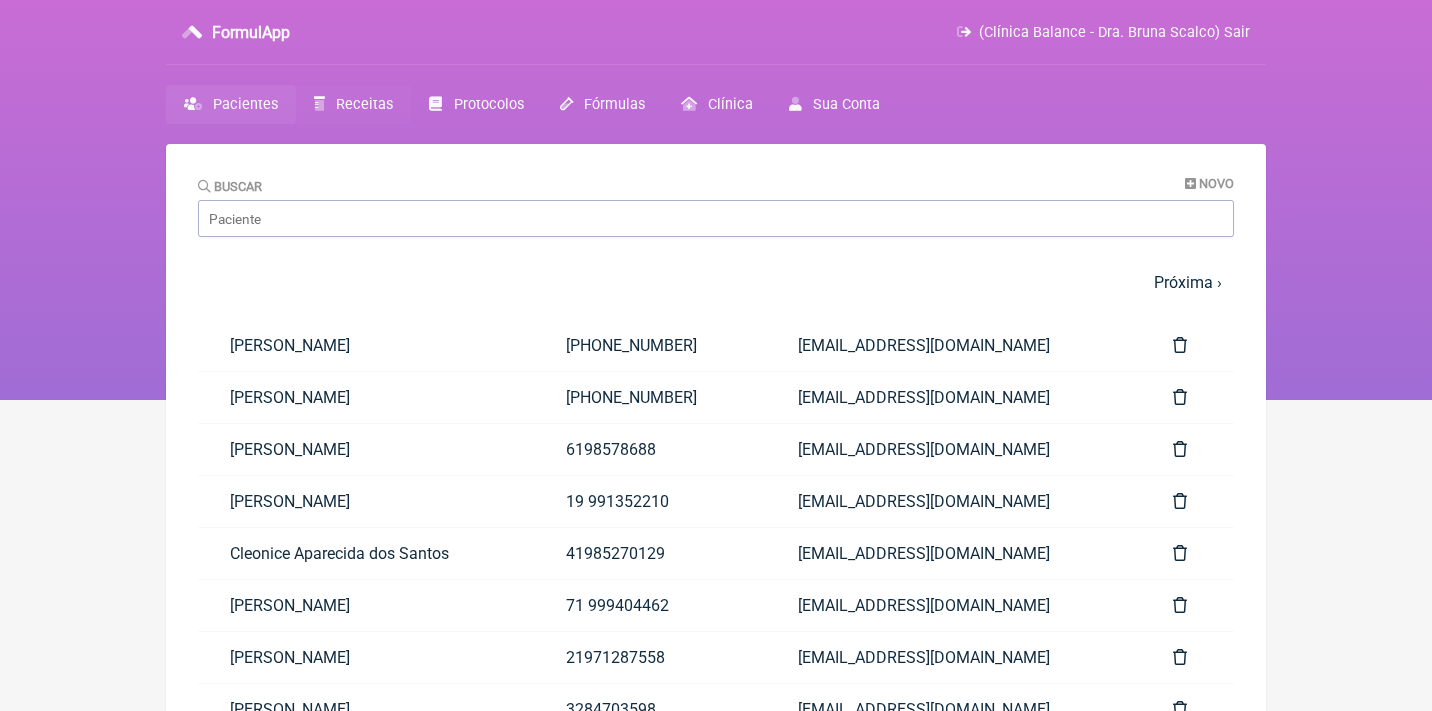 click on "Receitas" at bounding box center [353, 104] 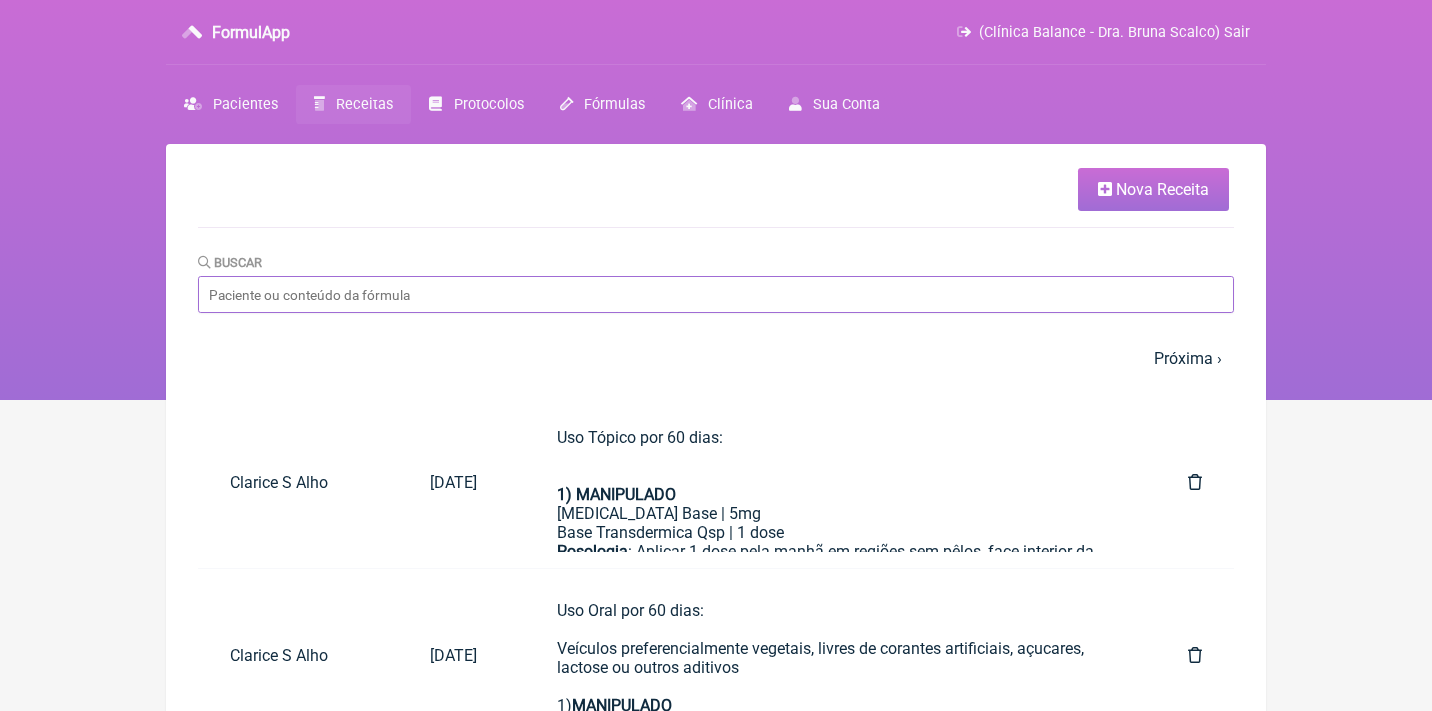 click on "Buscar" at bounding box center [716, 294] 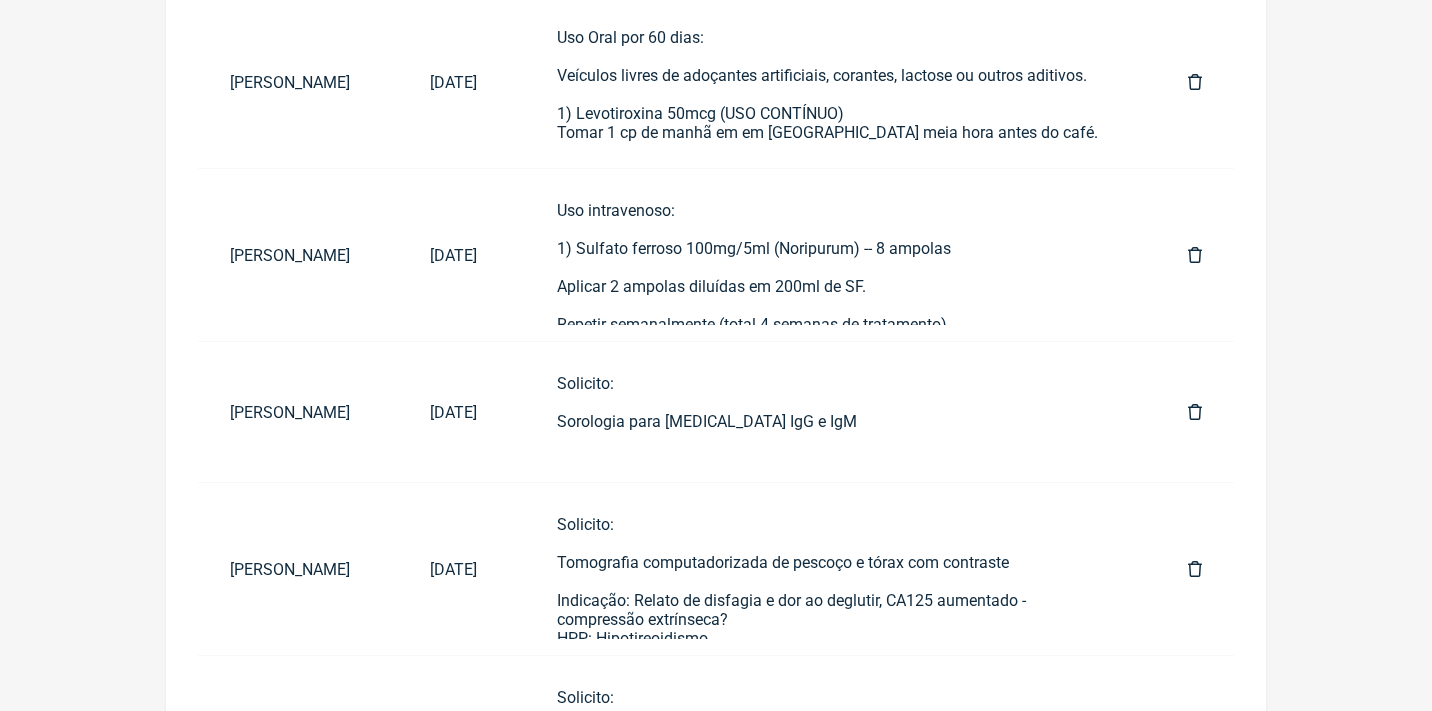 scroll, scrollTop: 748, scrollLeft: 0, axis: vertical 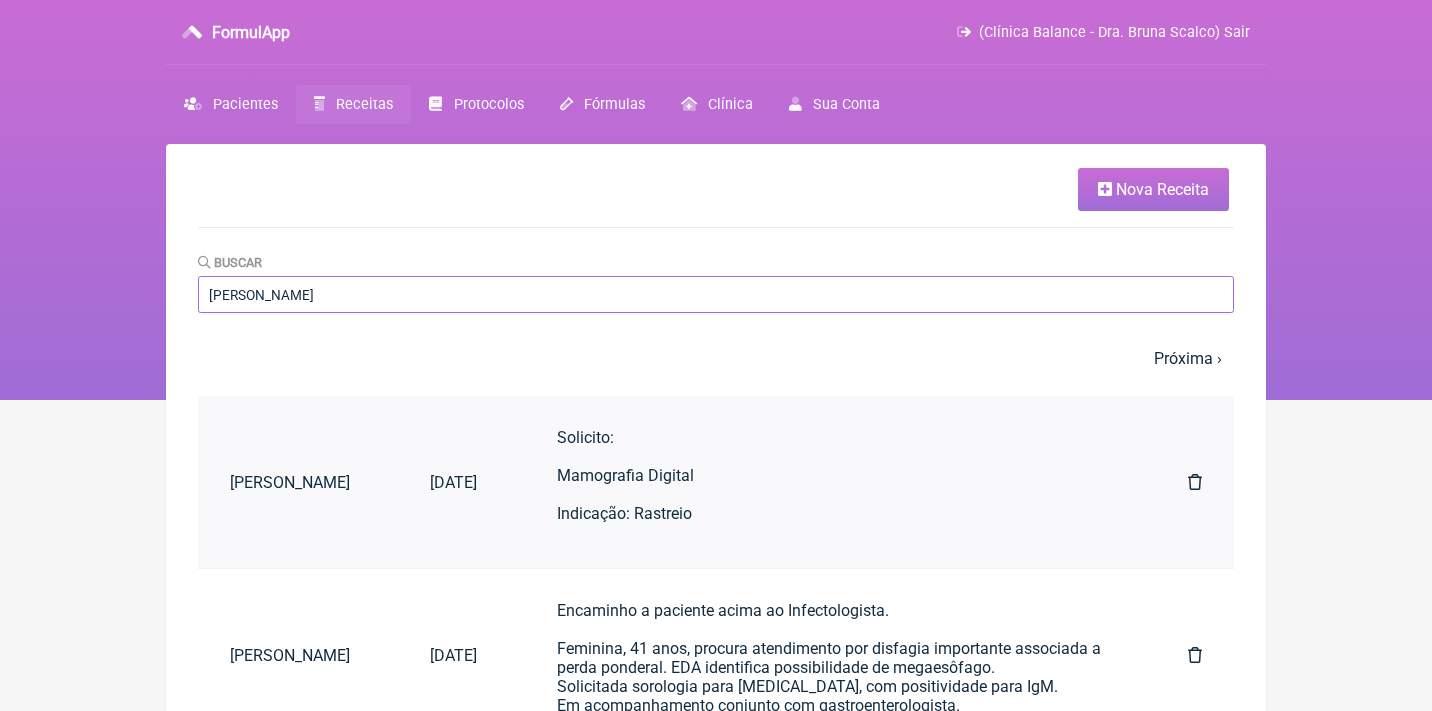 type on "maria francim" 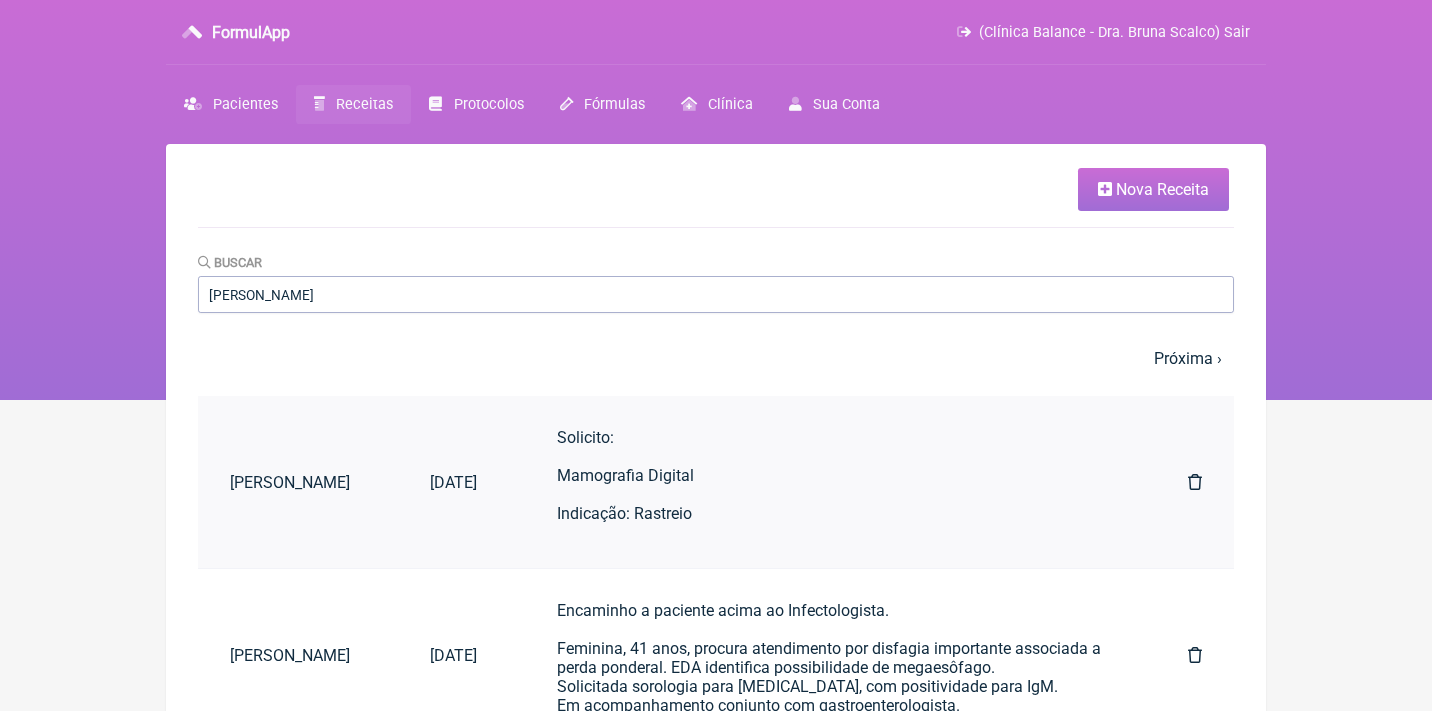 click on "Solicito: Mamografia Digital Indicação: Rastreio" at bounding box center (832, 485) 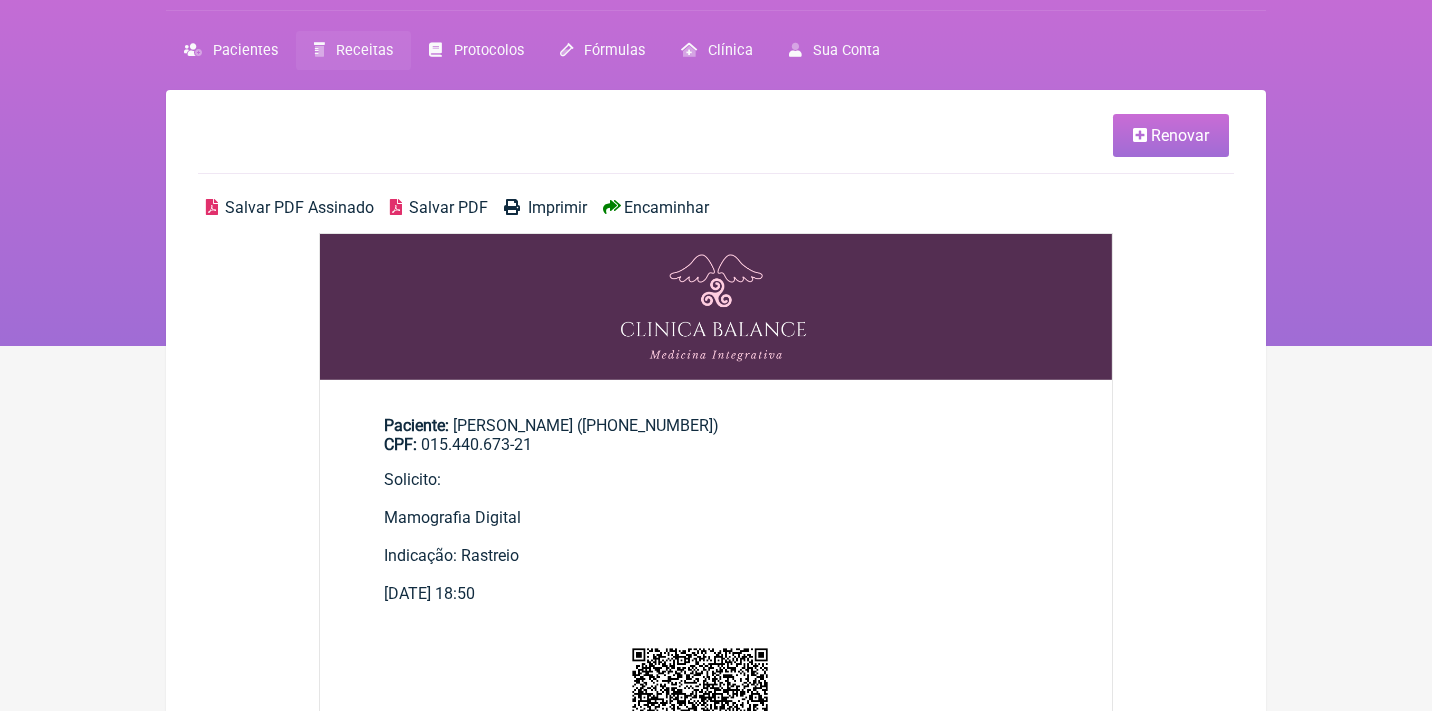 scroll, scrollTop: 111, scrollLeft: 0, axis: vertical 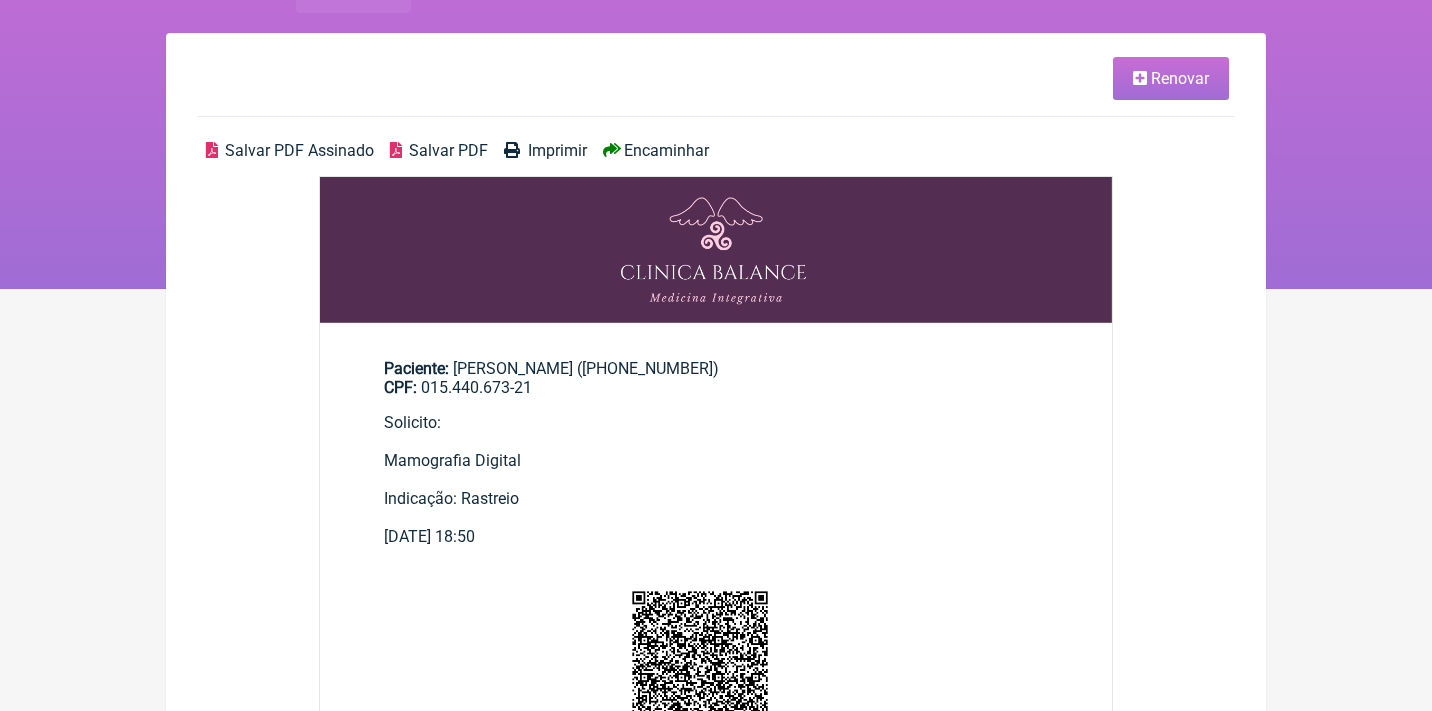 click on "Renovar" at bounding box center [1171, 78] 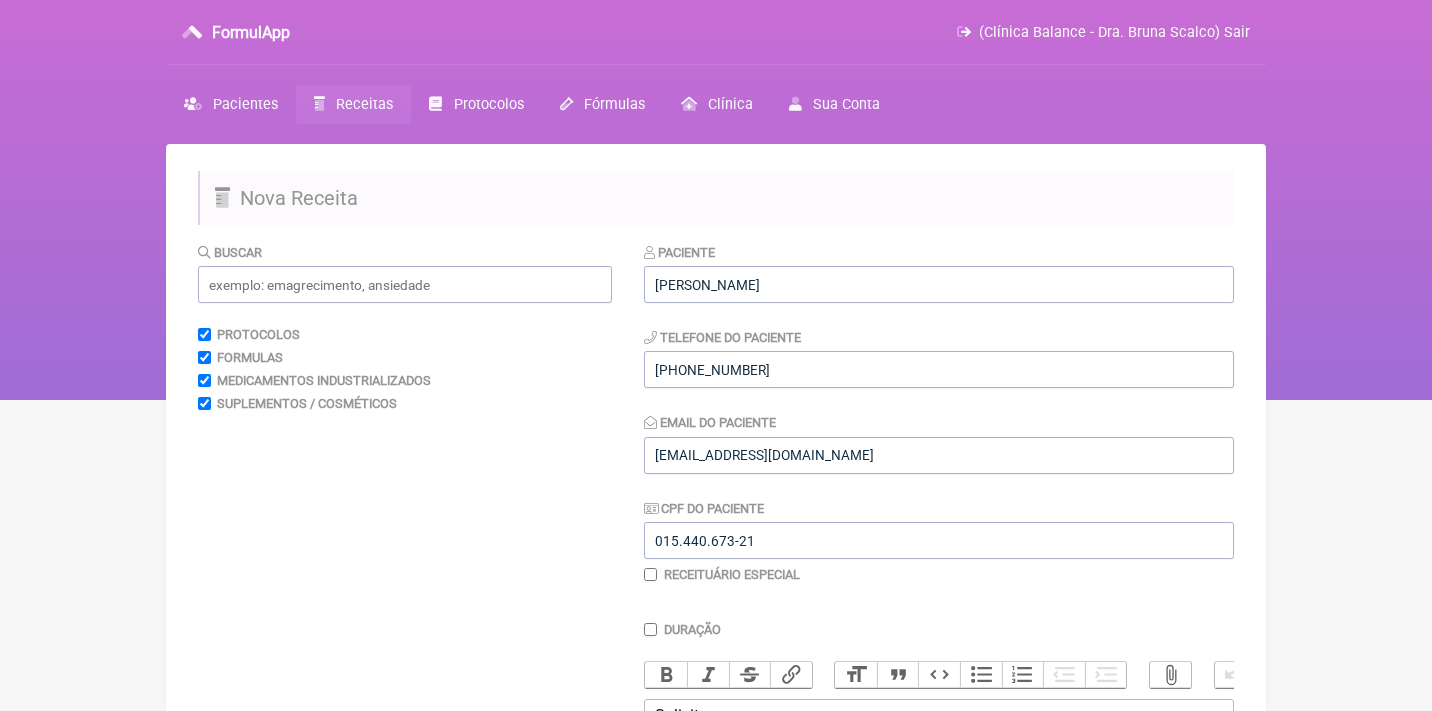 scroll, scrollTop: 344, scrollLeft: 0, axis: vertical 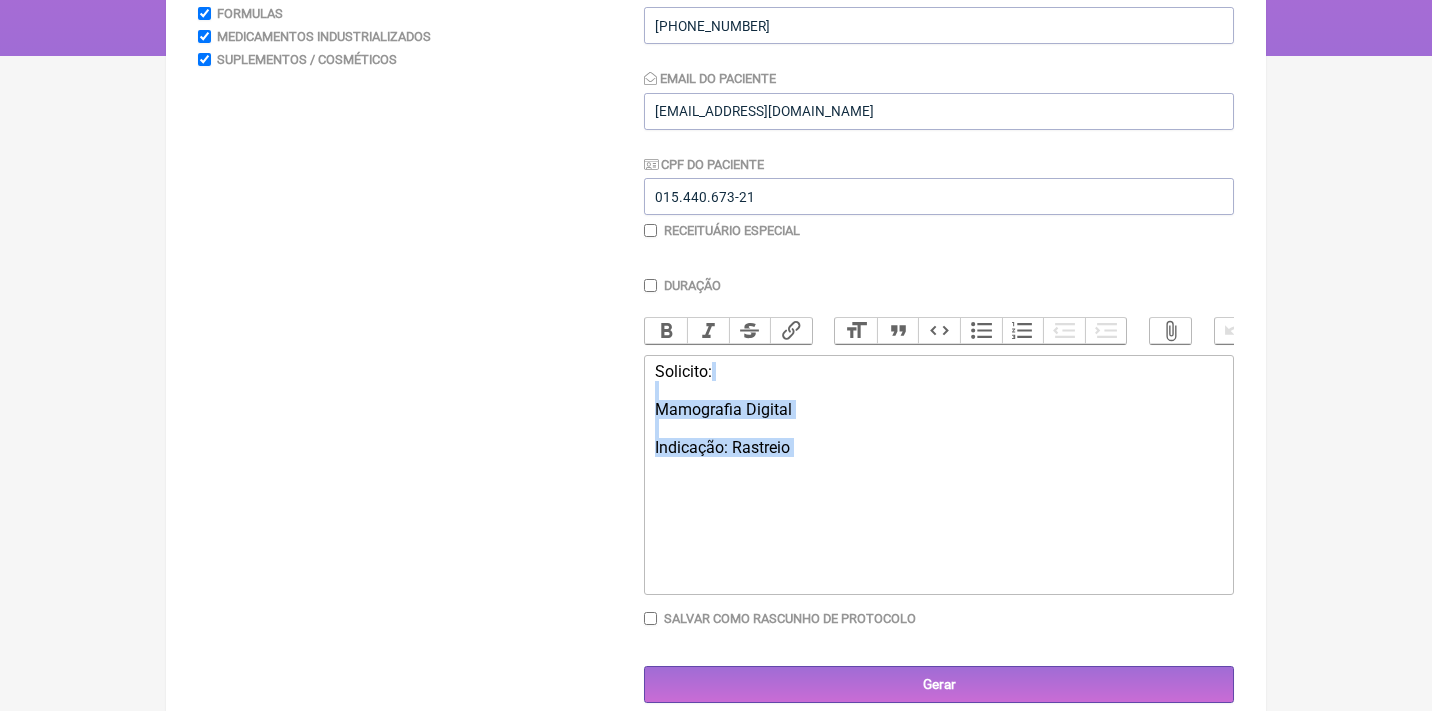 drag, startPoint x: 836, startPoint y: 460, endPoint x: 608, endPoint y: 374, distance: 243.68011 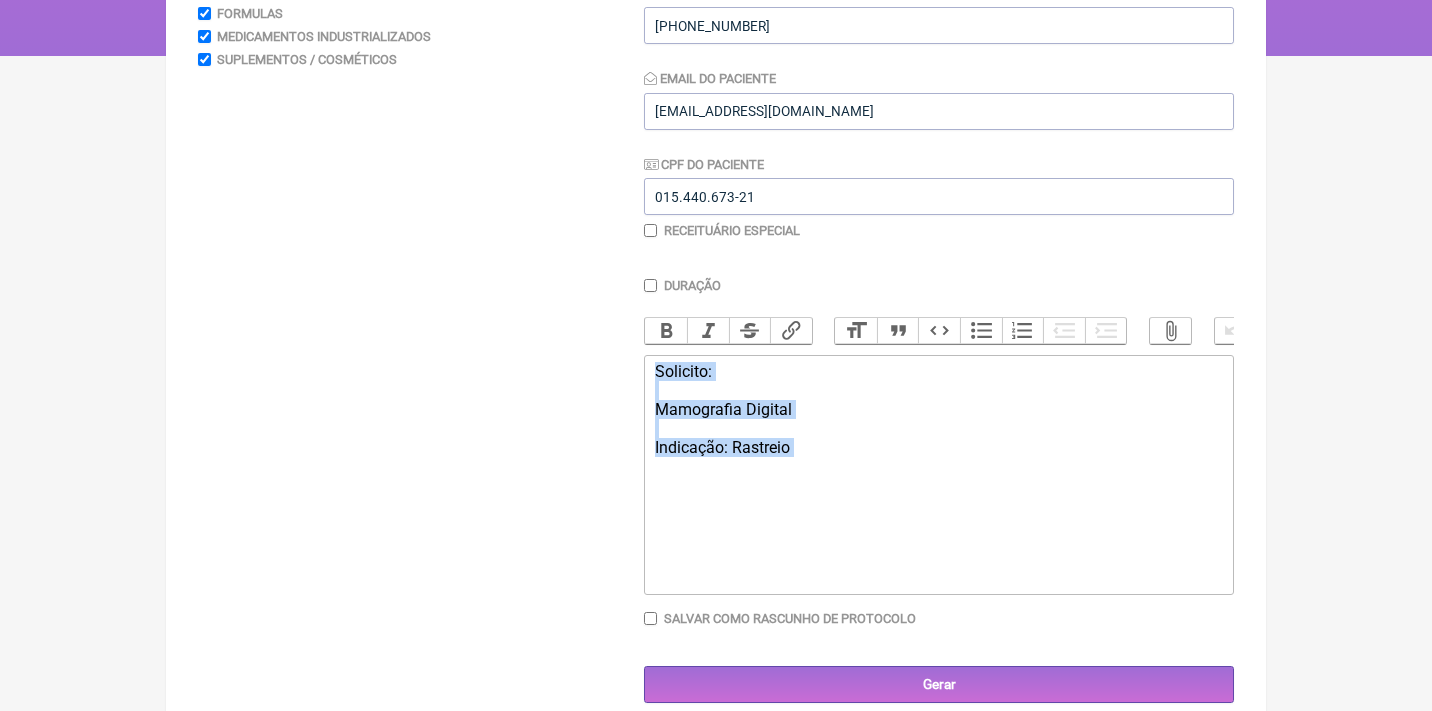 type on "<div>Solicito:<br><br>Mamografia Digital<br><br>Indicação: Rastreio&nbsp;<br><br></div>" 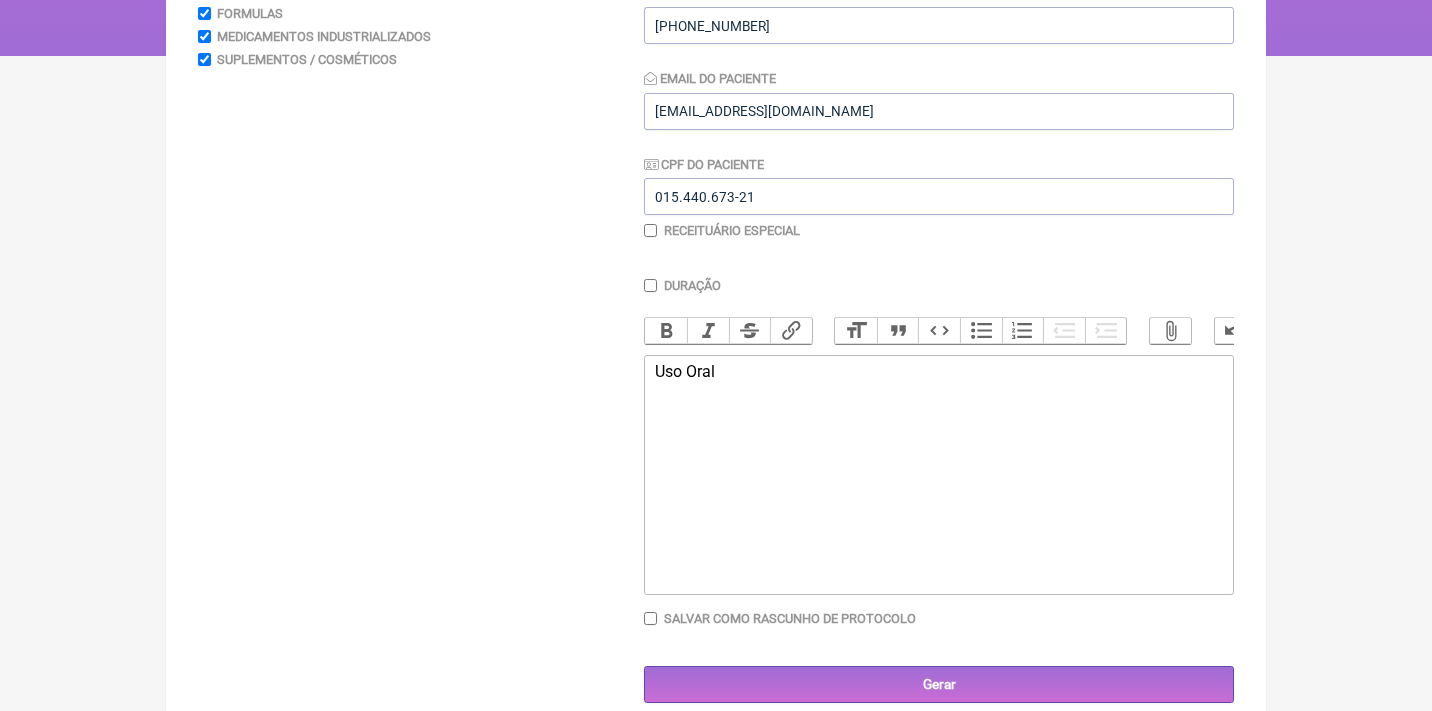 type on "<div>Uso Oral&nbsp;</div>" 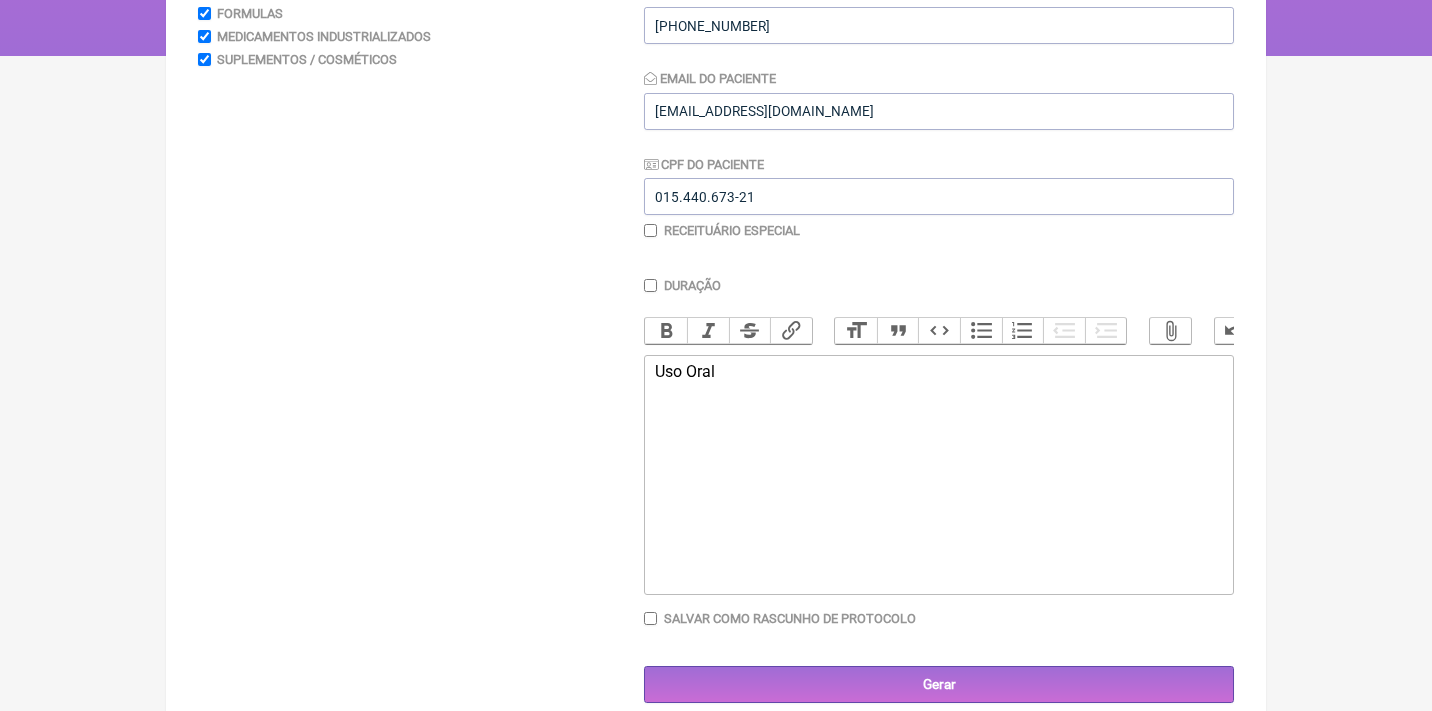 click at bounding box center [650, 230] 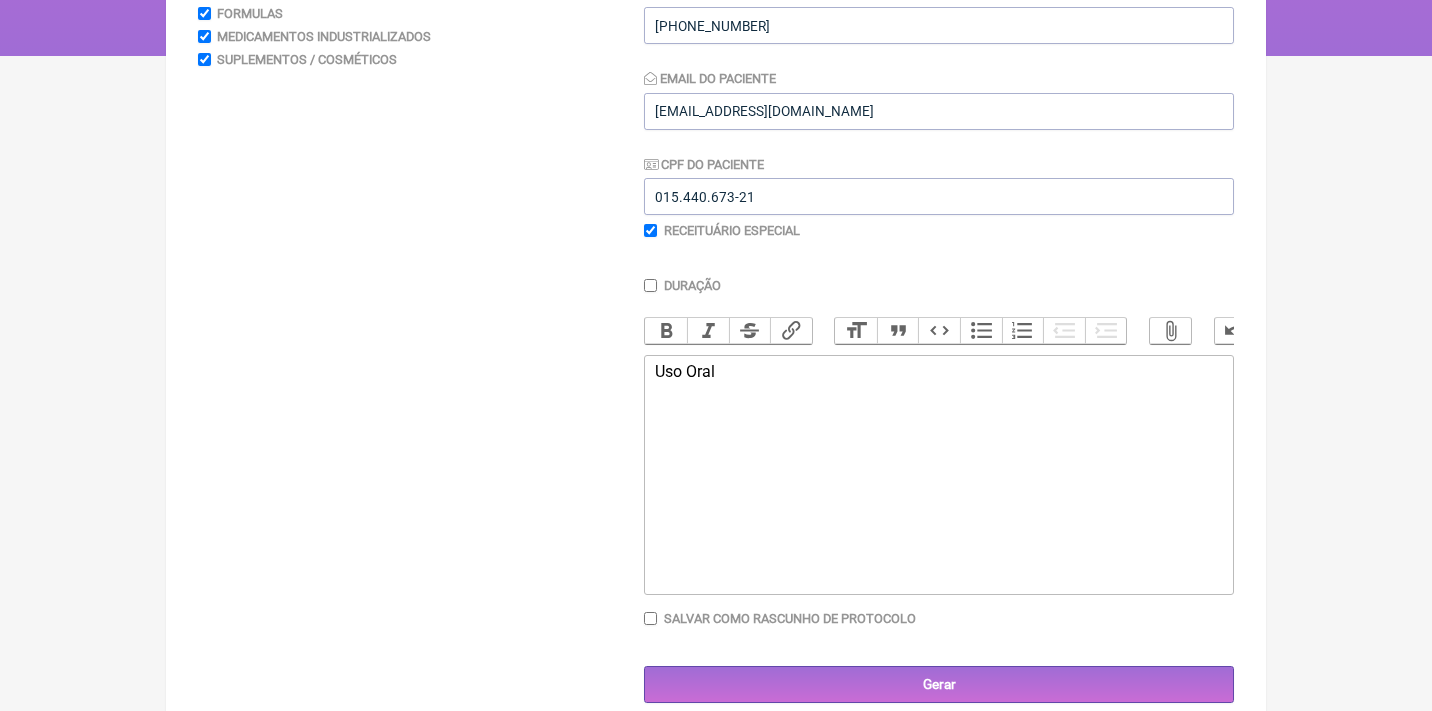 checkbox on "true" 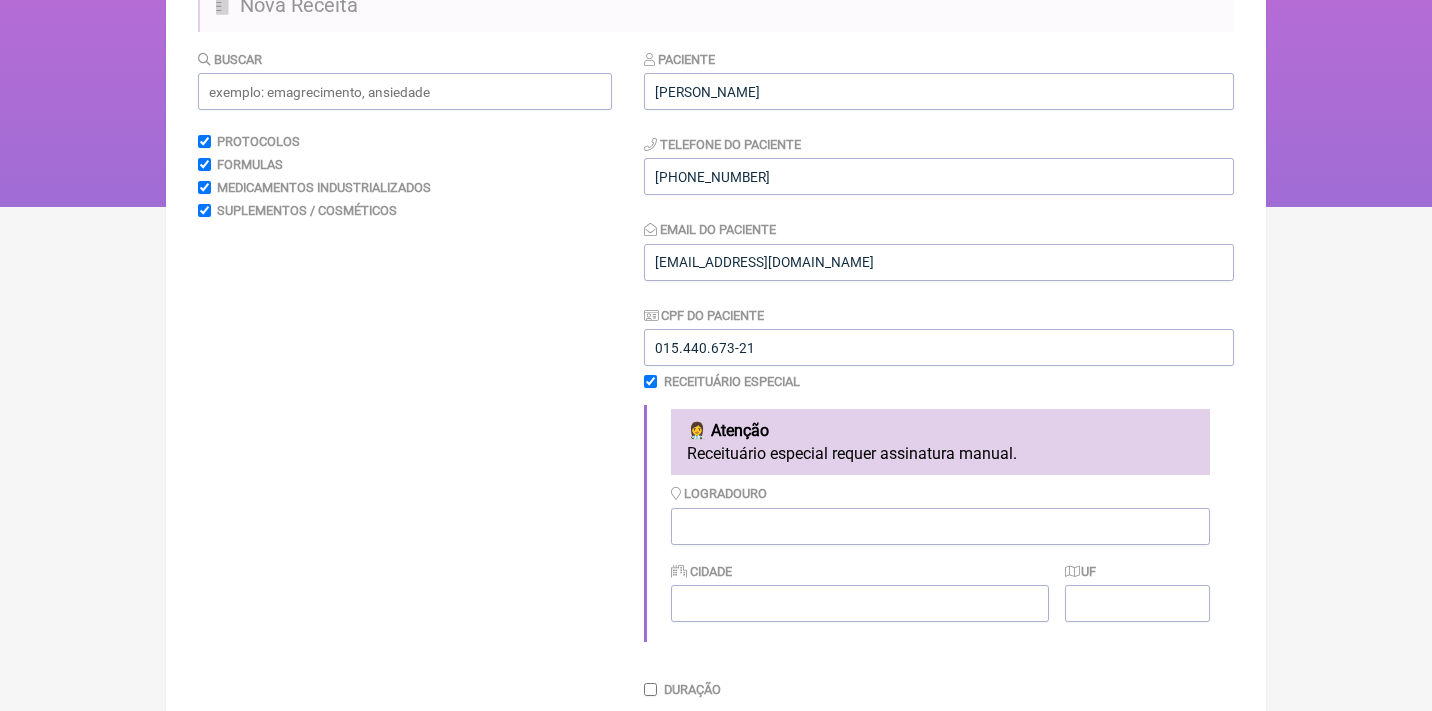 scroll, scrollTop: 239, scrollLeft: 0, axis: vertical 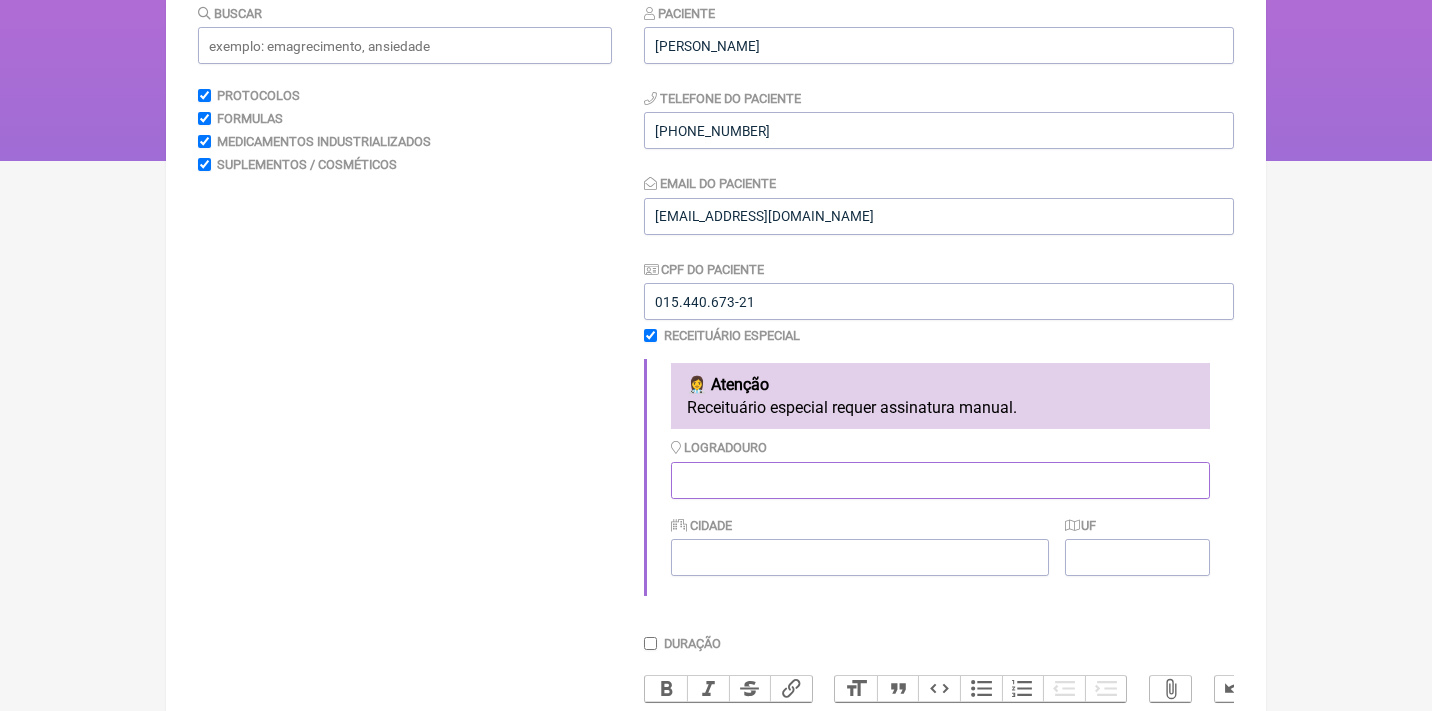 paste on "Calumbi 1, 38 - Calumbi 12002010, Paraipaba - CE" 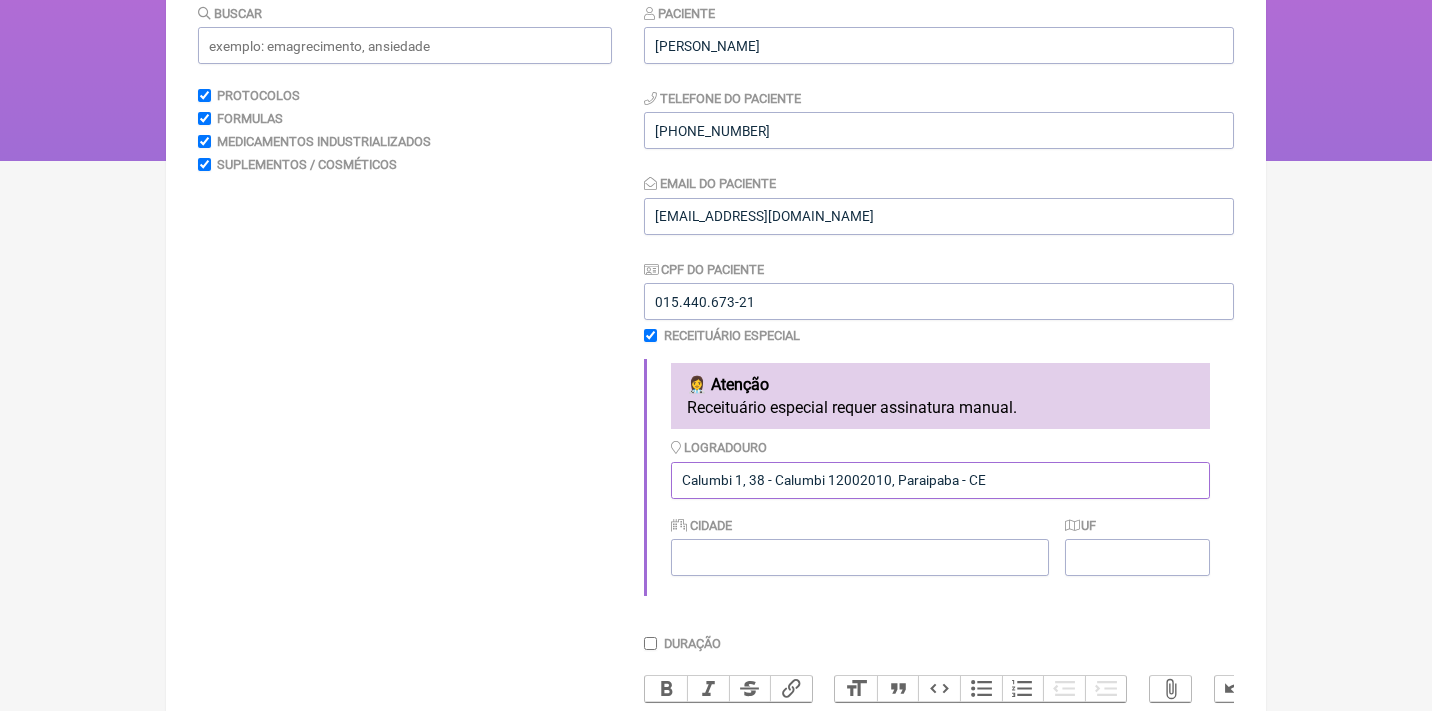 click on "Calumbi 1, 38 - Calumbi 12002010, Paraipaba - CE" at bounding box center (940, 480) 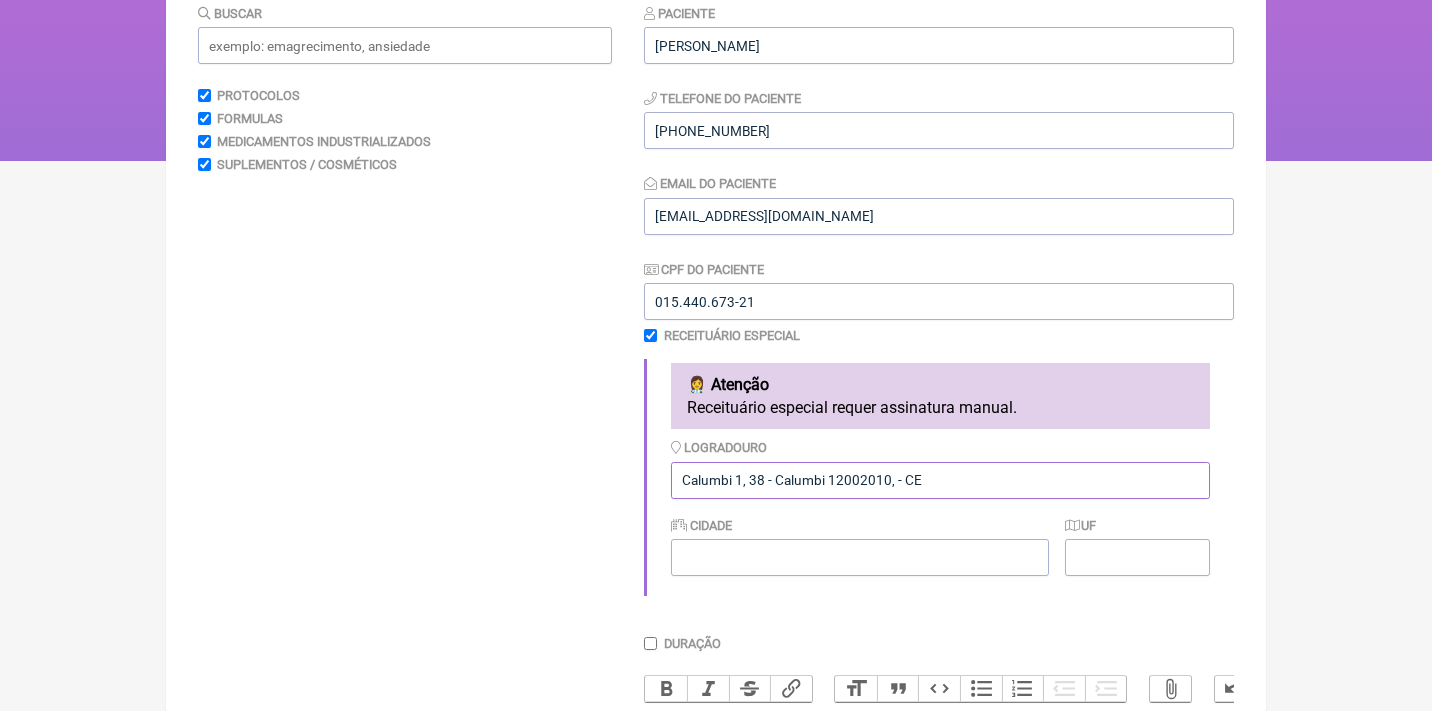 type on "Calumbi 1, 38 - Calumbi 12002010, - CE" 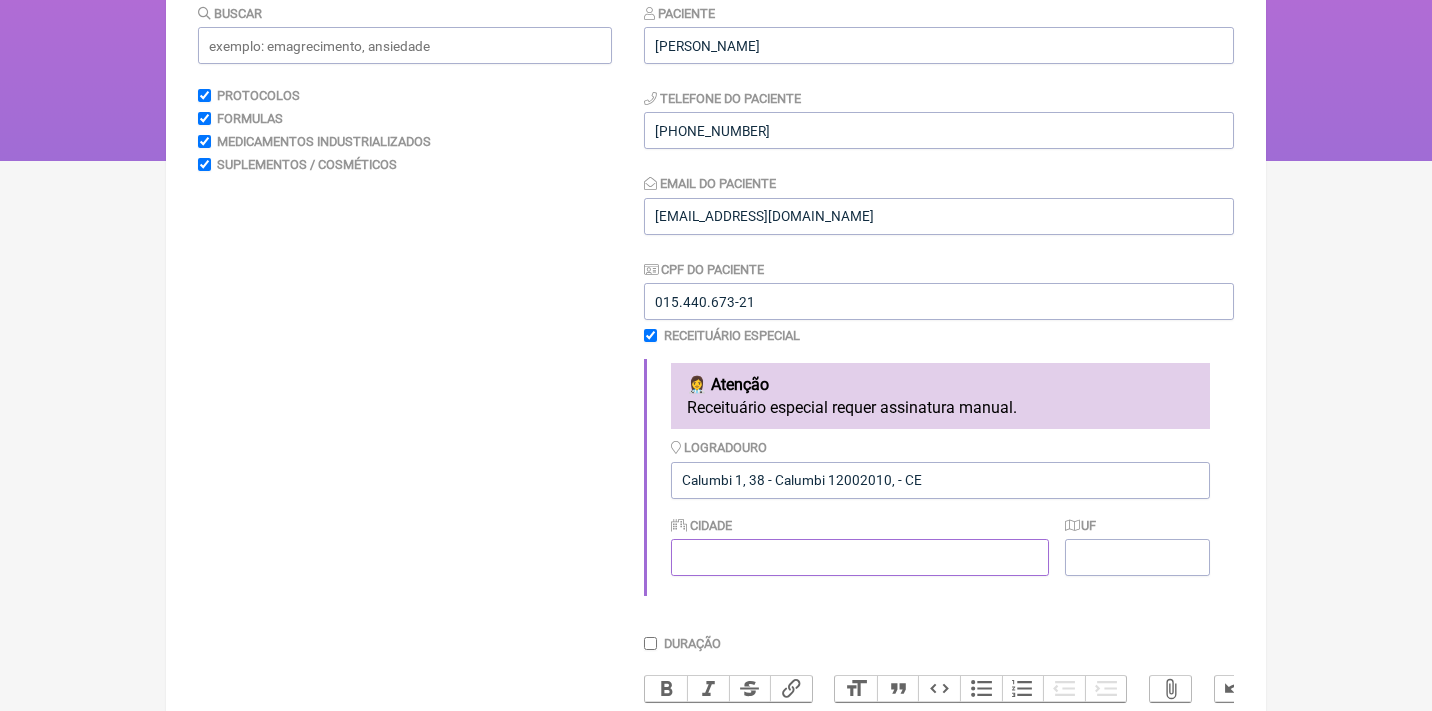 paste on "Paraipaba" 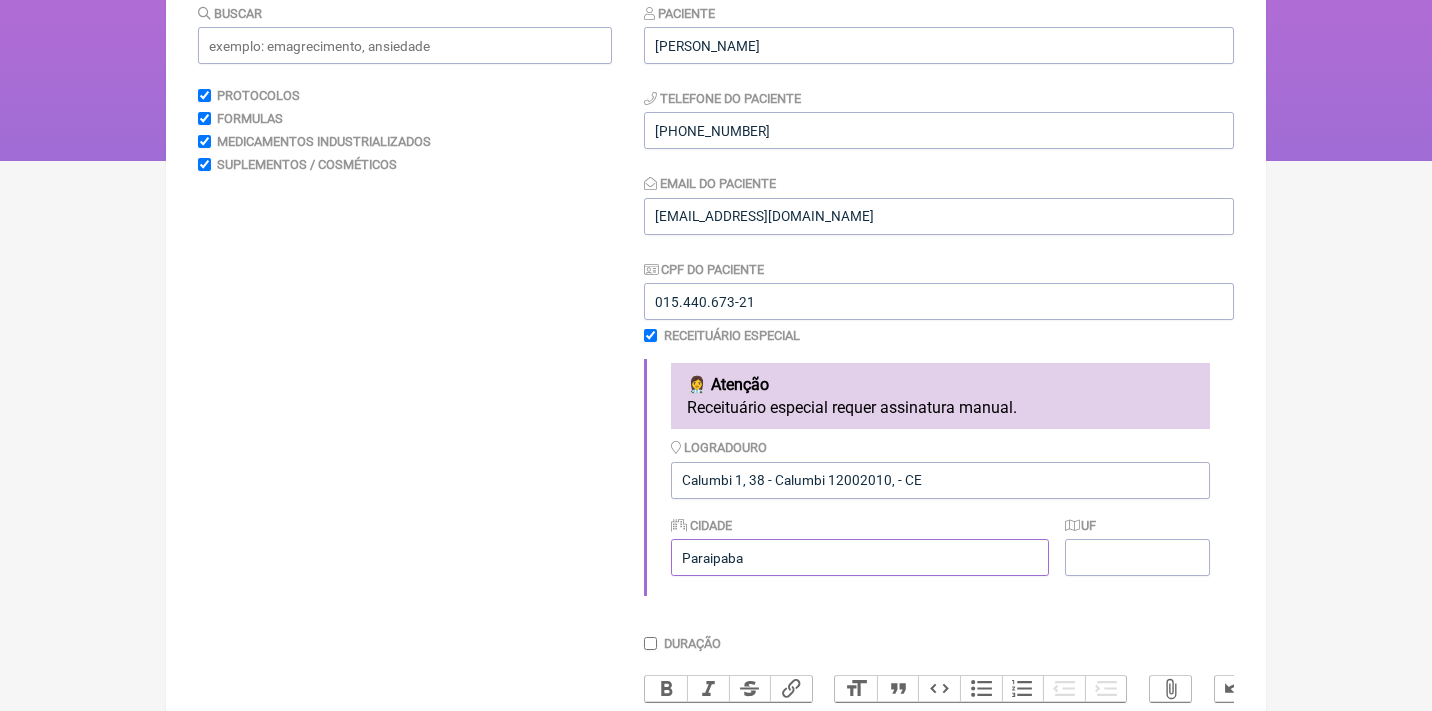 type on "Paraipaba" 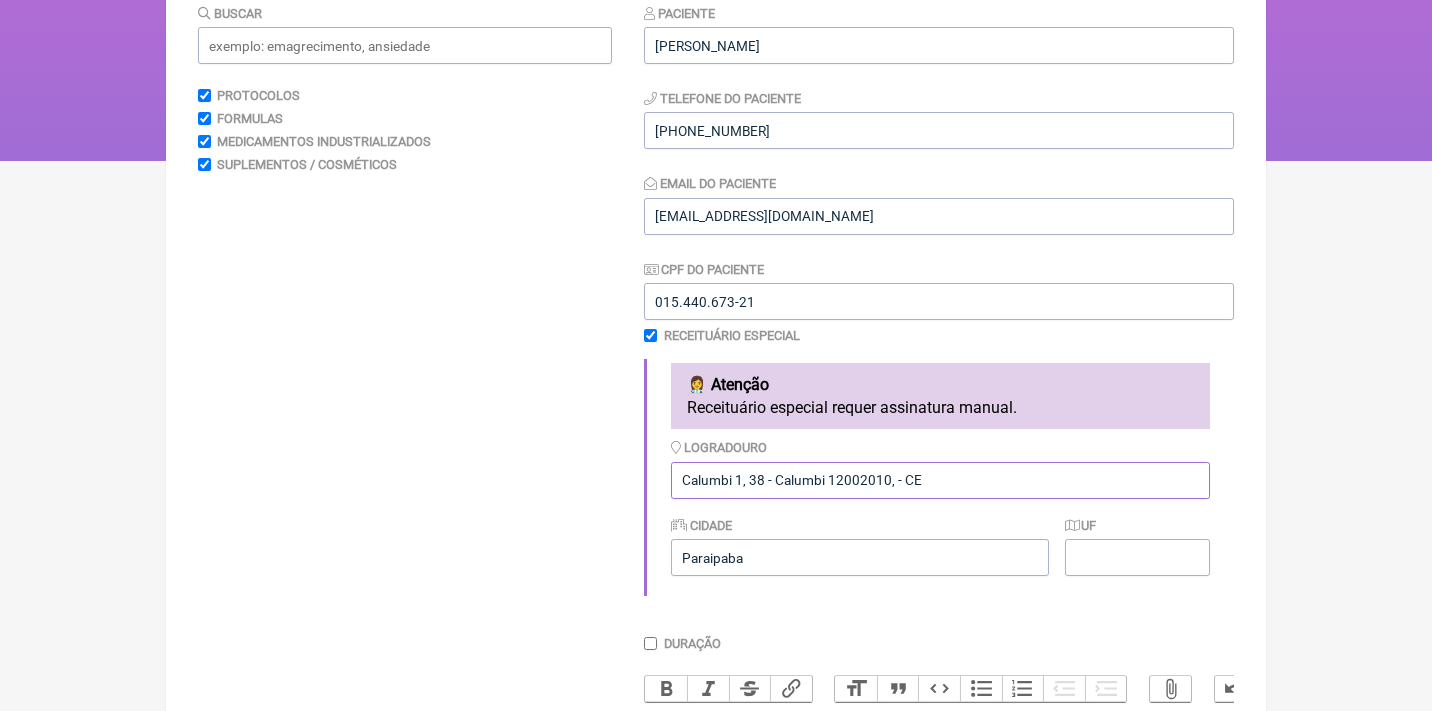 click on "Calumbi 1, 38 - Calumbi 12002010, - CE" at bounding box center [940, 480] 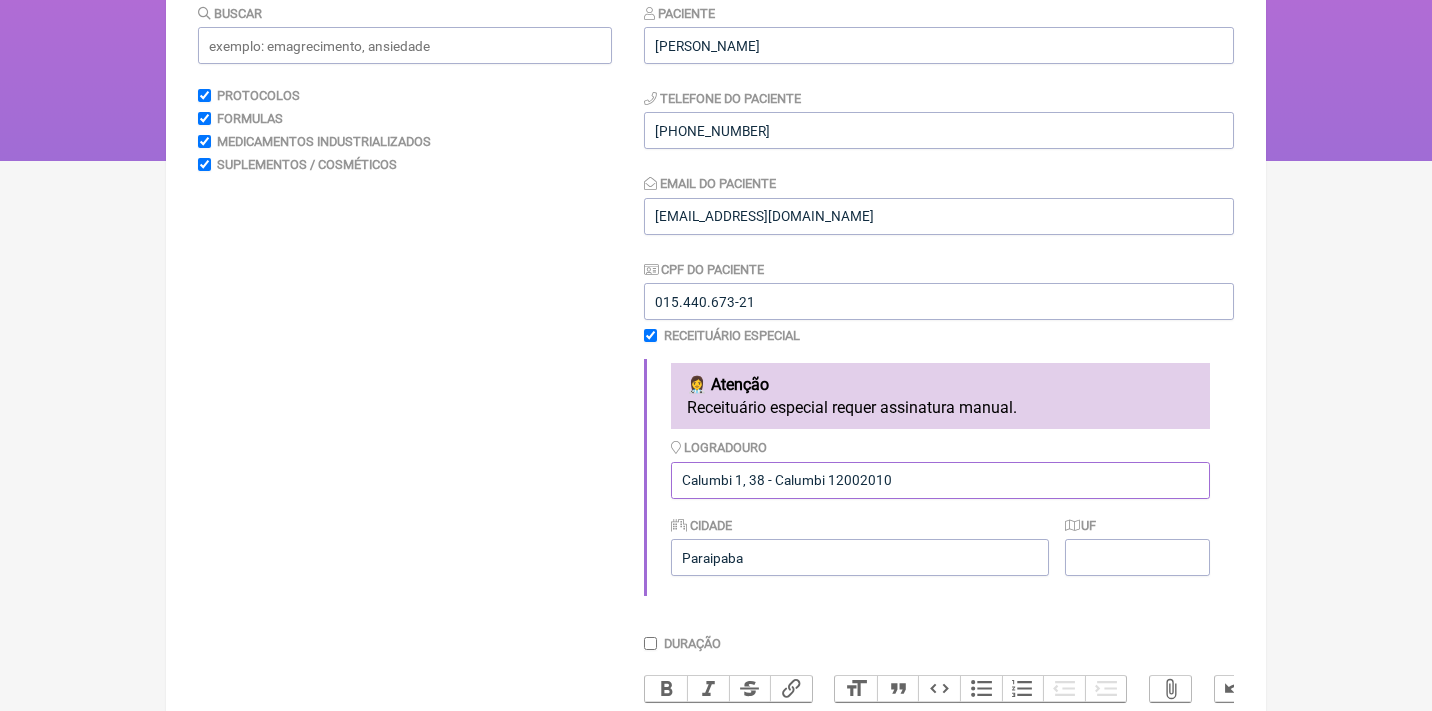 type on "Calumbi 1, 38 - Calumbi 12002010" 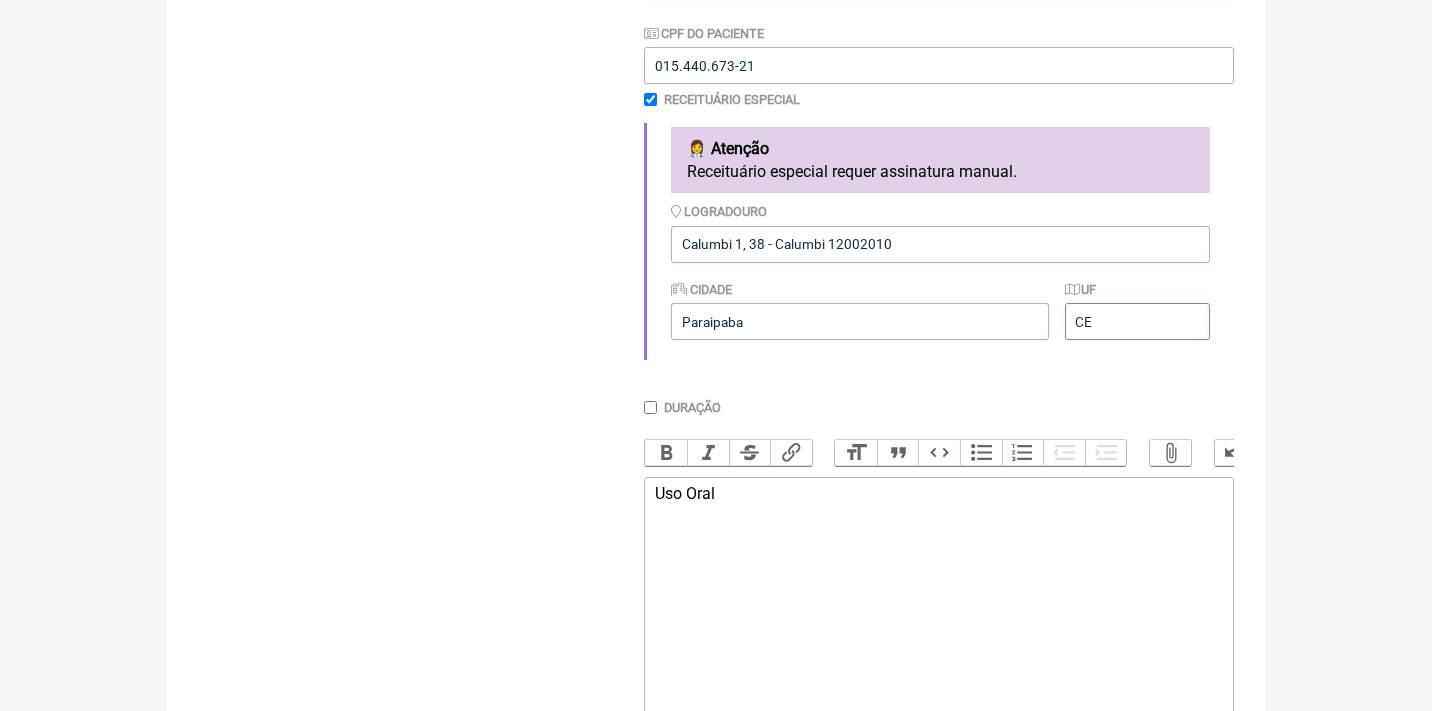 scroll, scrollTop: 506, scrollLeft: 0, axis: vertical 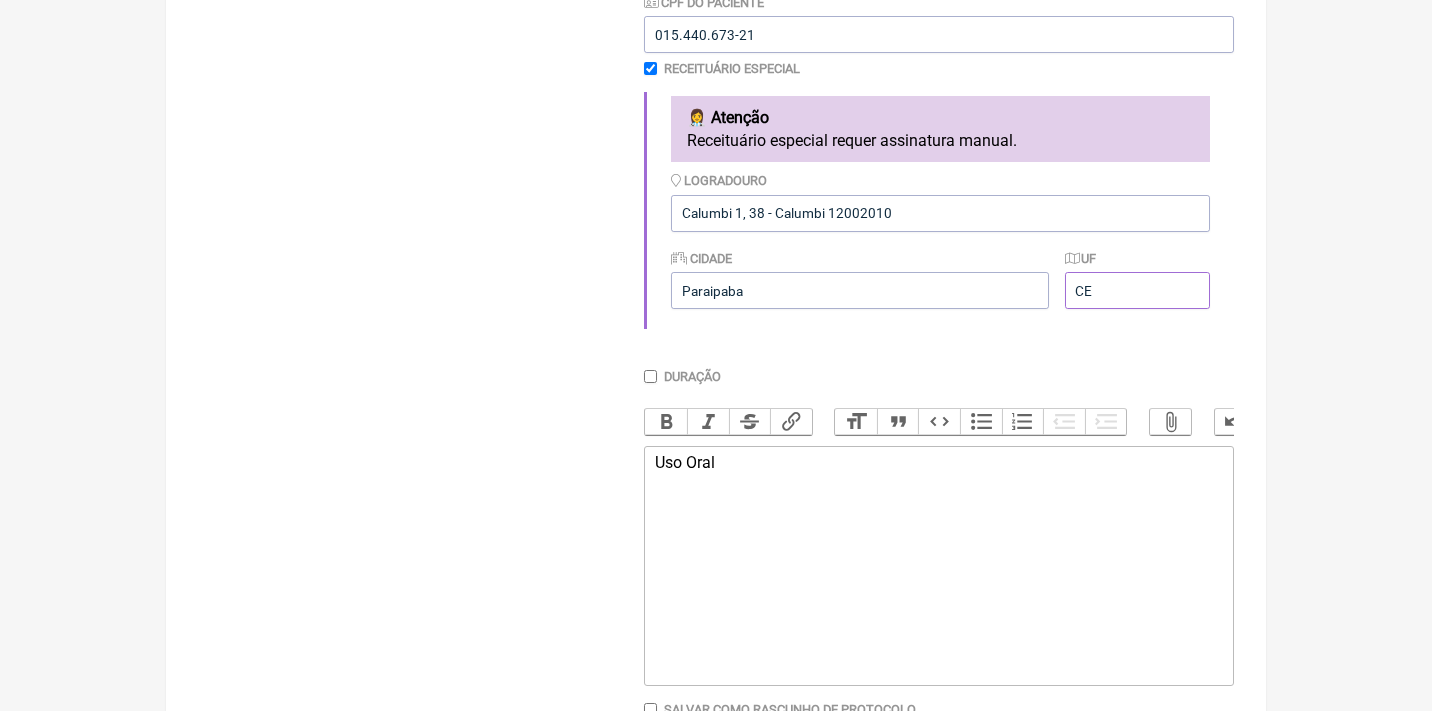 type on "CE" 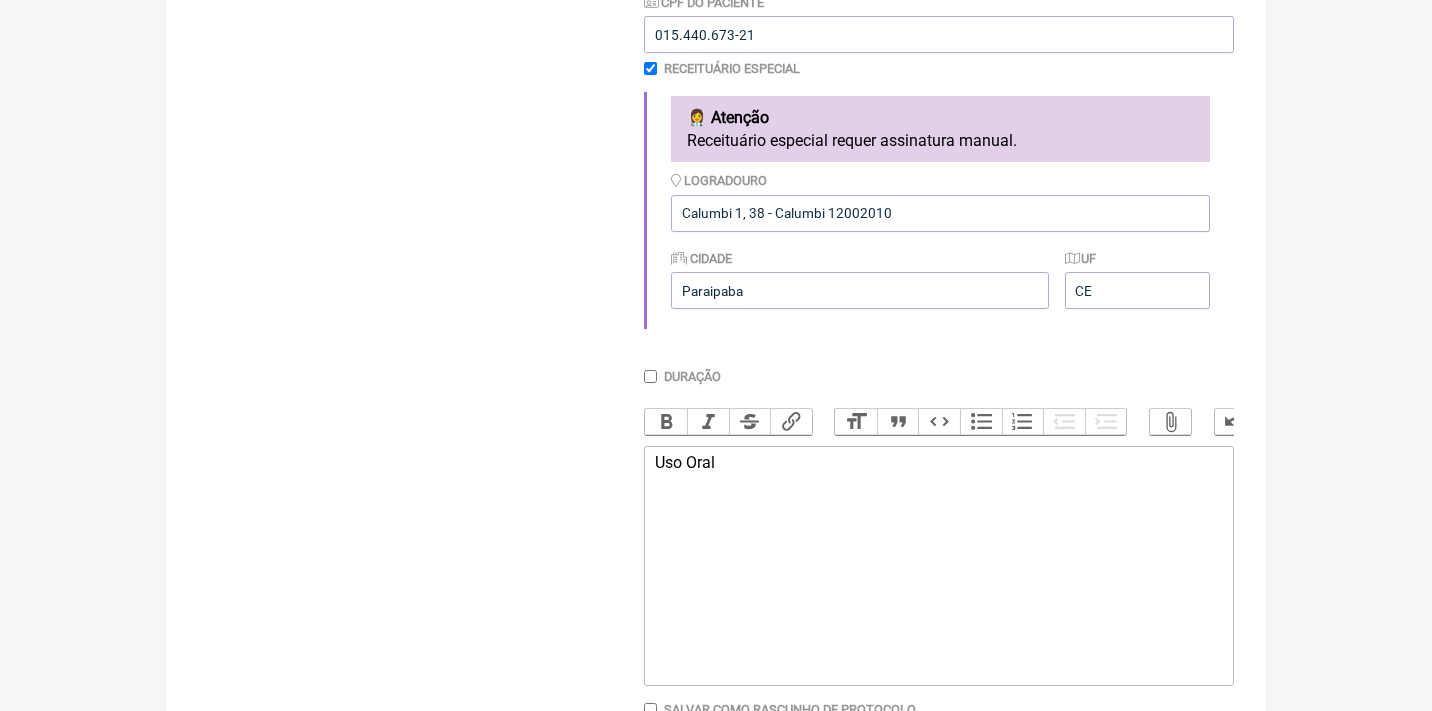 click on "Uso Oral" 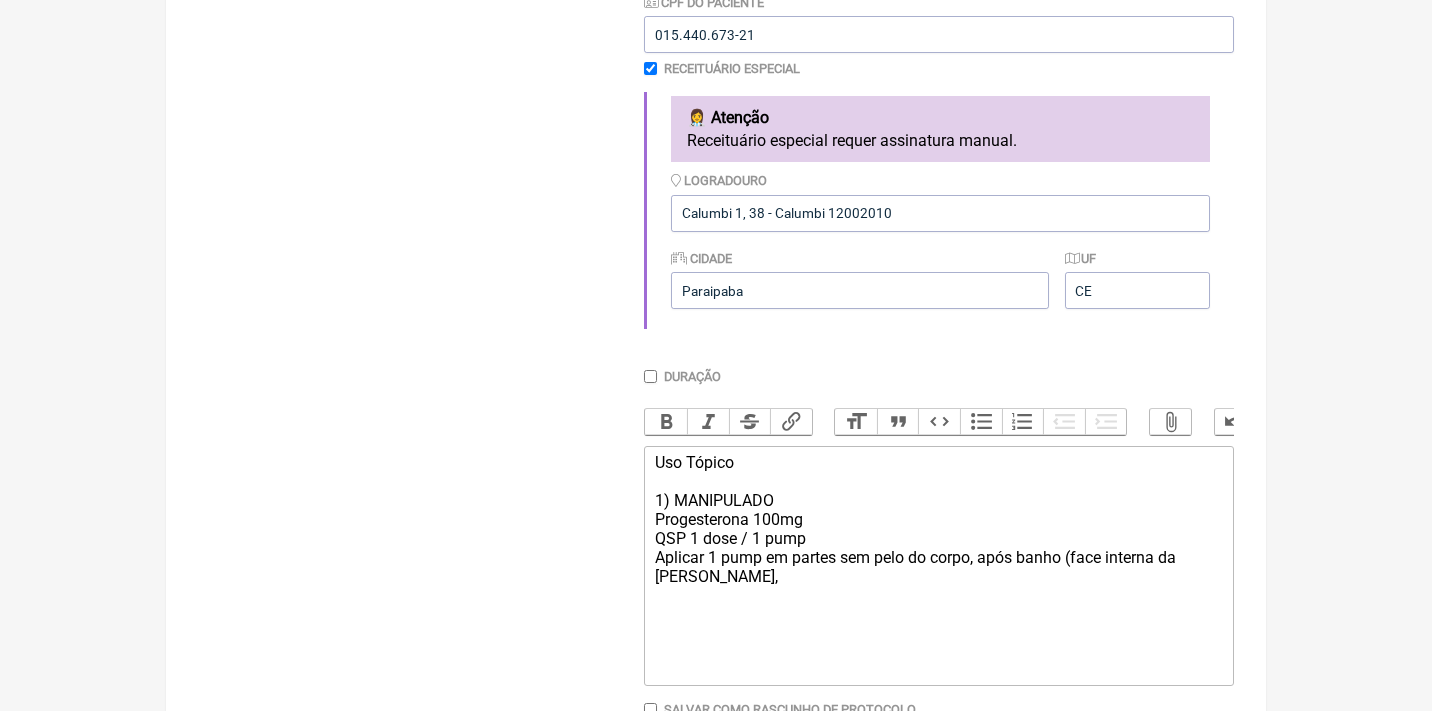 type on "<div>Uso Tópico<br><br>1) MANIPULADO<br>Progesterona 100mg<br>QSP 1 dose / 1 pump<br>Aplicar 1 pump em partes sem pelo do corpo, após banho (face interna da coxa,&nbsp;</div>" 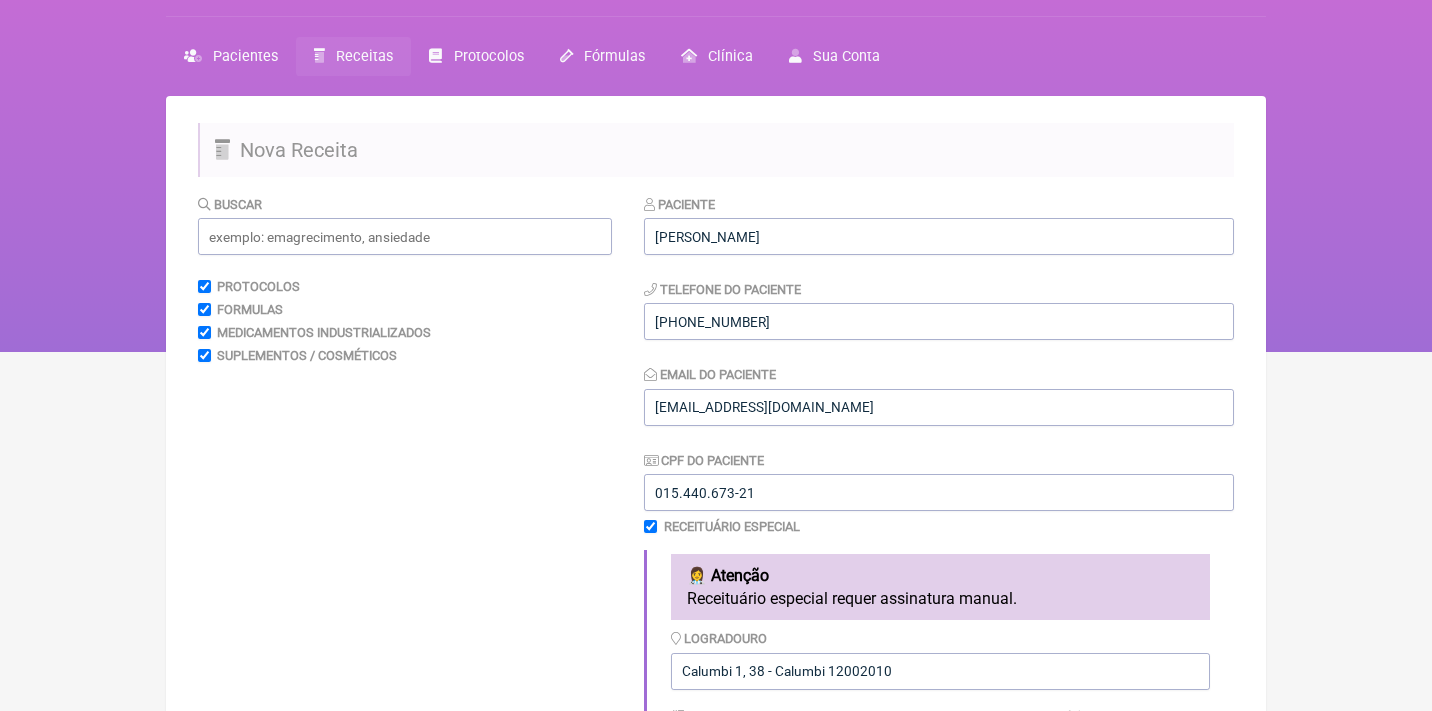scroll, scrollTop: 33, scrollLeft: 0, axis: vertical 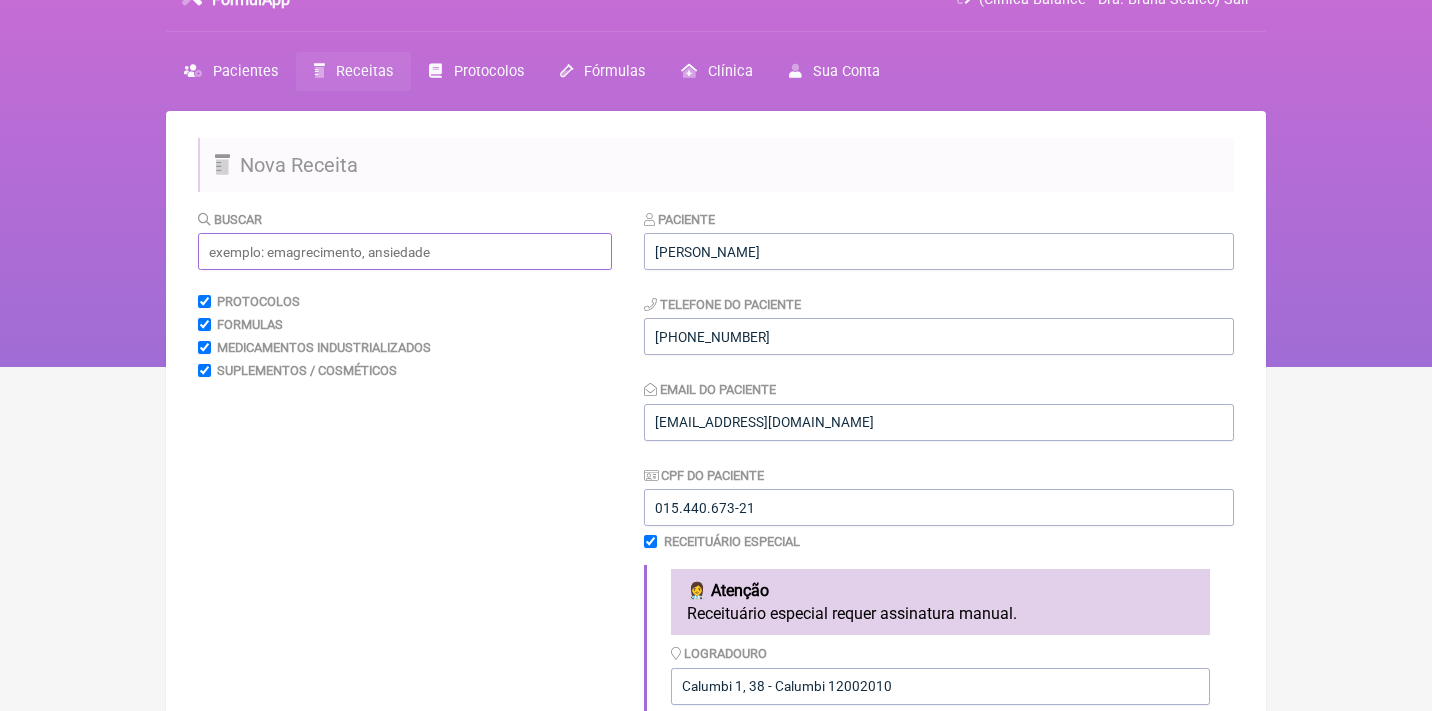 click at bounding box center (405, 251) 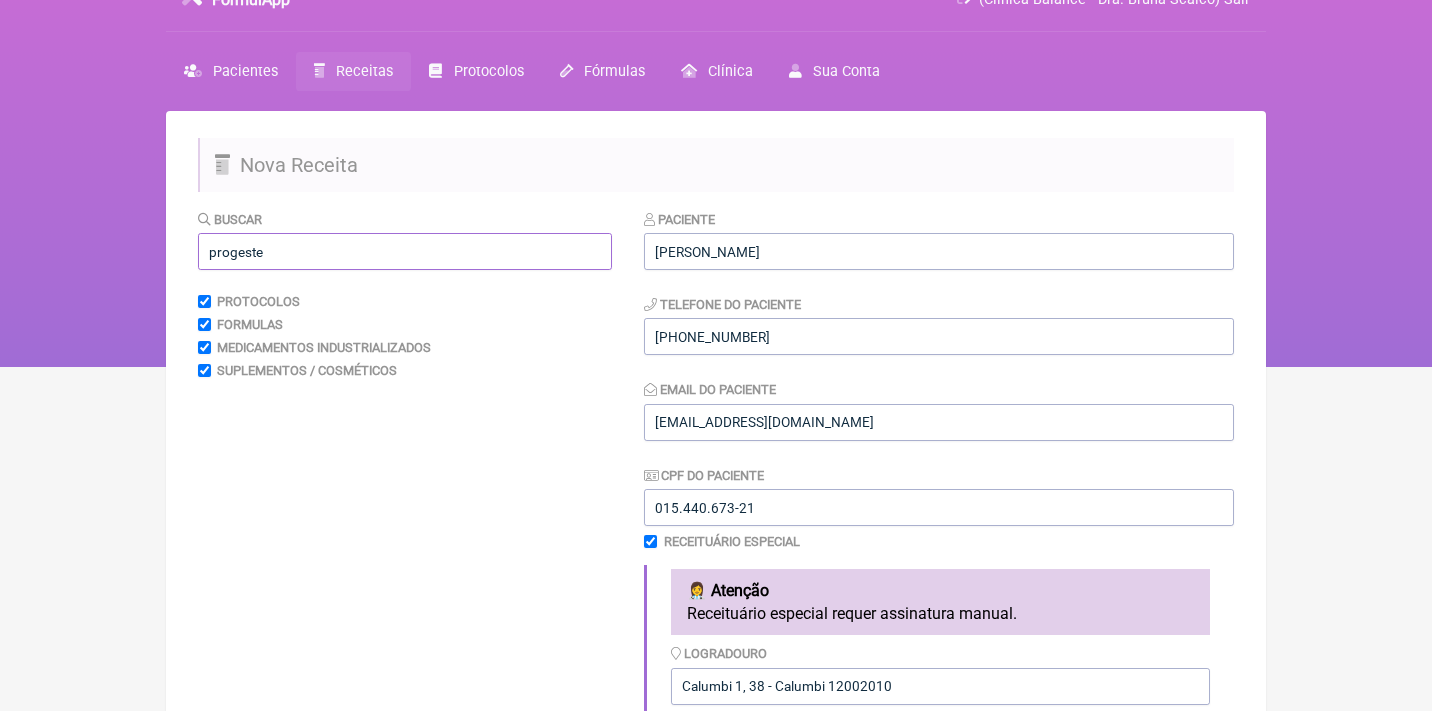 type on "progesterona" 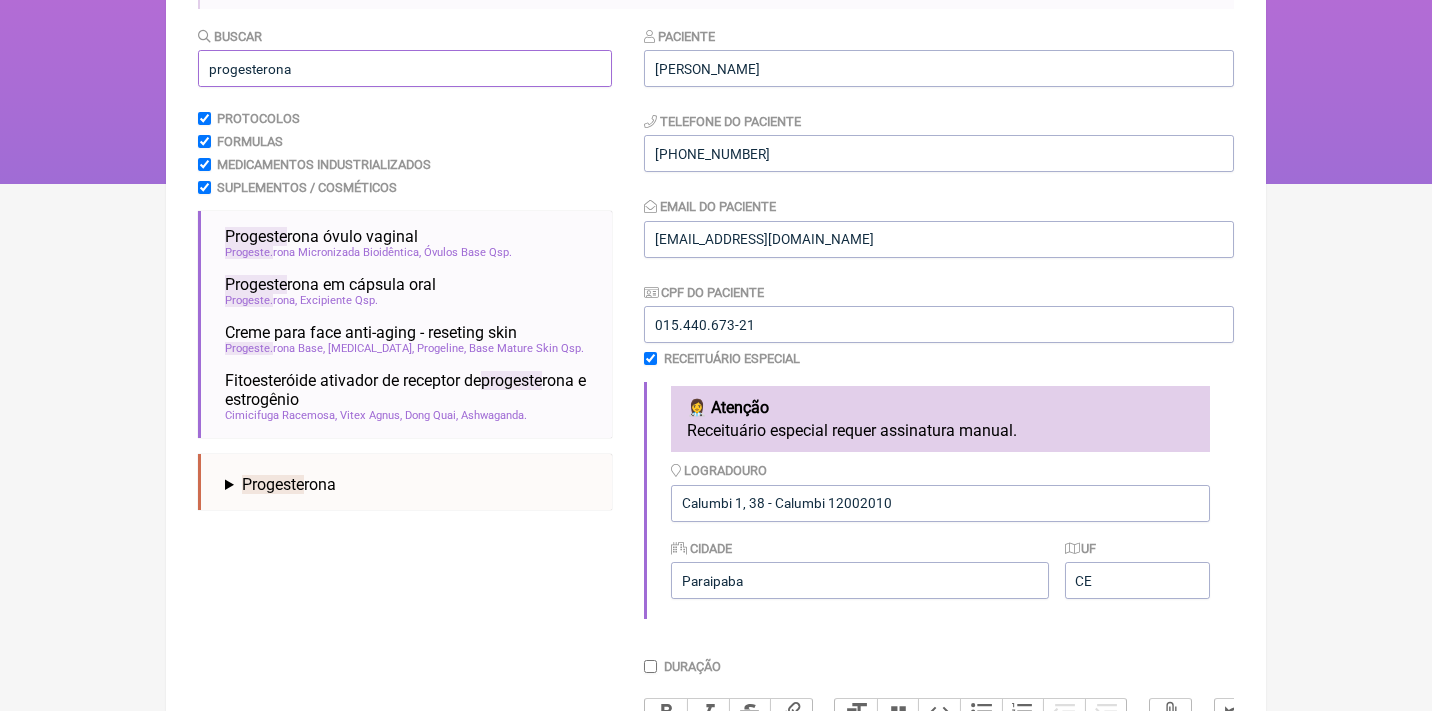 scroll, scrollTop: 214, scrollLeft: 0, axis: vertical 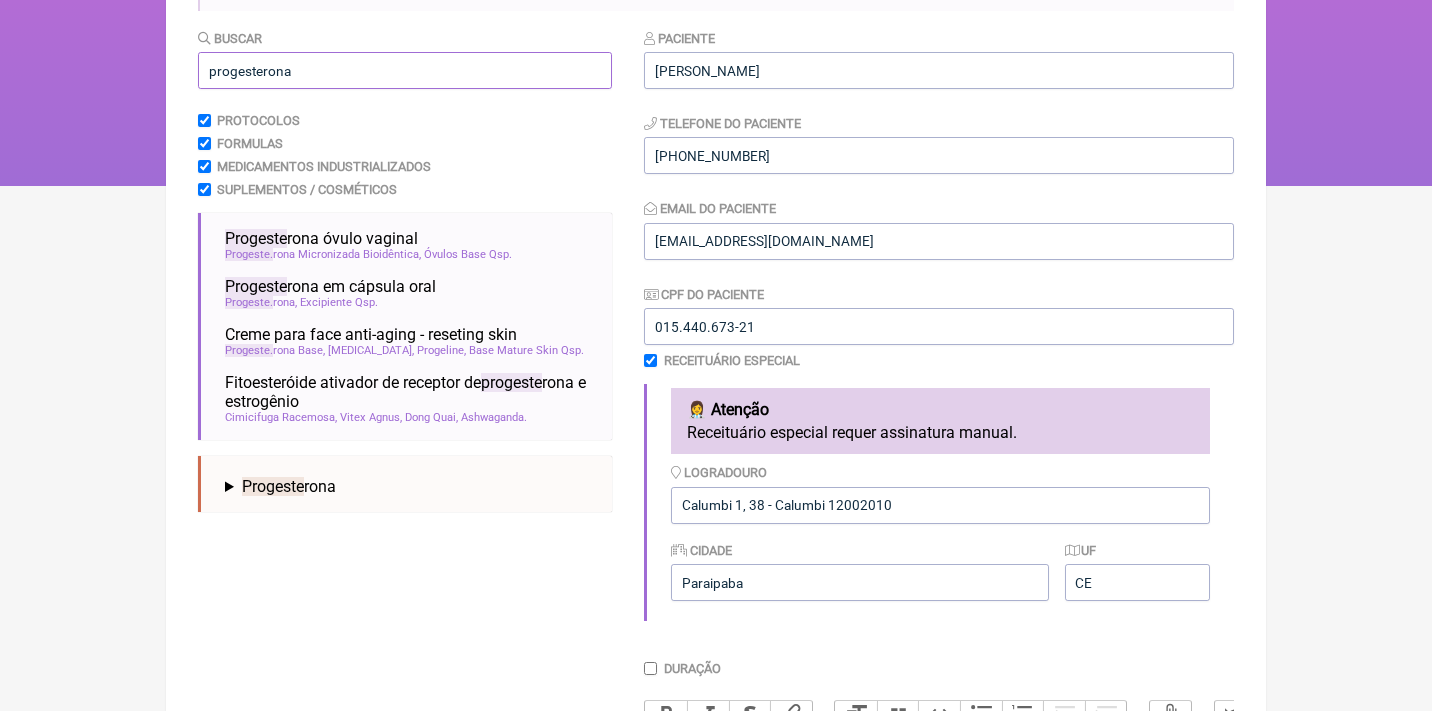 drag, startPoint x: 315, startPoint y: 79, endPoint x: 143, endPoint y: 69, distance: 172.29045 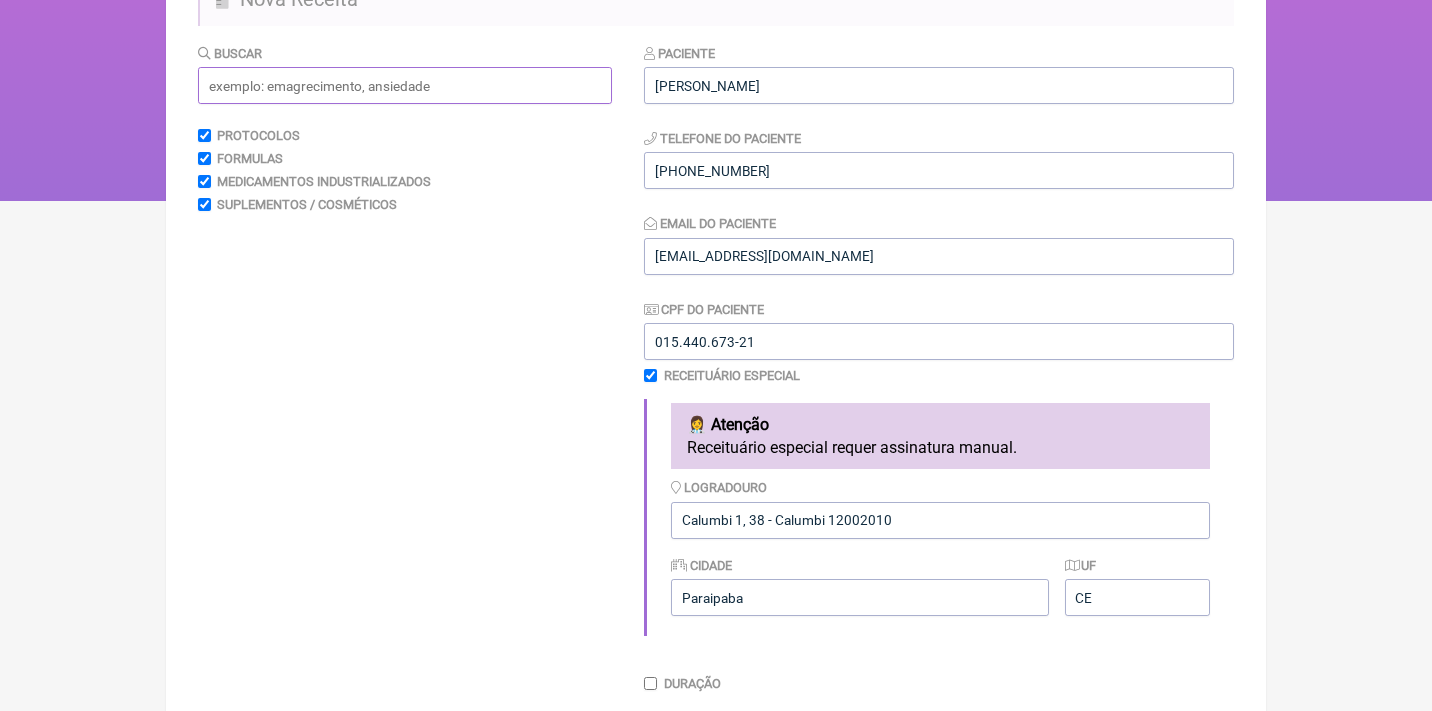 scroll, scrollTop: 186, scrollLeft: 0, axis: vertical 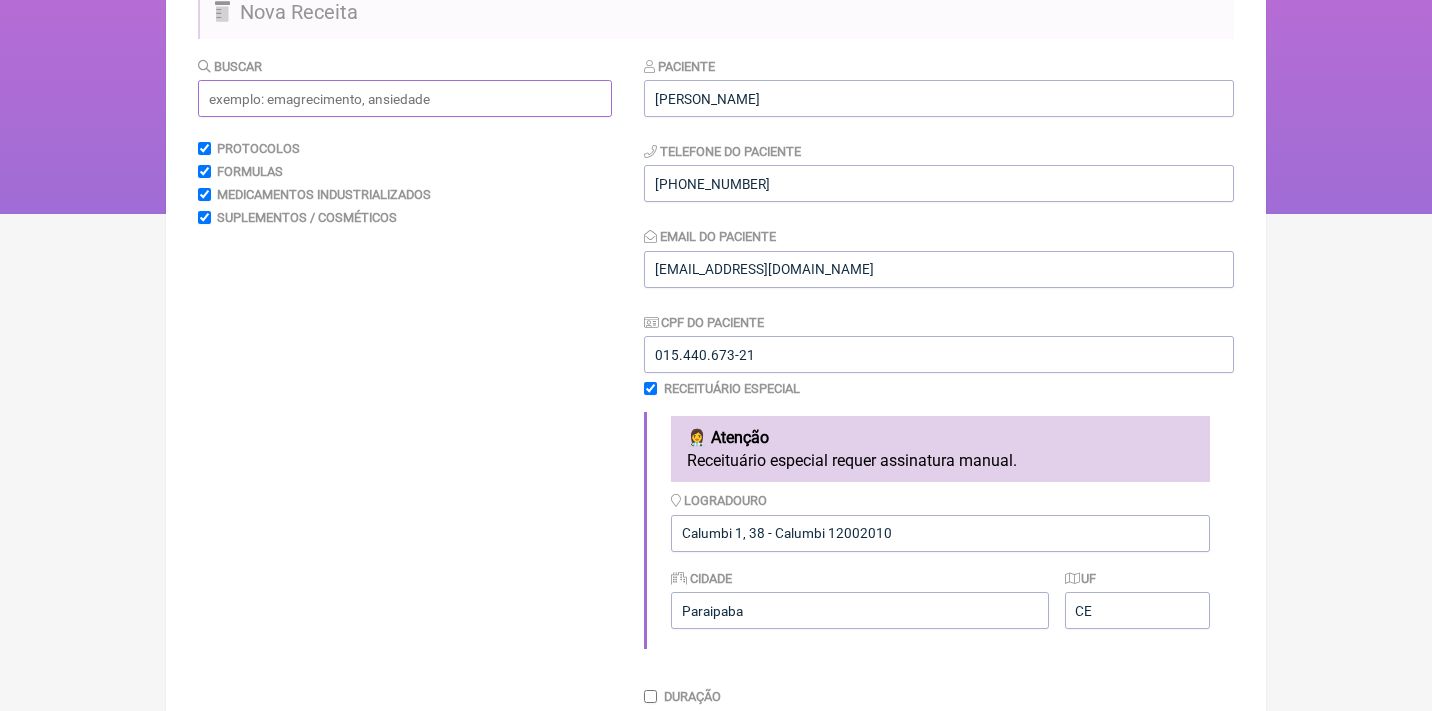 click at bounding box center [405, 98] 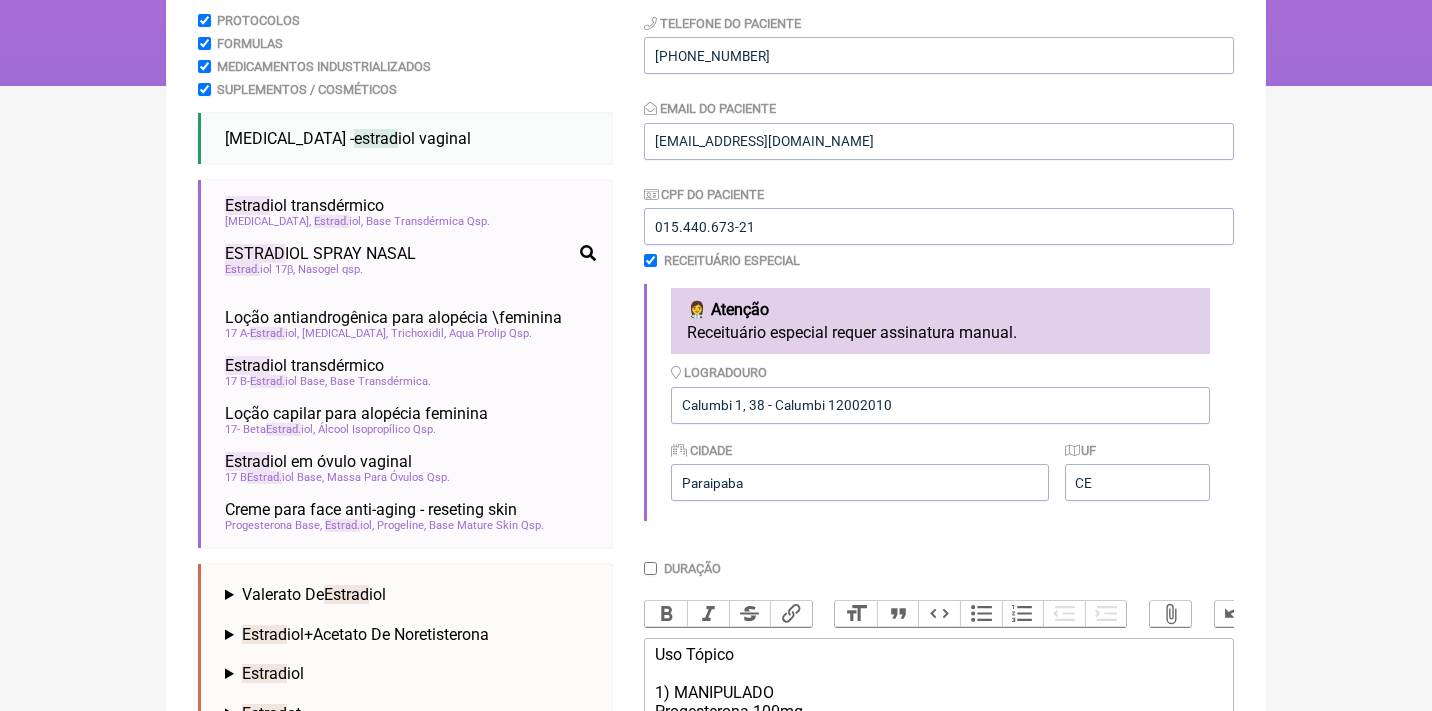 scroll, scrollTop: 347, scrollLeft: 0, axis: vertical 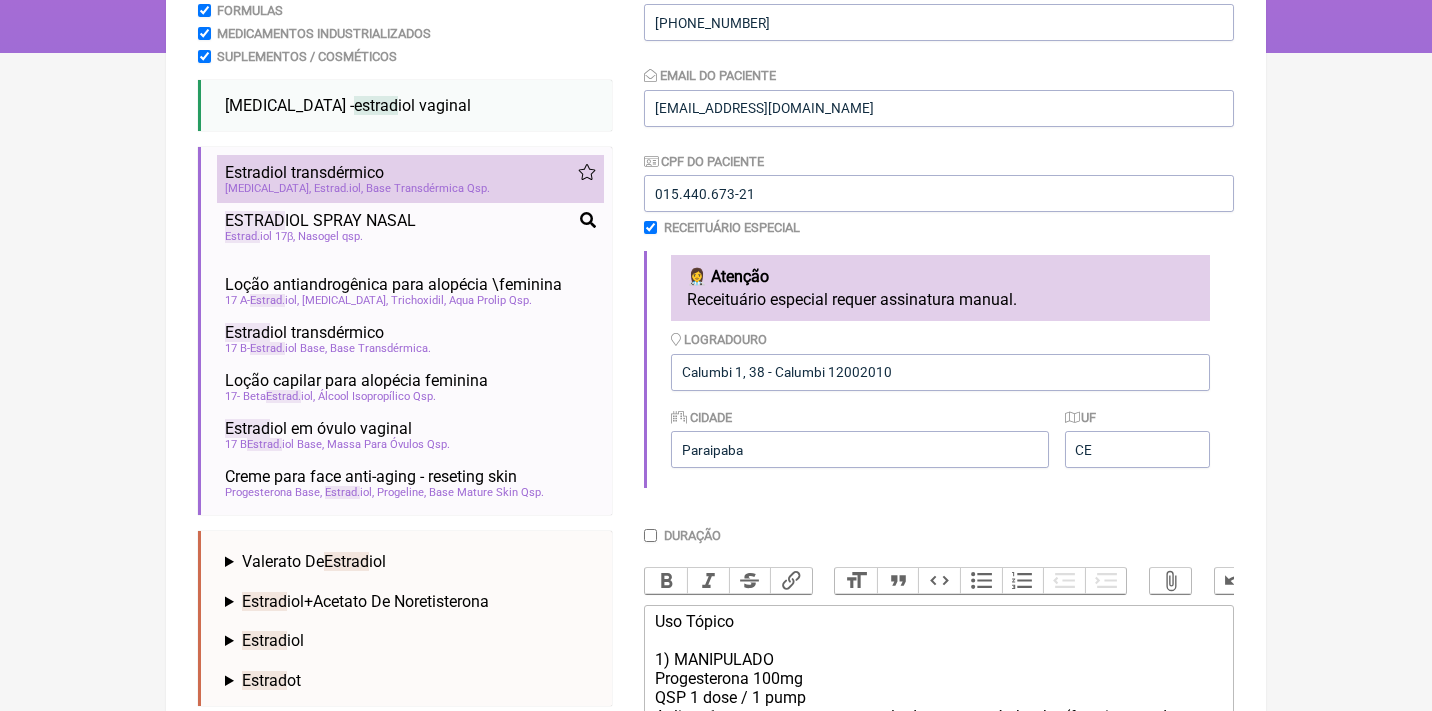 type on "estrad" 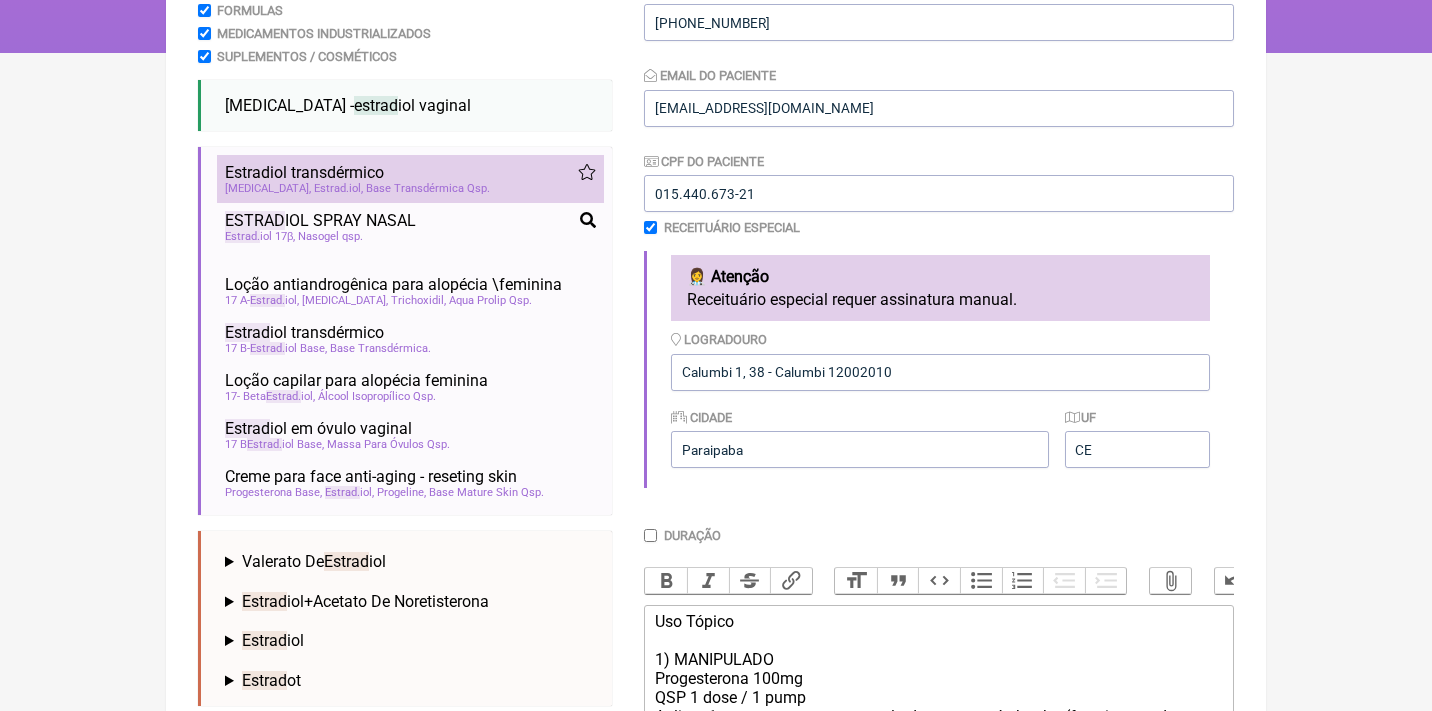 click on "Estrad iol transdérmico
hormônios   menopausa   estrad iol baixo
Estriol   Estrad iol   Base Transdérmica Qsp" at bounding box center (410, 179) 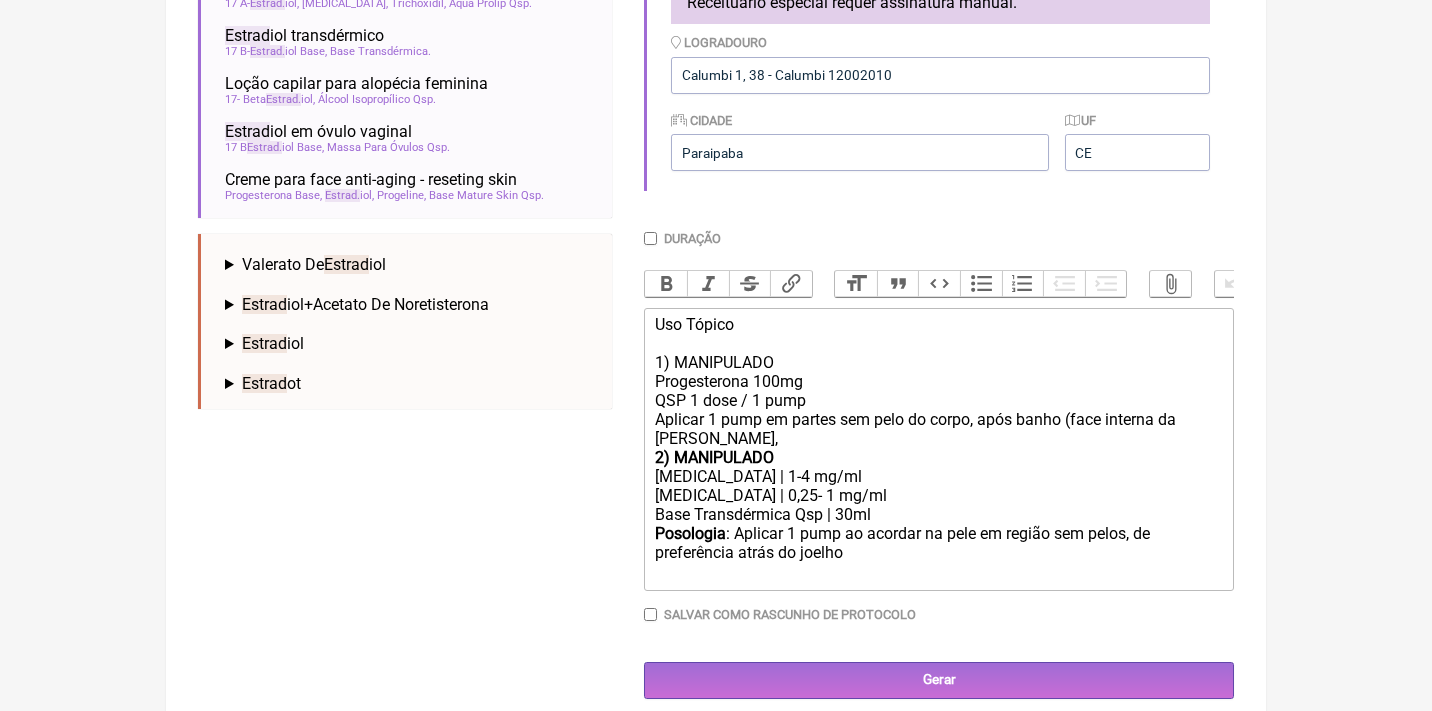 scroll, scrollTop: 643, scrollLeft: 0, axis: vertical 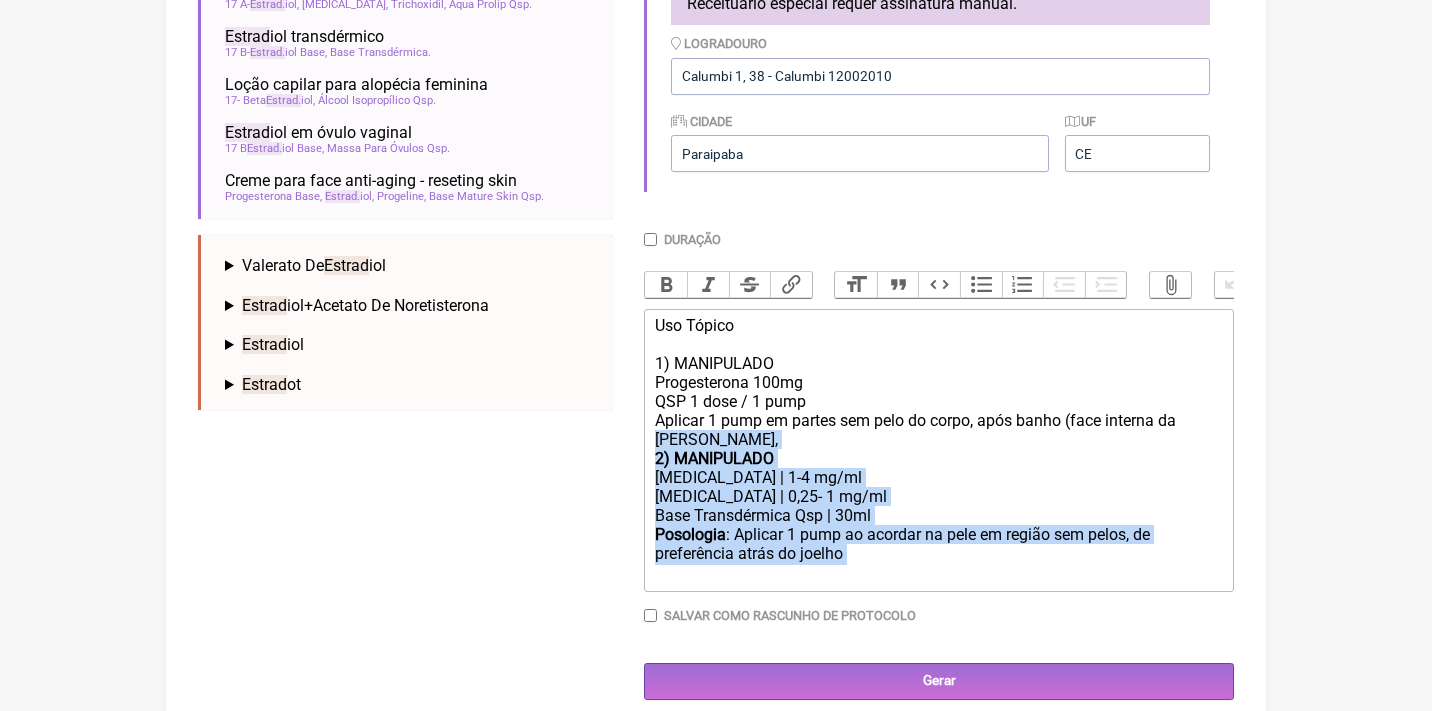 drag, startPoint x: 876, startPoint y: 538, endPoint x: 657, endPoint y: 432, distance: 243.30434 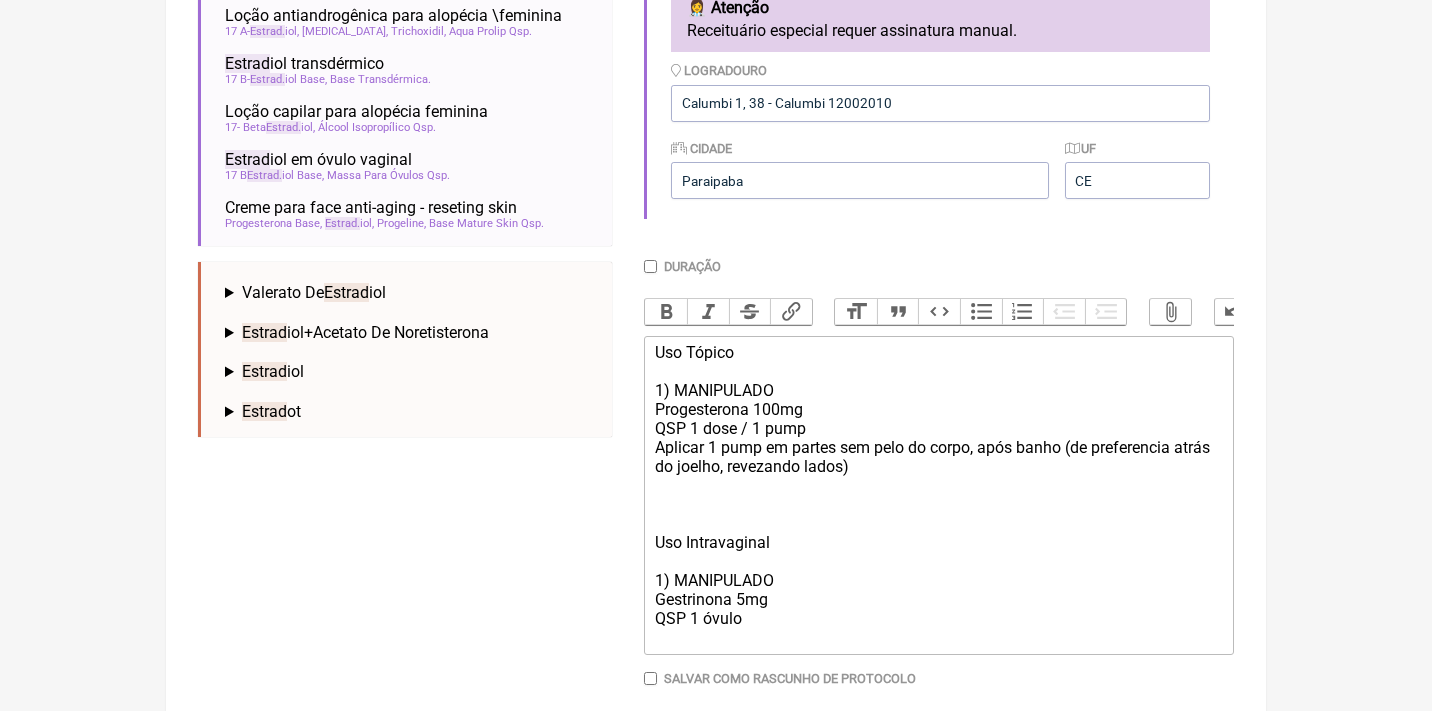 type on "<div>Uso Tópico<br><br>1) MANIPULADO<br>Progesterona 100mg<br>QSP 1 dose / 1 pump<br>Aplicar 1 pump em partes sem pelo do corpo, após banho (de preferencia atrás do joelho, revezando lados)<br><br><br><br>Uso Intravaginal<br><br>1) MANIPULADO<br>Gestrinona 5mg<br>QSP 1 óvulo&nbsp;<br><br></div>" 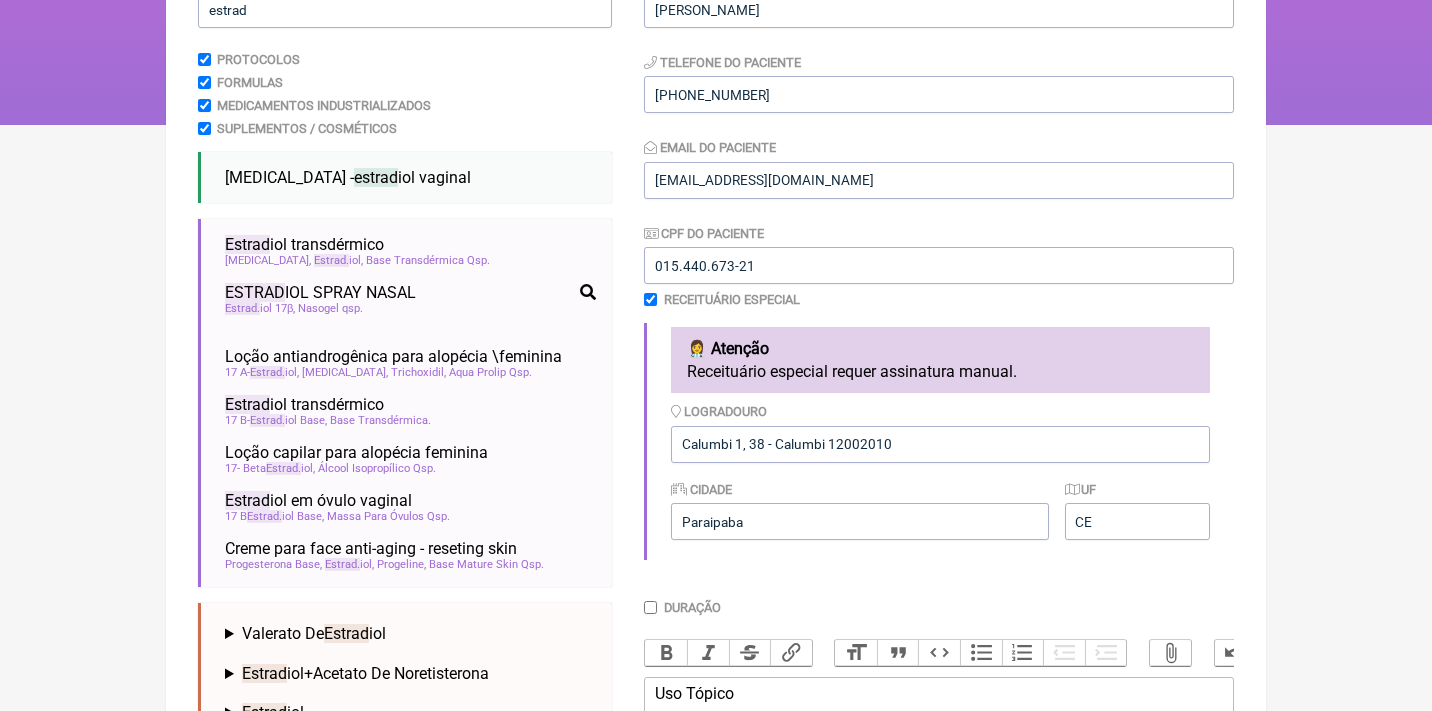 scroll, scrollTop: 0, scrollLeft: 0, axis: both 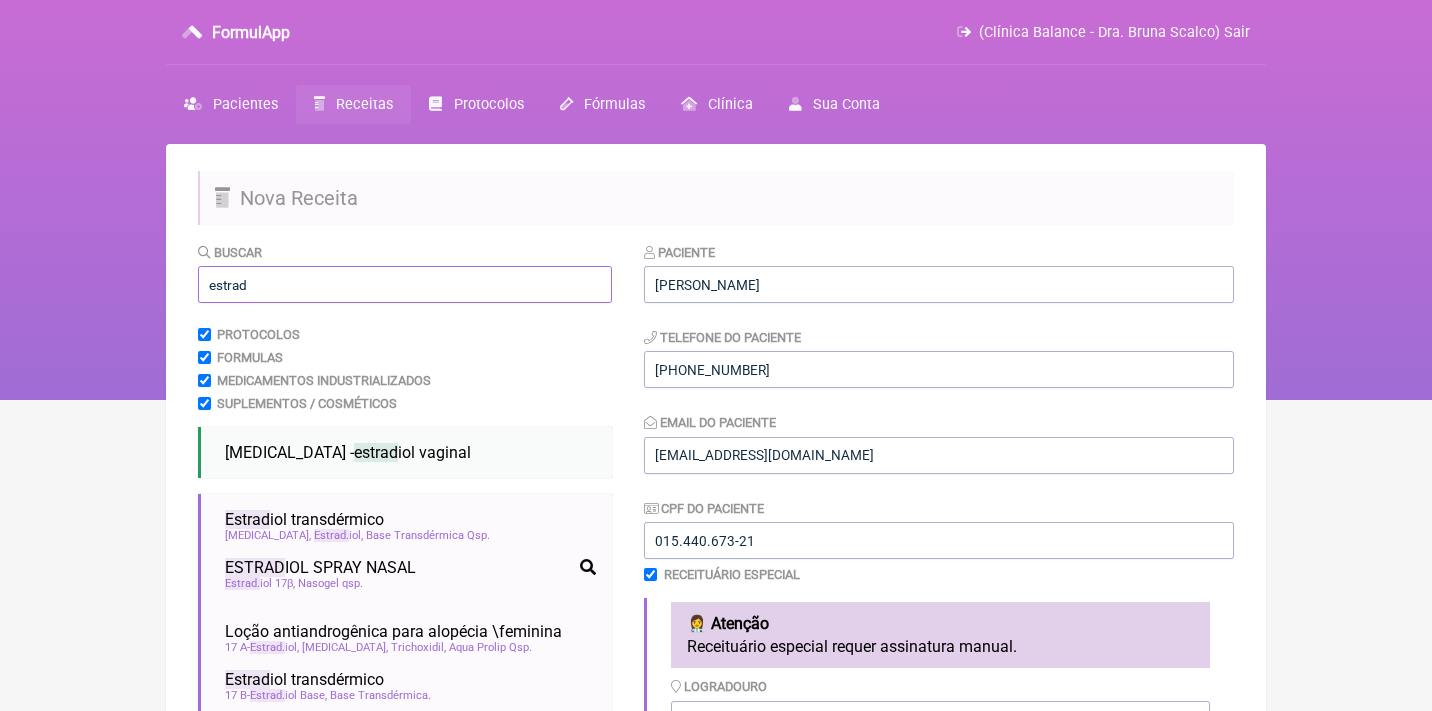 drag, startPoint x: 254, startPoint y: 285, endPoint x: 144, endPoint y: 281, distance: 110.0727 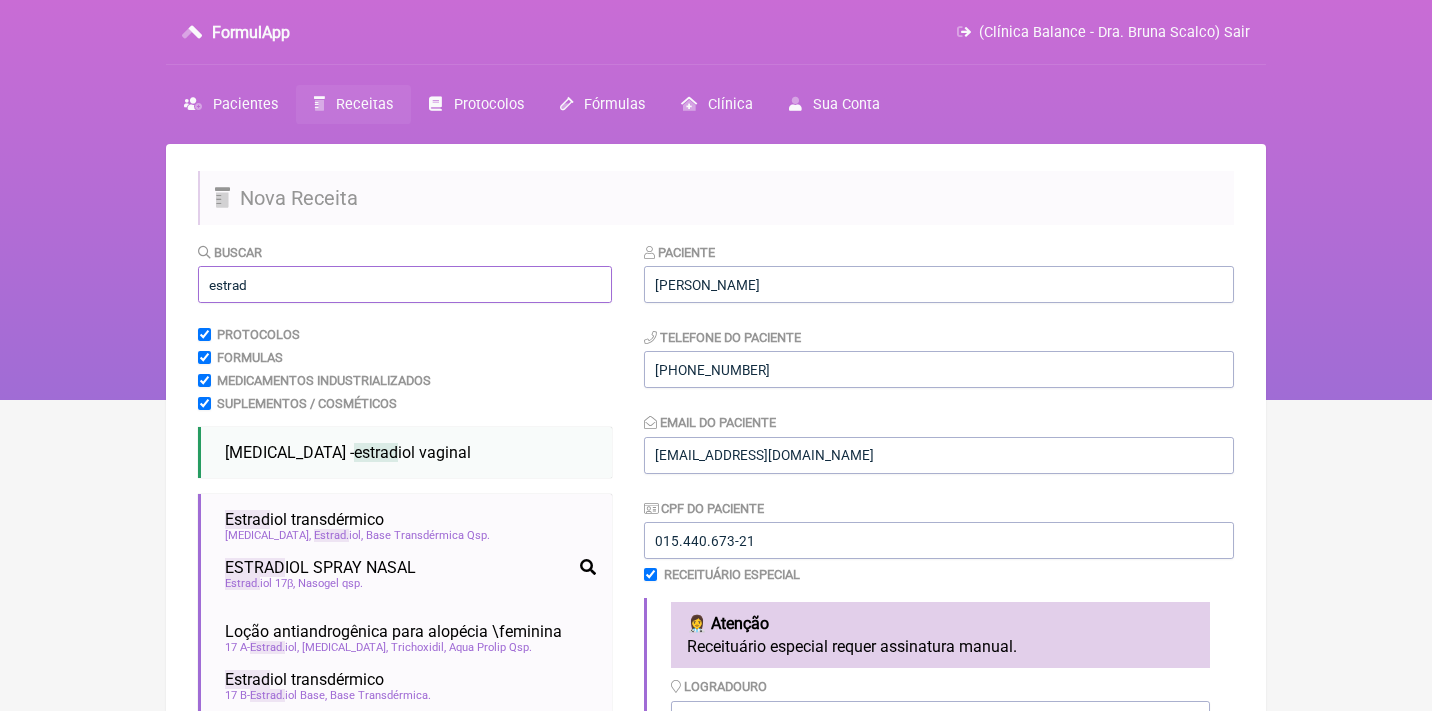 click on "FormulApp
(Clínica Balance - Dra. Bruna Scalco) Sair
Pacientes
Receitas
Protocolos
Fórmulas
Clínica
Sua Conta
Nova Receita
Buscar
estrad
Protocolos
Formulas
Medicamentos Industrializados
Suplementos / Cosméticos
Vagifem -  estrad iol vaginal
Estrad iol transdérmico
hormônios   menopausa   estrad" at bounding box center (716, 200) 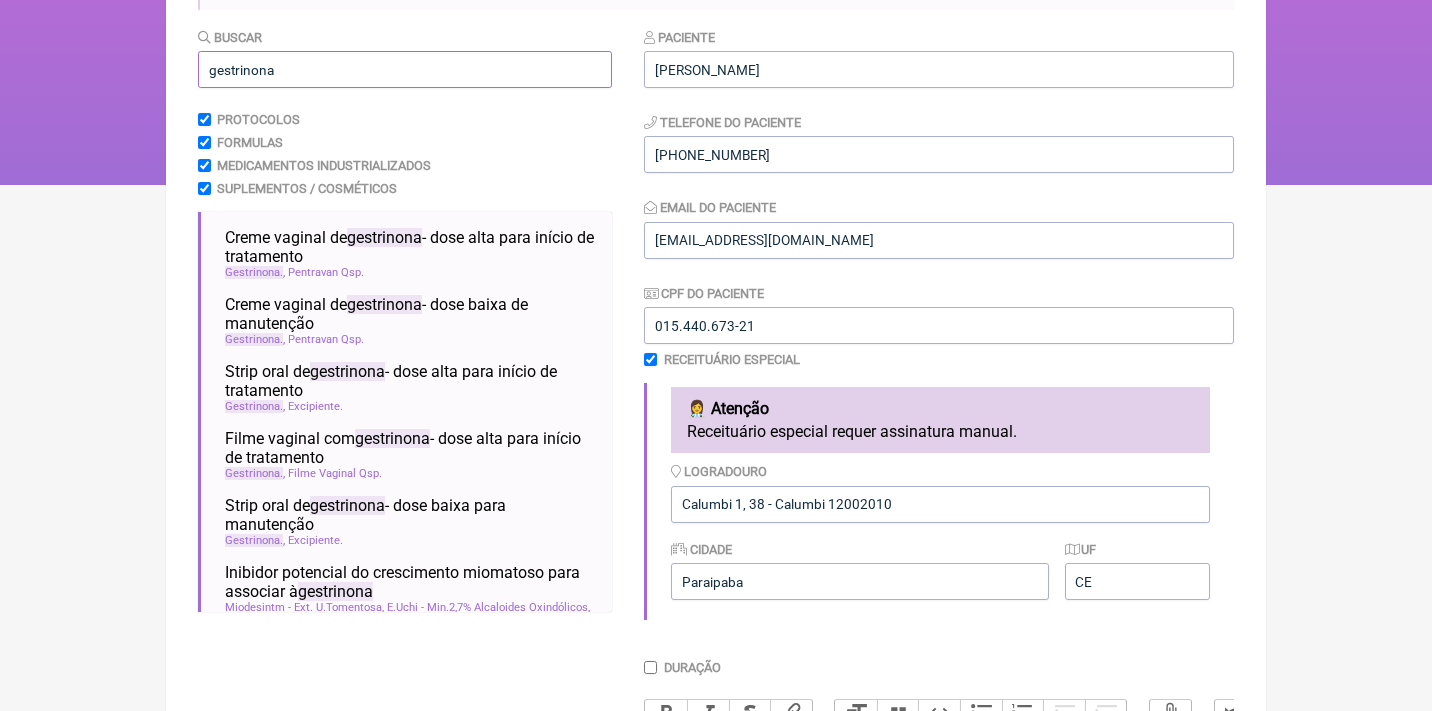 scroll, scrollTop: 218, scrollLeft: 0, axis: vertical 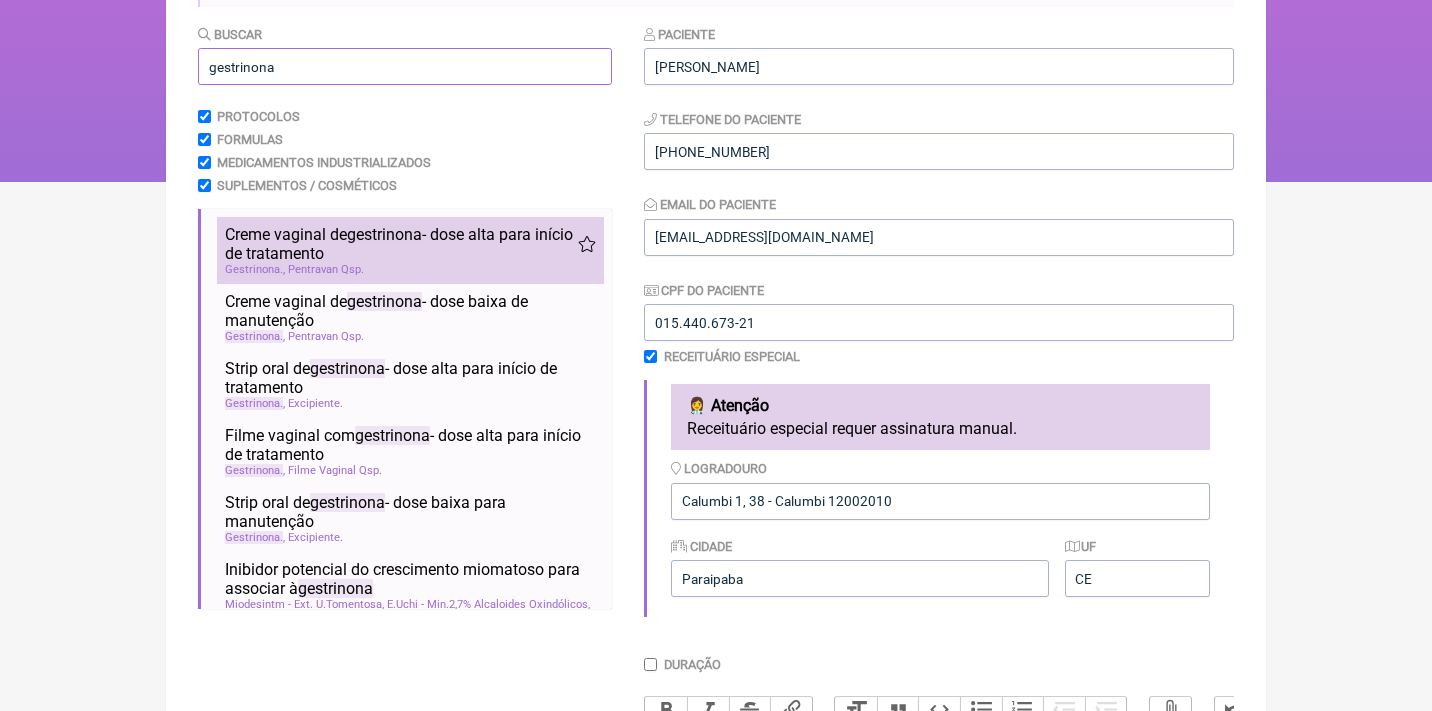type on "gestrinona" 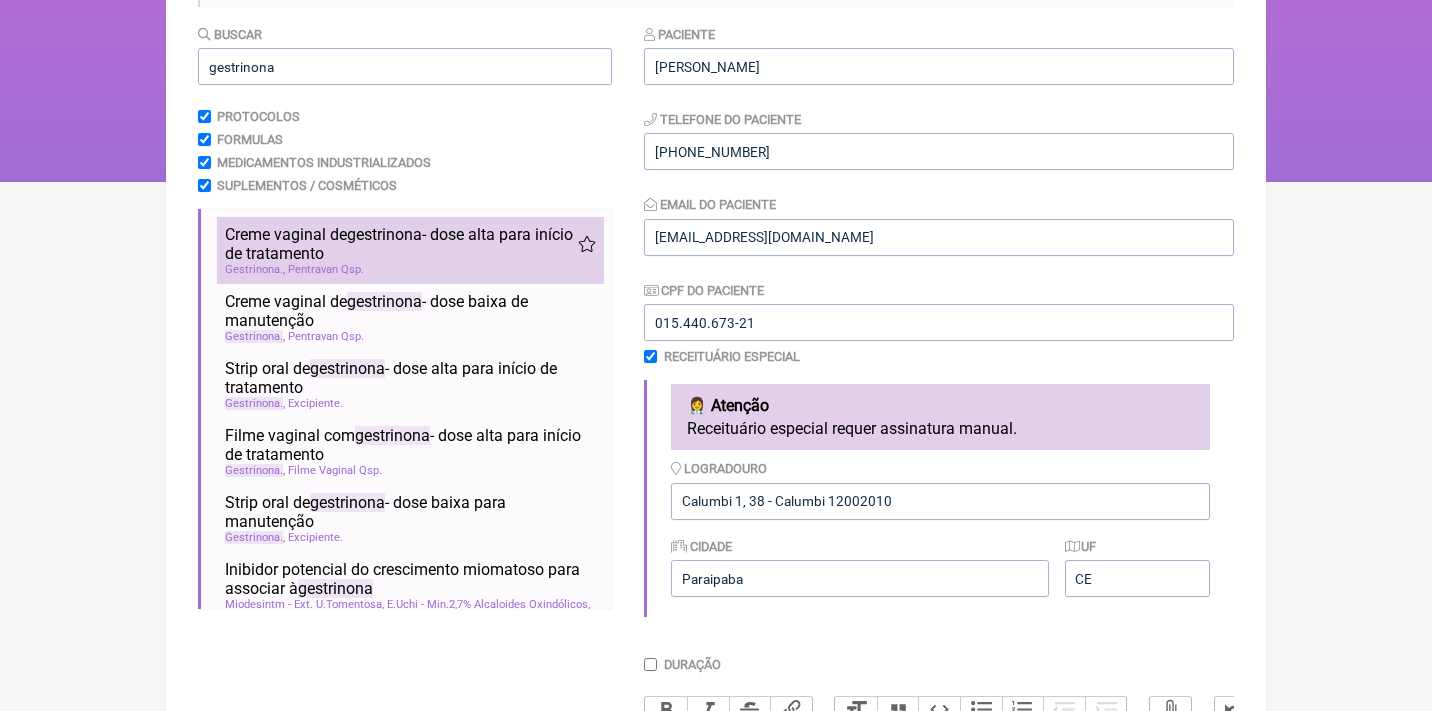 click on "Creme vaginal de  gestrinona  - dose alta para início de tratamento" at bounding box center [401, 244] 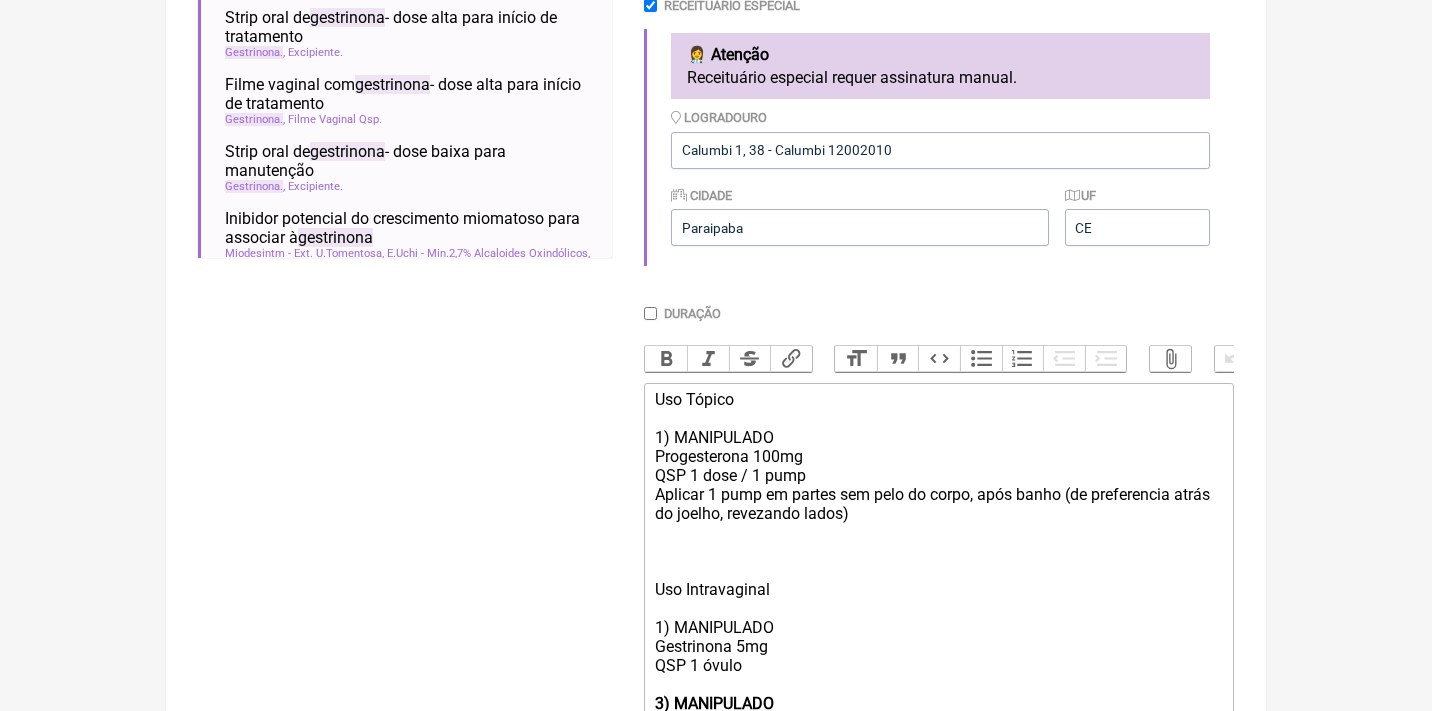 scroll, scrollTop: 686, scrollLeft: 0, axis: vertical 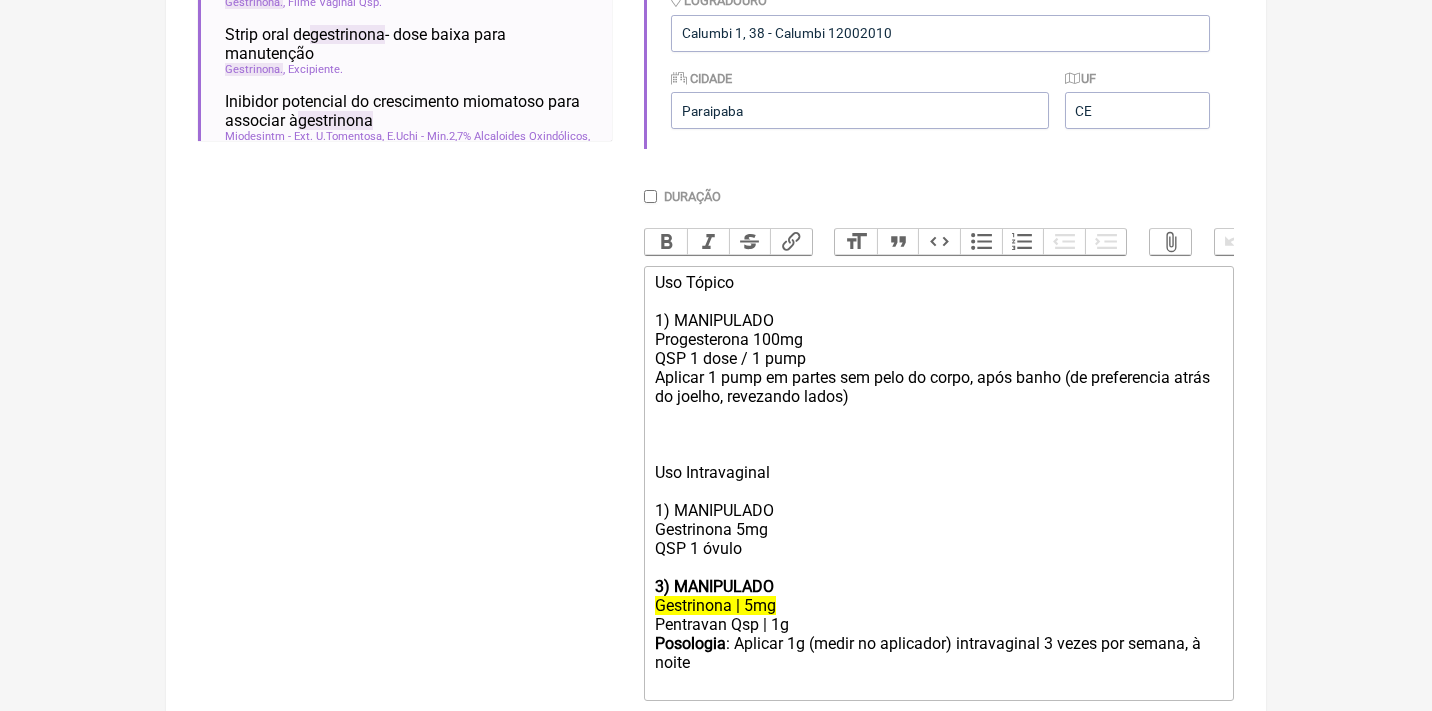 drag, startPoint x: 792, startPoint y: 534, endPoint x: 639, endPoint y: 488, distance: 159.76546 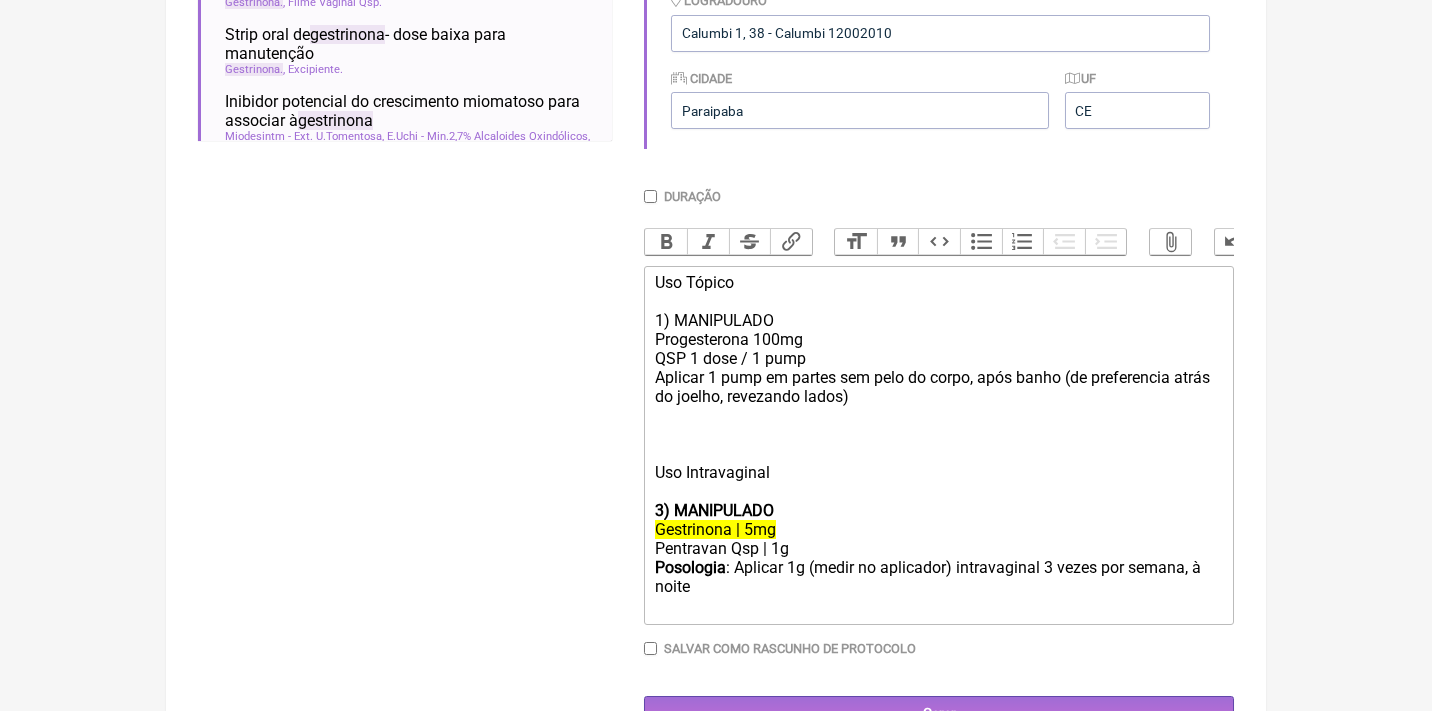 click on "3) MANIPULADO" 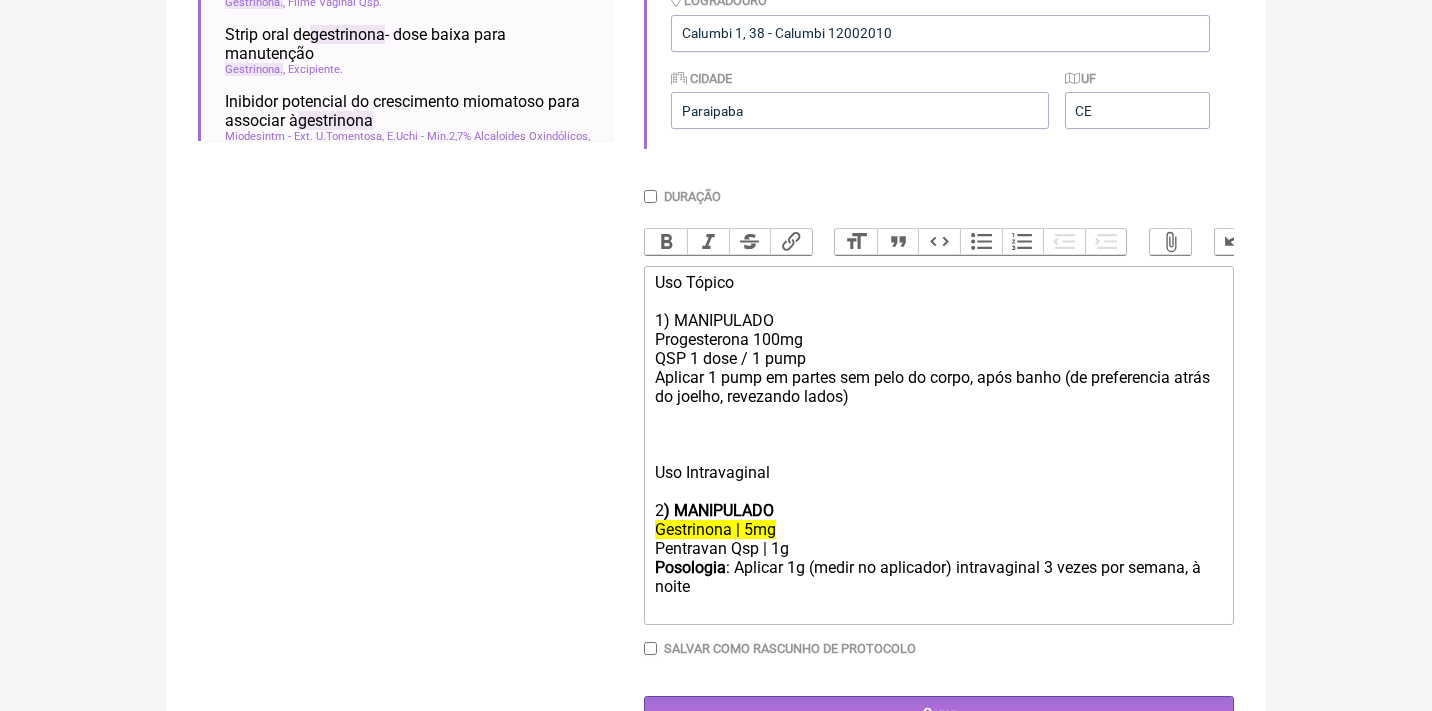 click on "Uso Tópico 1) MANIPULADO Progesterona 100mg QSP 1 dose / 1 pump Aplicar 1 pump em partes sem pelo do corpo, após banho (de preferencia atrás do joelho, revezando lados) Uso Intravaginal" 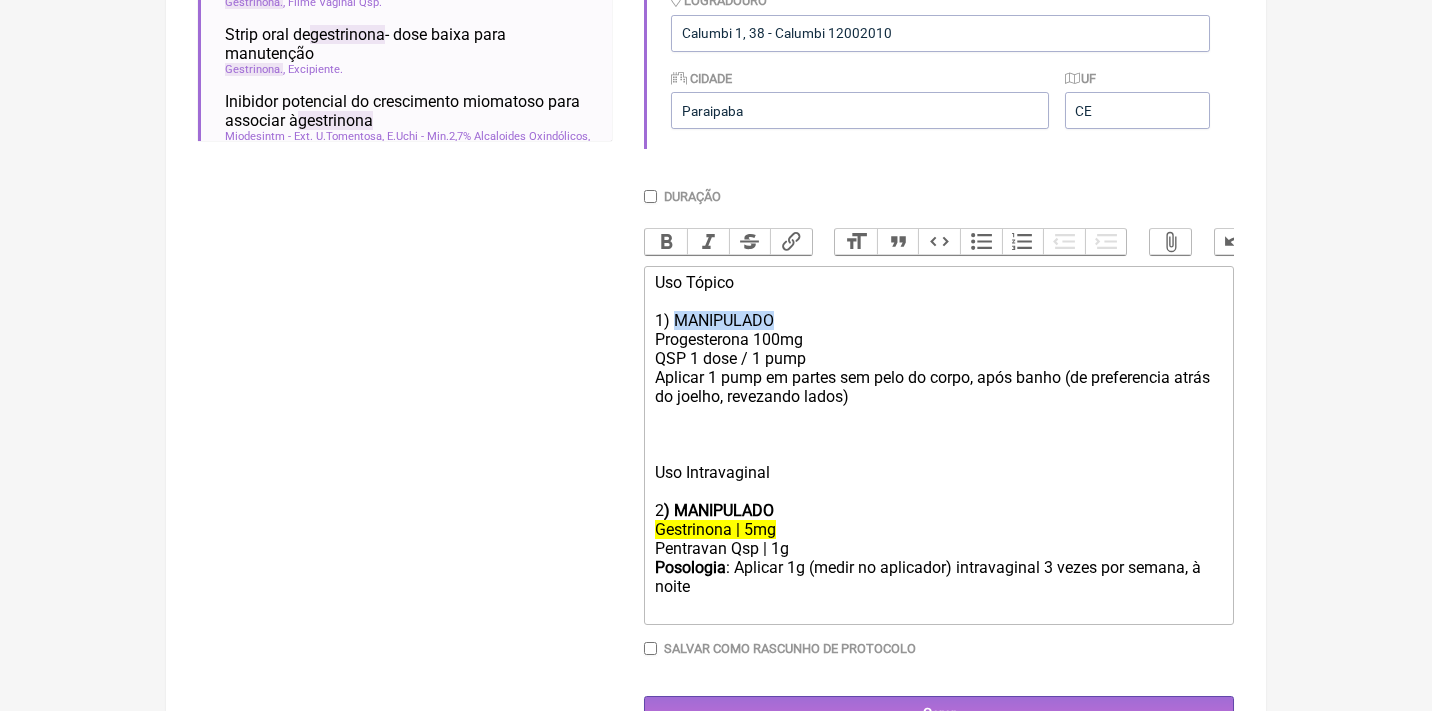 click on "Uso Tópico 1) MANIPULADO Progesterona 100mg QSP 1 dose / 1 pump Aplicar 1 pump em partes sem pelo do corpo, após banho (de preferencia atrás do joelho, revezando lados) Uso Intravaginal" 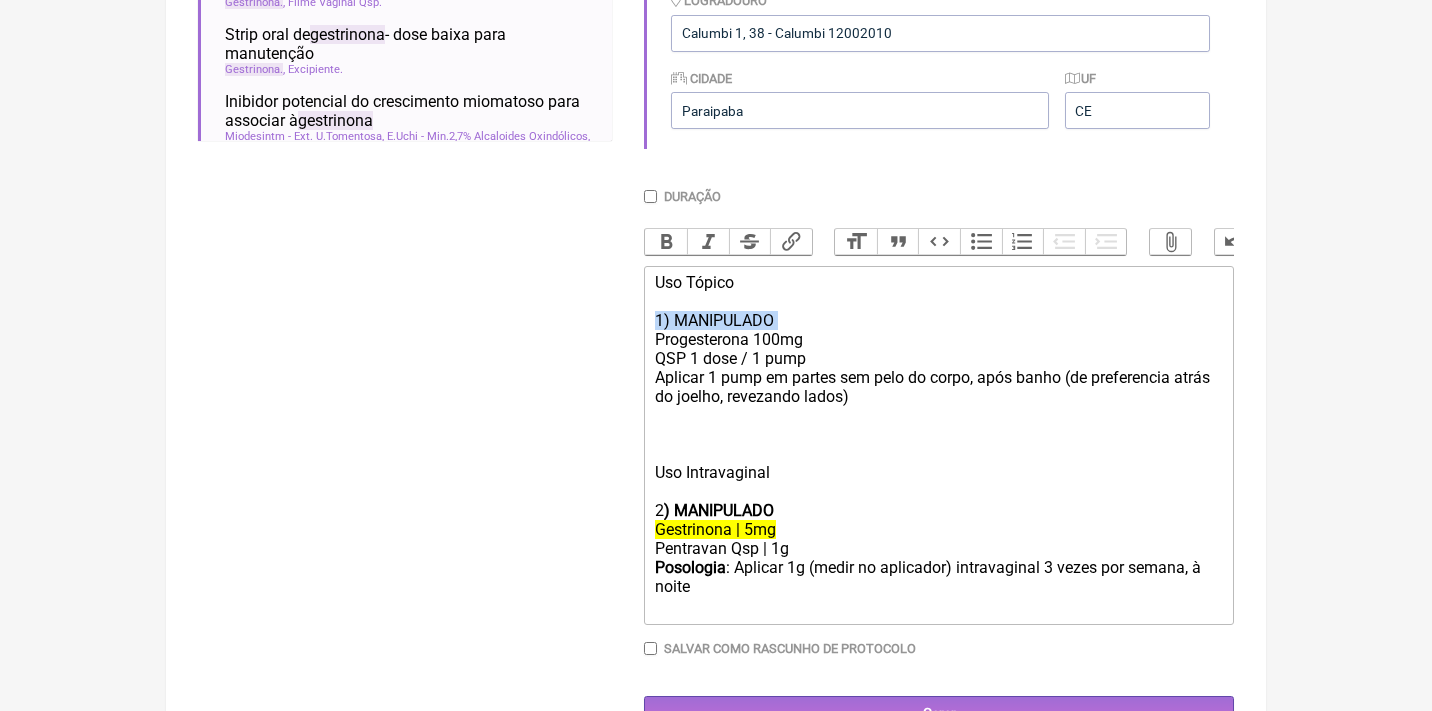 drag, startPoint x: 793, startPoint y: 312, endPoint x: 633, endPoint y: 311, distance: 160.00313 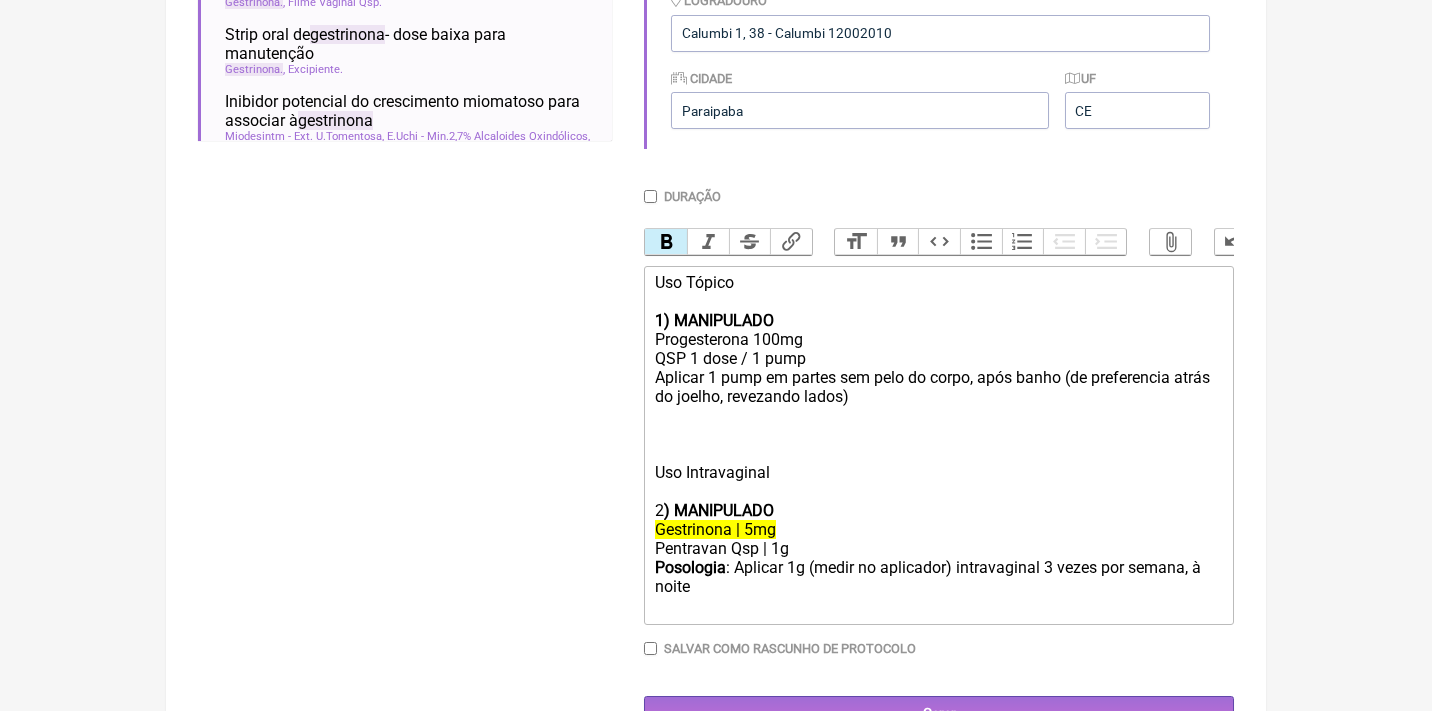 click on "Bold" at bounding box center [666, 242] 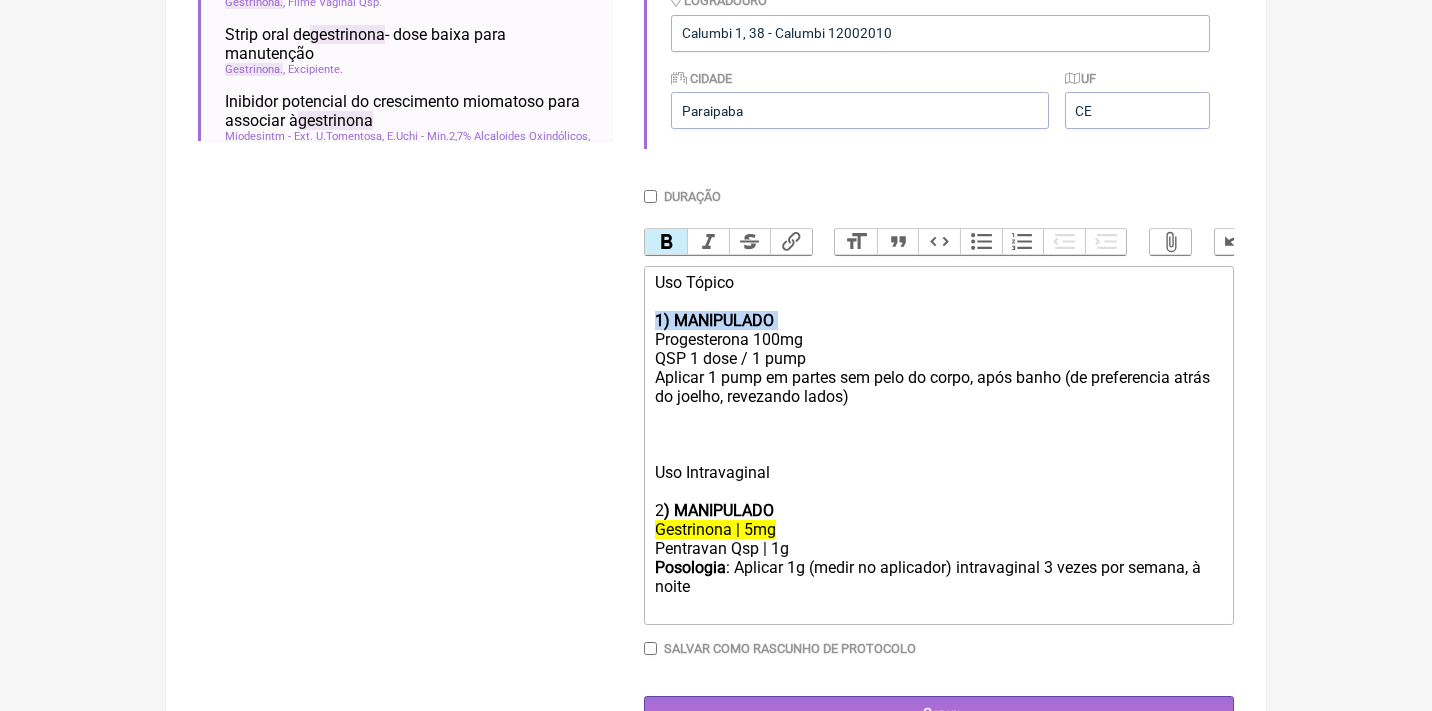 click on "Uso Tópico 1) MANIPULADO Progesterona 100mg QSP 1 dose / 1 pump Aplicar 1 pump em partes sem pelo do corpo, após banho (de preferencia atrás do joelho, revezando lados) Uso Intravaginal" 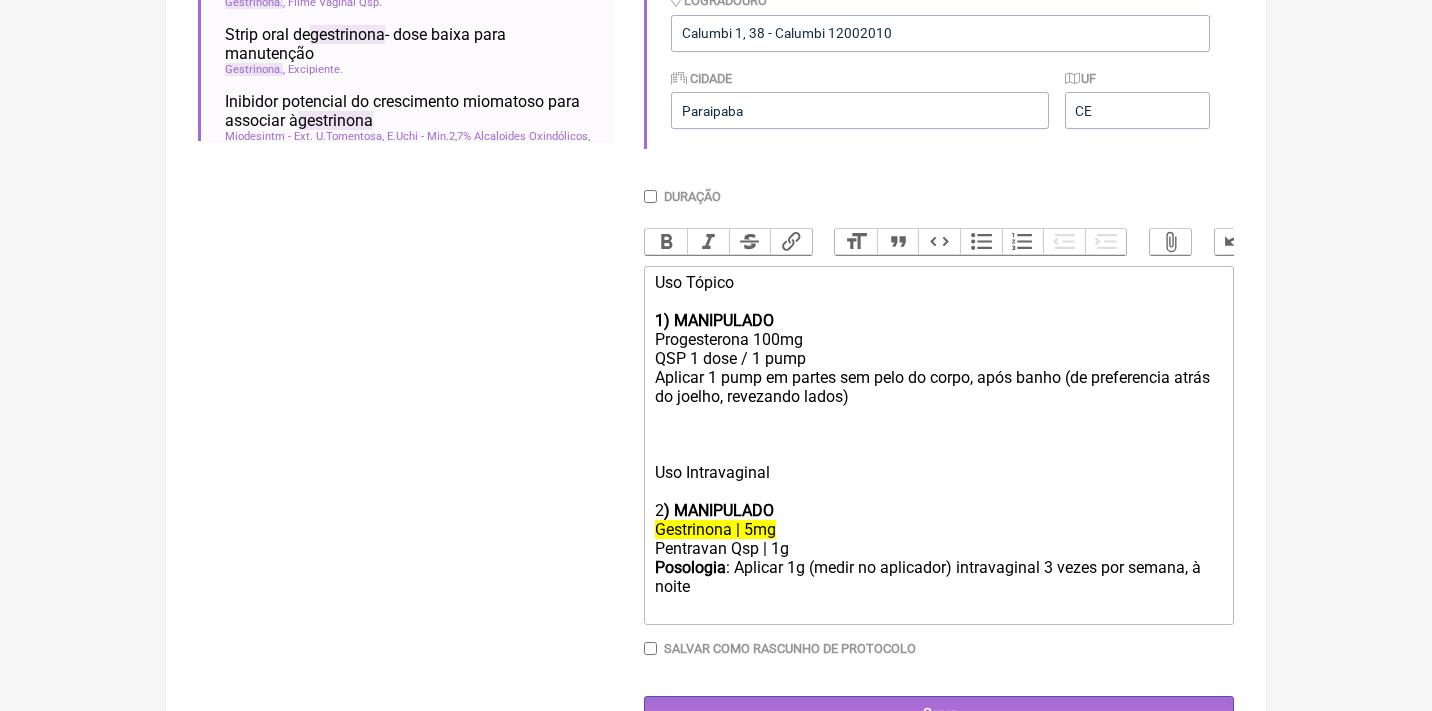 click on "Uso Tópico 1) MANIPULADO Progesterona 100mg QSP 1 dose / 1 pump Aplicar 1 pump em partes sem pelo do corpo, após banho (de preferencia atrás do joelho, revezando lados) Uso Intravaginal" 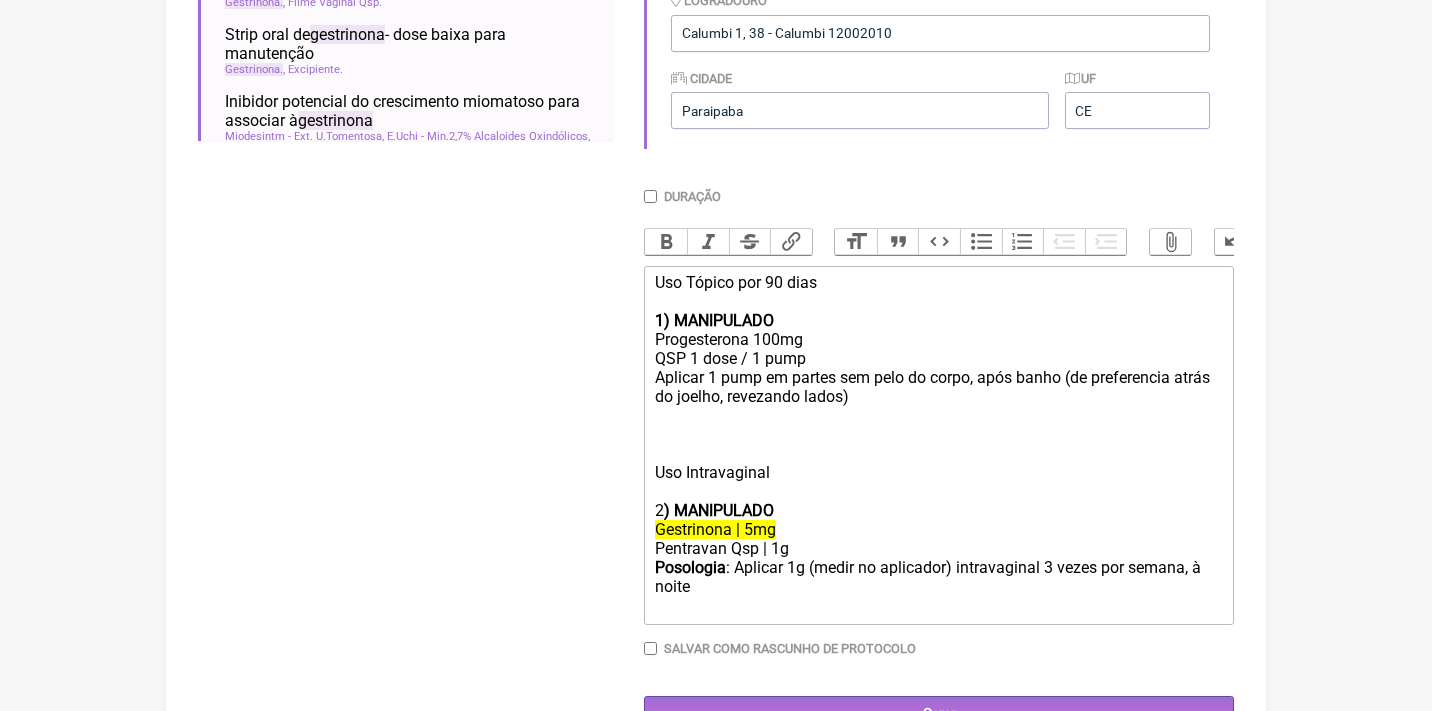 click on "Uso Tópico por 90 dias 1) MANIPULADO Progesterona 100mg QSP 1 dose / 1 pump Aplicar 1 pump em partes sem pelo do corpo, após banho (de preferencia atrás do joelho, revezando lados) Uso Intravaginal" 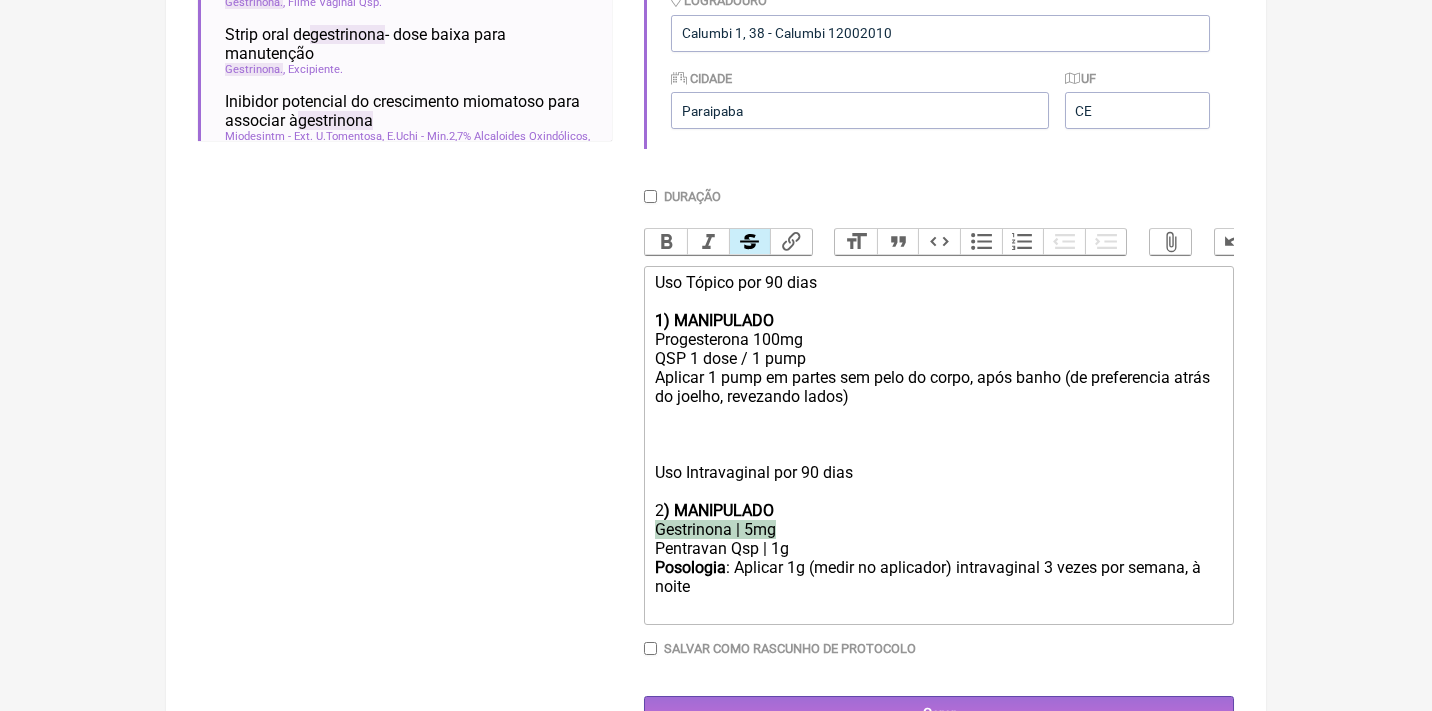 drag, startPoint x: 785, startPoint y: 516, endPoint x: 652, endPoint y: 510, distance: 133.13527 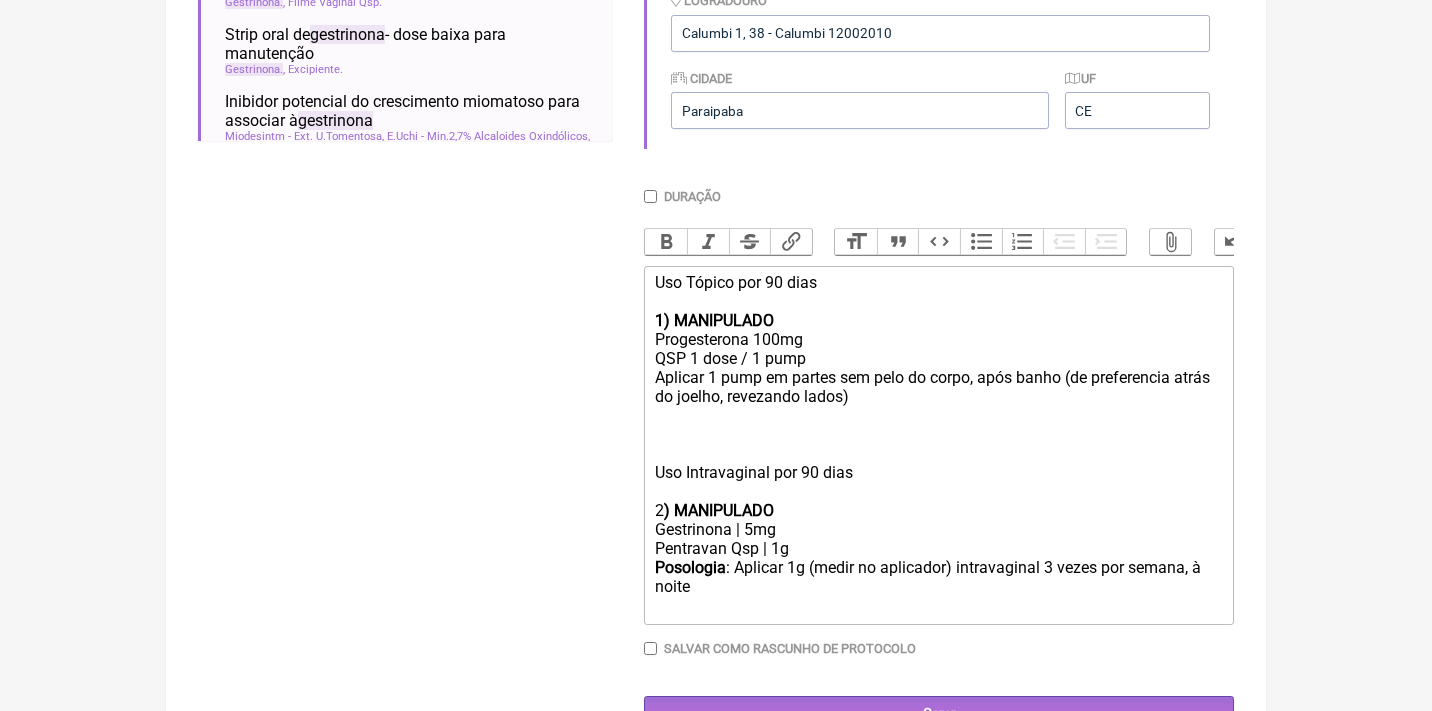 click on "2 ) MANIPULADO" 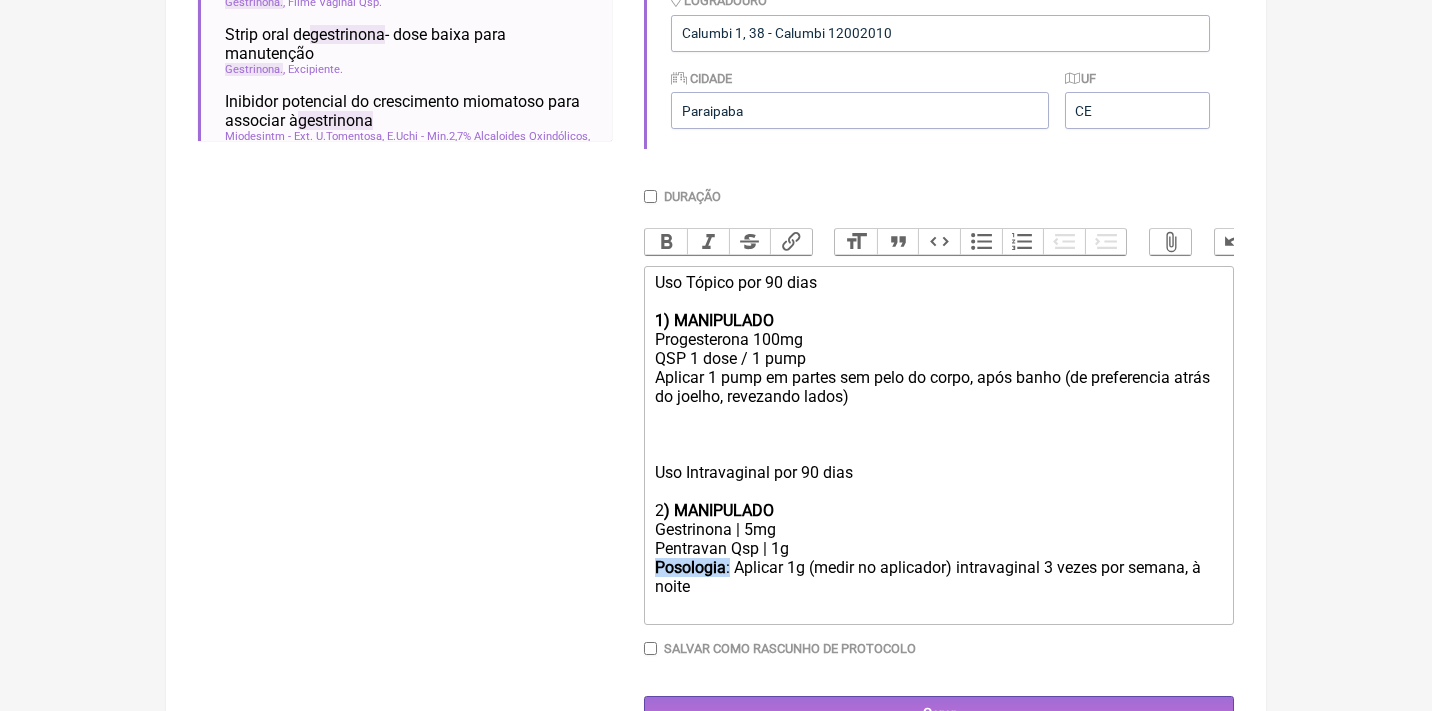 drag, startPoint x: 737, startPoint y: 549, endPoint x: 588, endPoint y: 542, distance: 149.16434 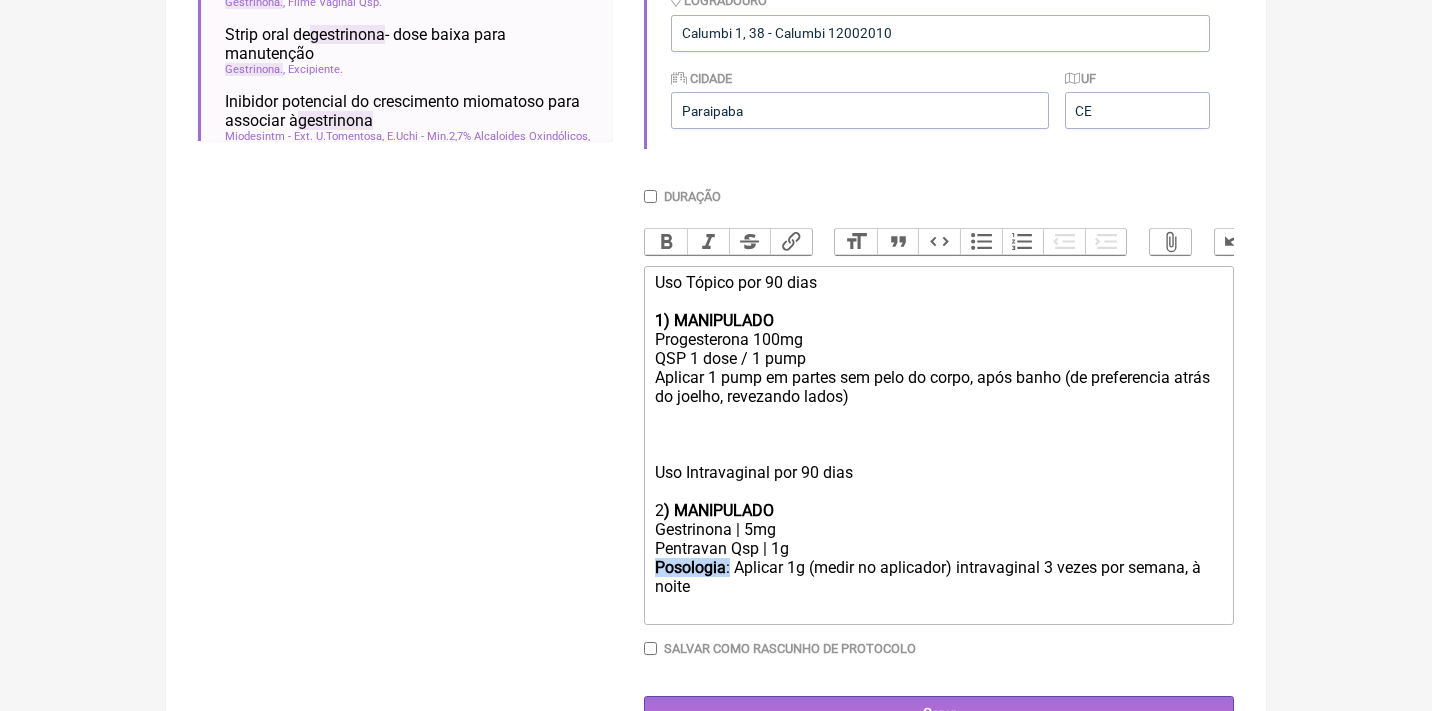 click on "Buscar
gestrinona
Protocolos
Formulas
Medicamentos Industrializados
Suplementos / Cosméticos
Creme vaginal de  gestrinona  - dose alta para início de tratamento
nutrologia   nutrição   ginecologia   ortomolecular   endocrinologia   saúde da mulher   tpm   endometriose   miomatose   adenomiose   mastalgia cíclica   mama fibrocística   fibromas uterinos
Gestrinona   Pentravan Qsp
Creme vaginal de  gestrinona  - dose baixa de manutenção
nutrologia   nutrição   ginecologia   ortomolecular   endocrinologia   saúde da mulher   tpm" at bounding box center [716, 144] 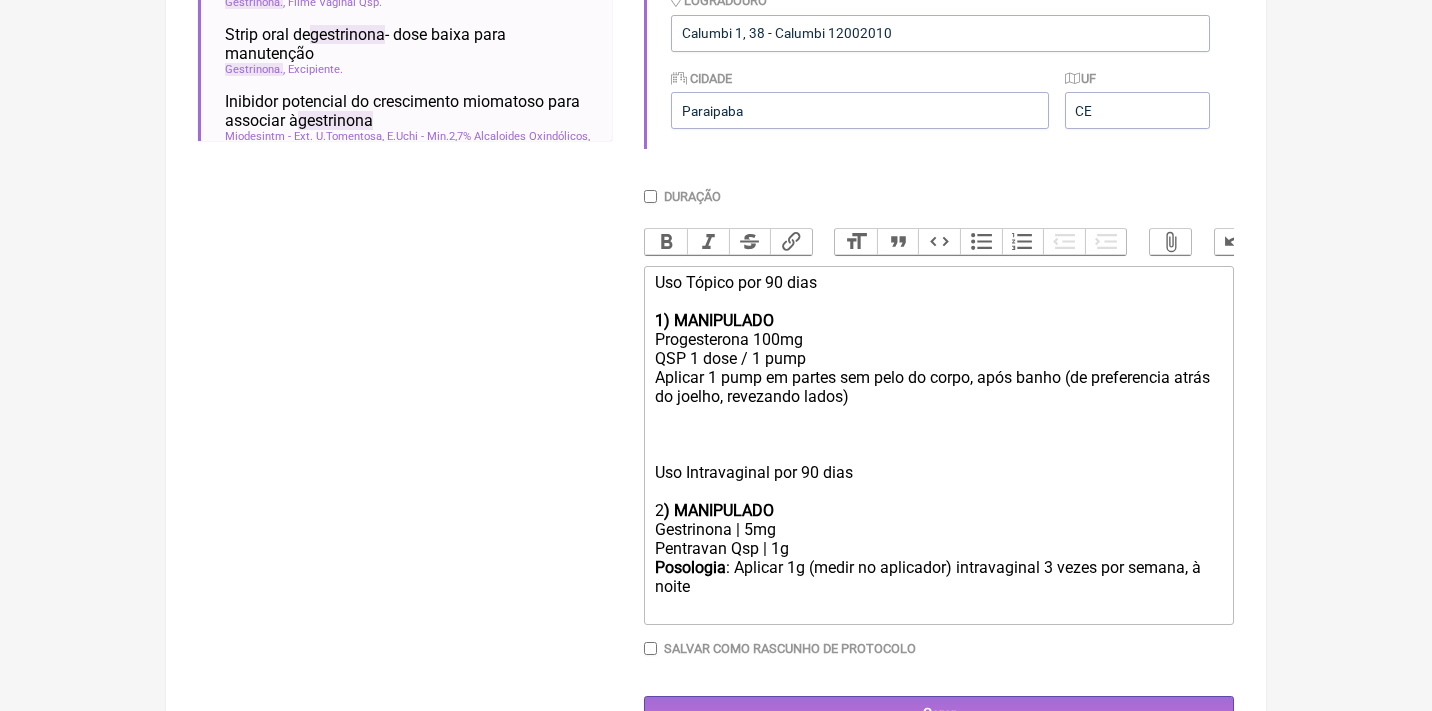 paste on "<strong>Posologia</strong>:" 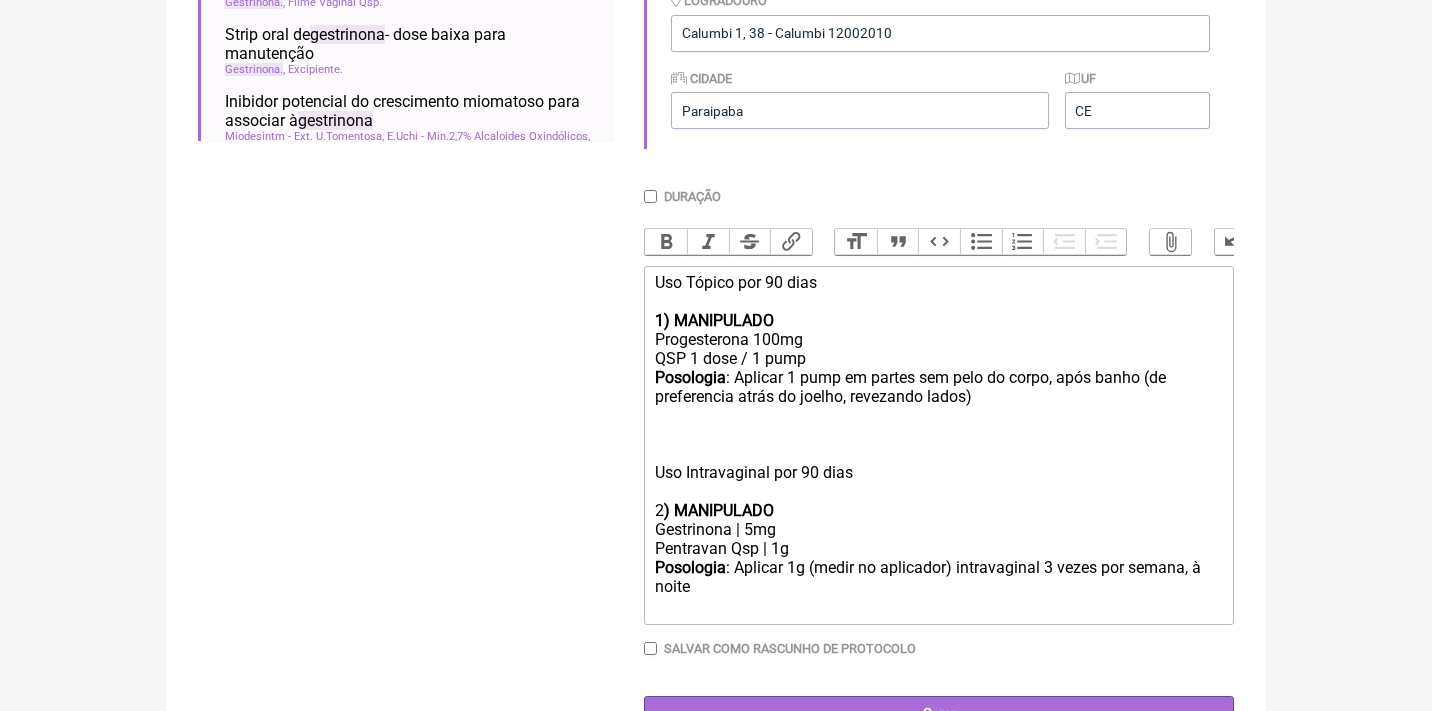 click on "Posologia : Aplicar 1g (medir no aplicador) intravaginal 3 vezes por semana, à noite ㅤ" 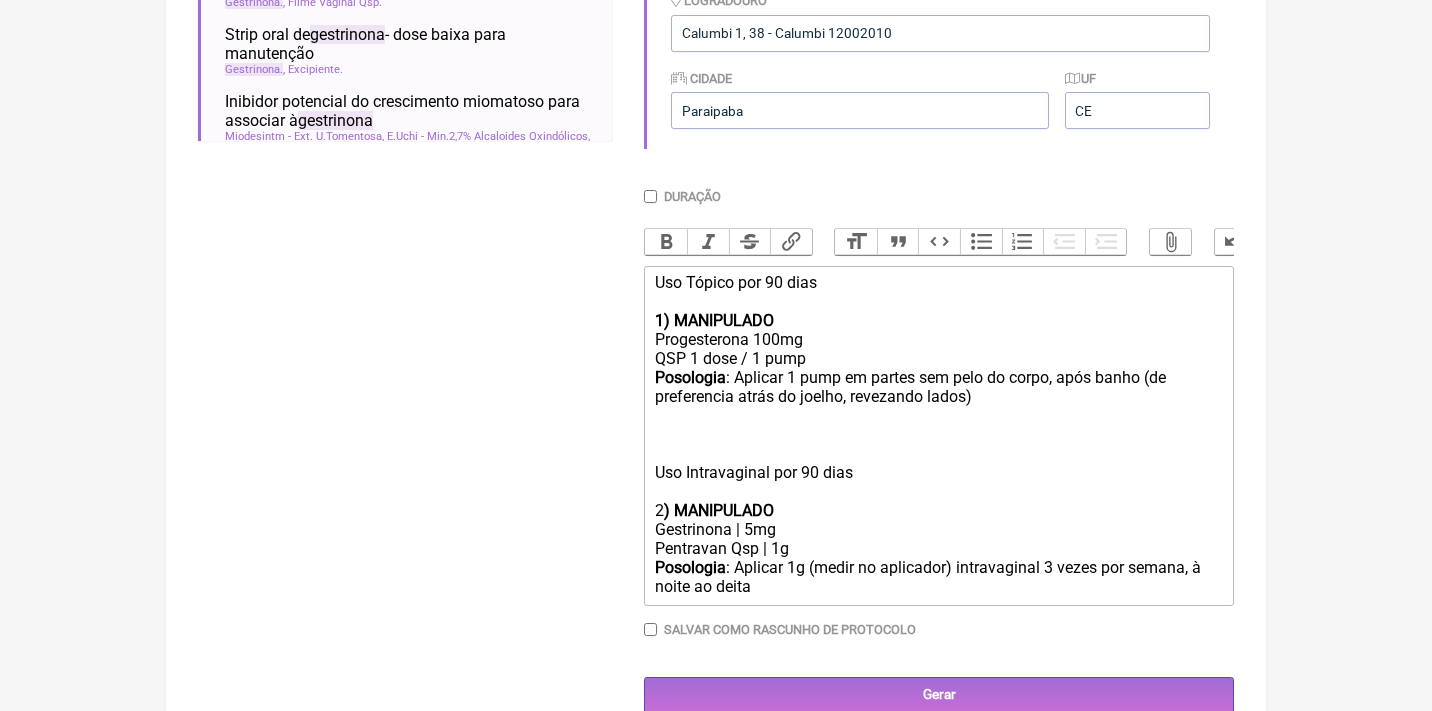 type on "<div>Uso Tópico por 90 dias<br><br><strong>1) MANIPULADO<br></strong>Progesterona 100mg<br>QSP 1 dose / 1 pump<br><strong>Posologia</strong>: Aplicar 1 pump em partes sem pelo do corpo, após banho (de preferencia atrás do joelho, revezando lados)<br><br><br><br>Uso Intravaginal por 90 dias<br><br></div><div>2<strong>) MANIPULADO</strong></div><div>Gestrinona | 5mg</div><div>Pentravan Qsp | 1g</div><div><strong>Posologia</strong>: Aplicar 1g (medir no aplicador) intravaginal 3 vezes por semana, à noite ㅤao deitar</div>" 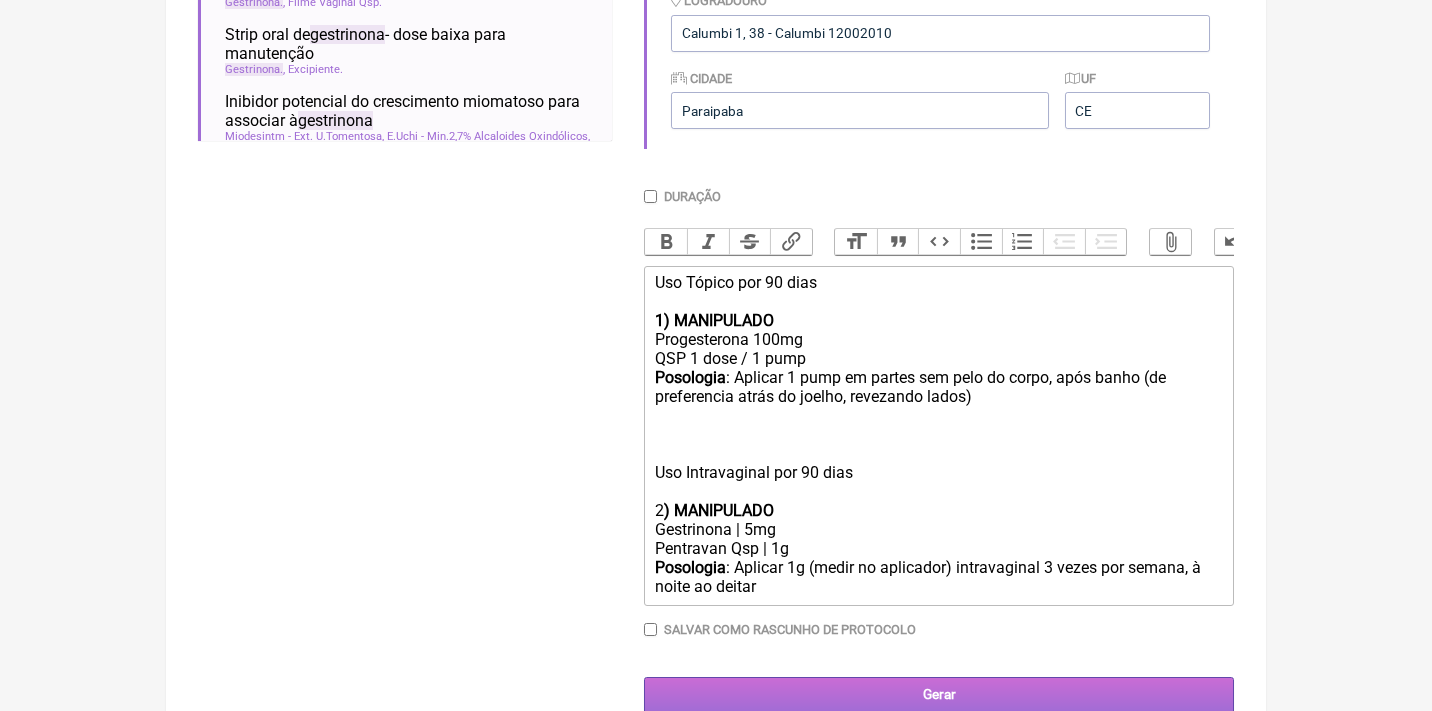 click on "Gerar" at bounding box center [939, 695] 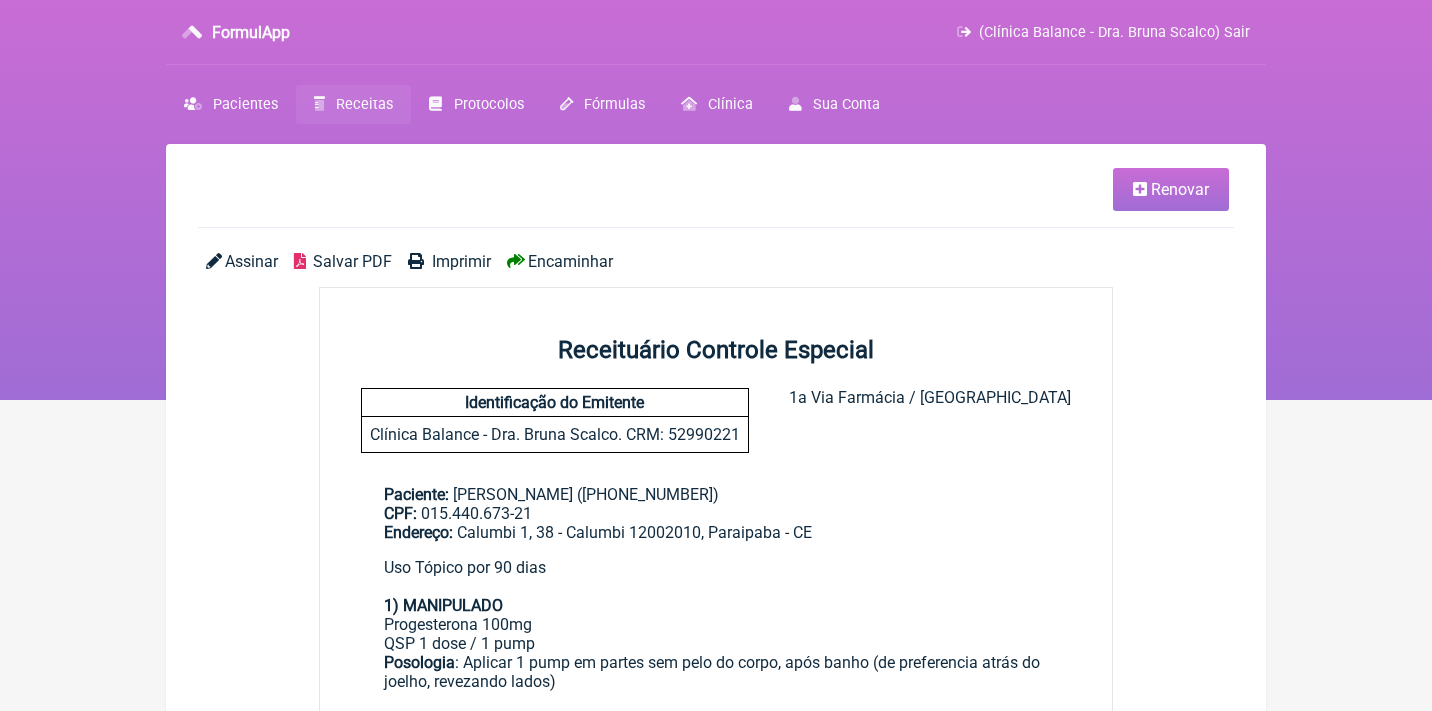 scroll, scrollTop: 0, scrollLeft: 0, axis: both 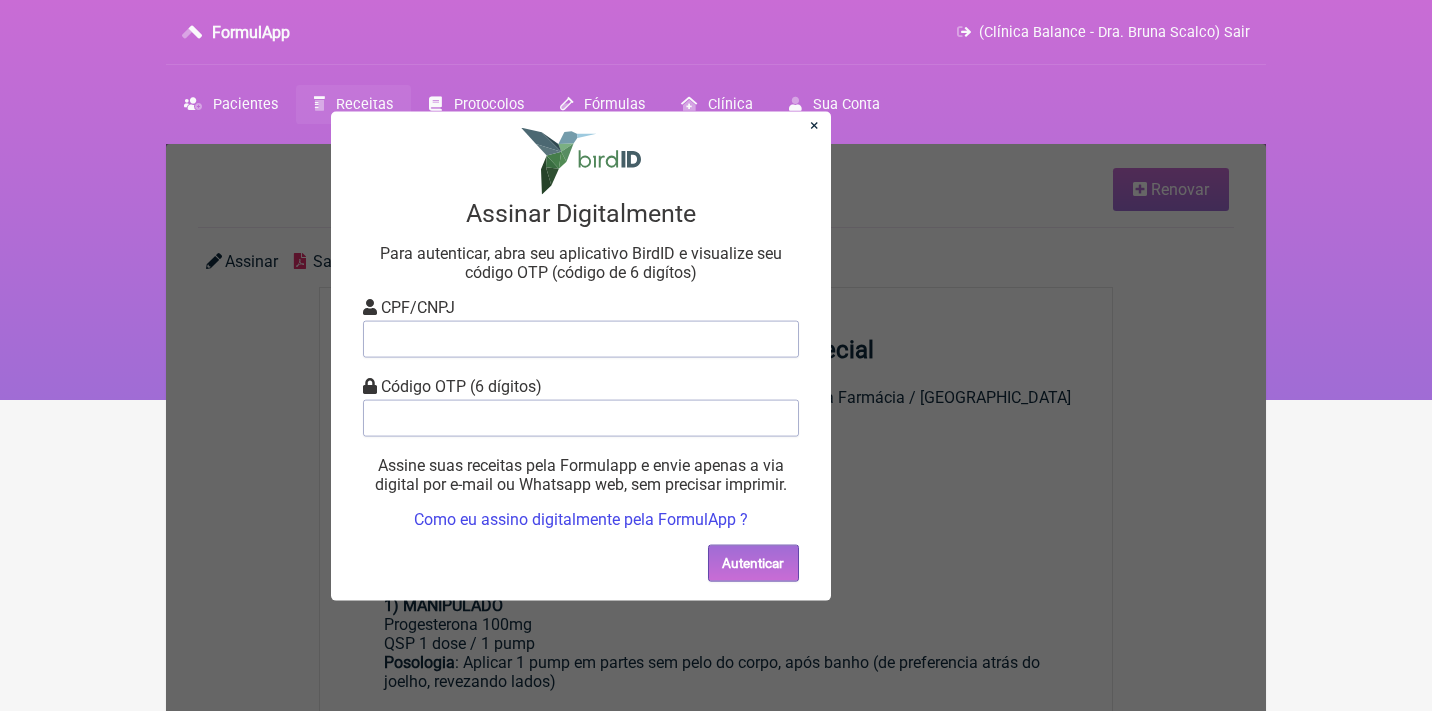 click on "CPF/CNPJ Código OTP (6 dígitos) Assine suas receitas pela Formulapp e envie apenas a via digital por e-mail ou Whatsapp web, sem precisar imprimir. Como eu assino digitalmente pela FormulApp ? Autenticar" at bounding box center [581, 412] 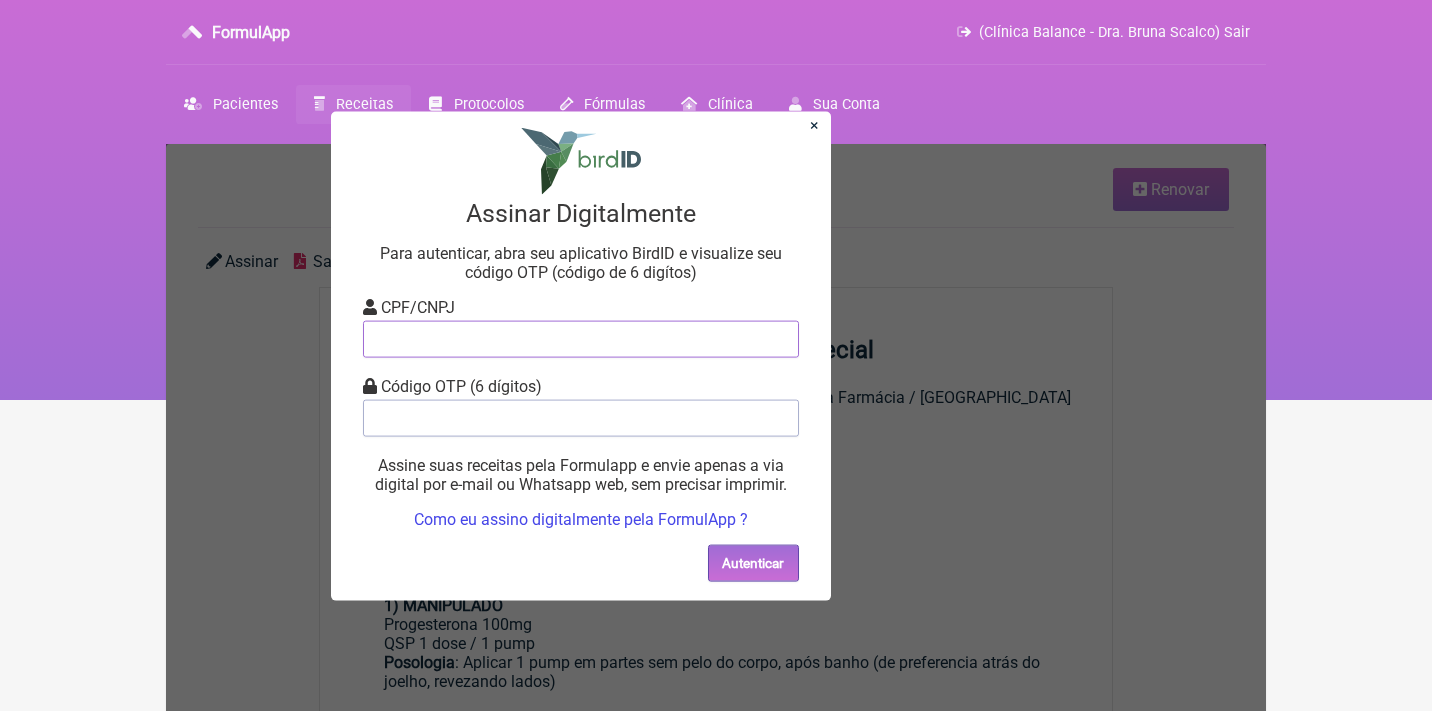 click at bounding box center [581, 338] 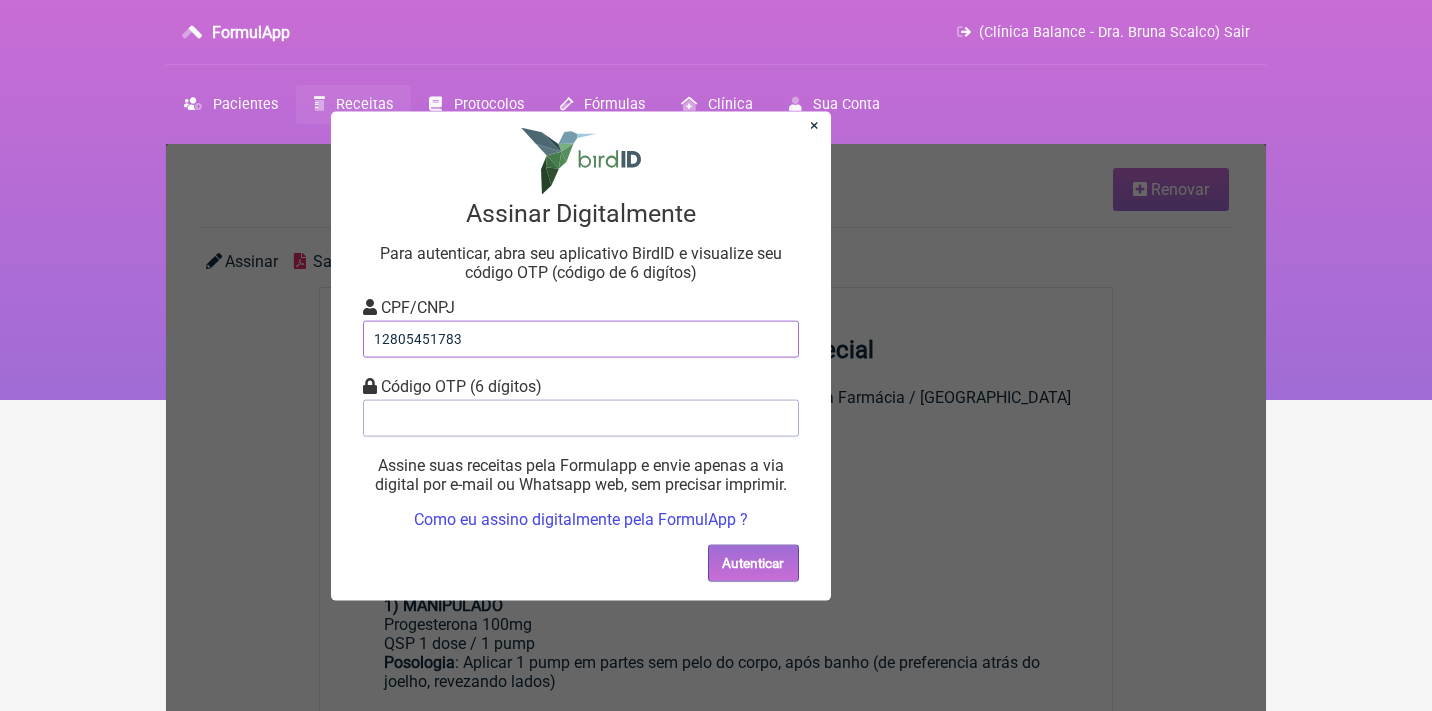 type on "12805451783" 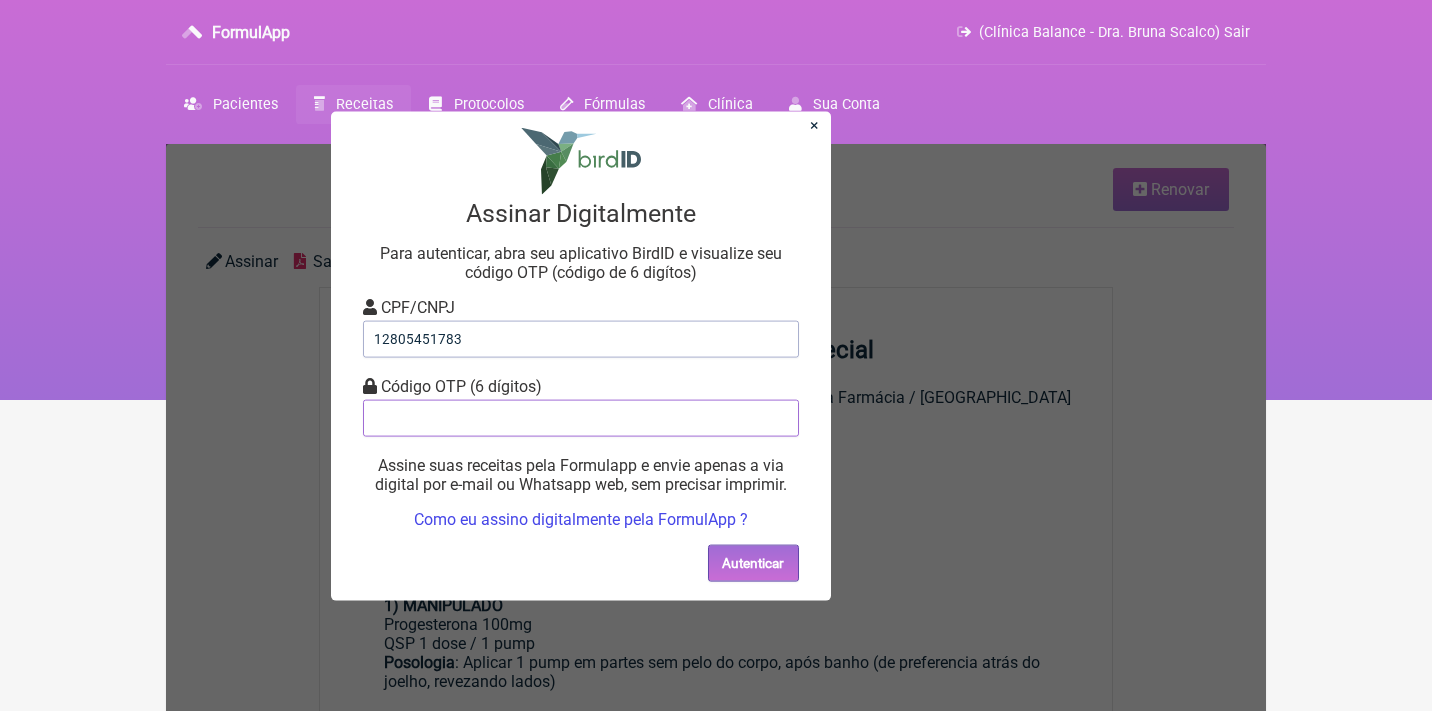 click at bounding box center (581, 417) 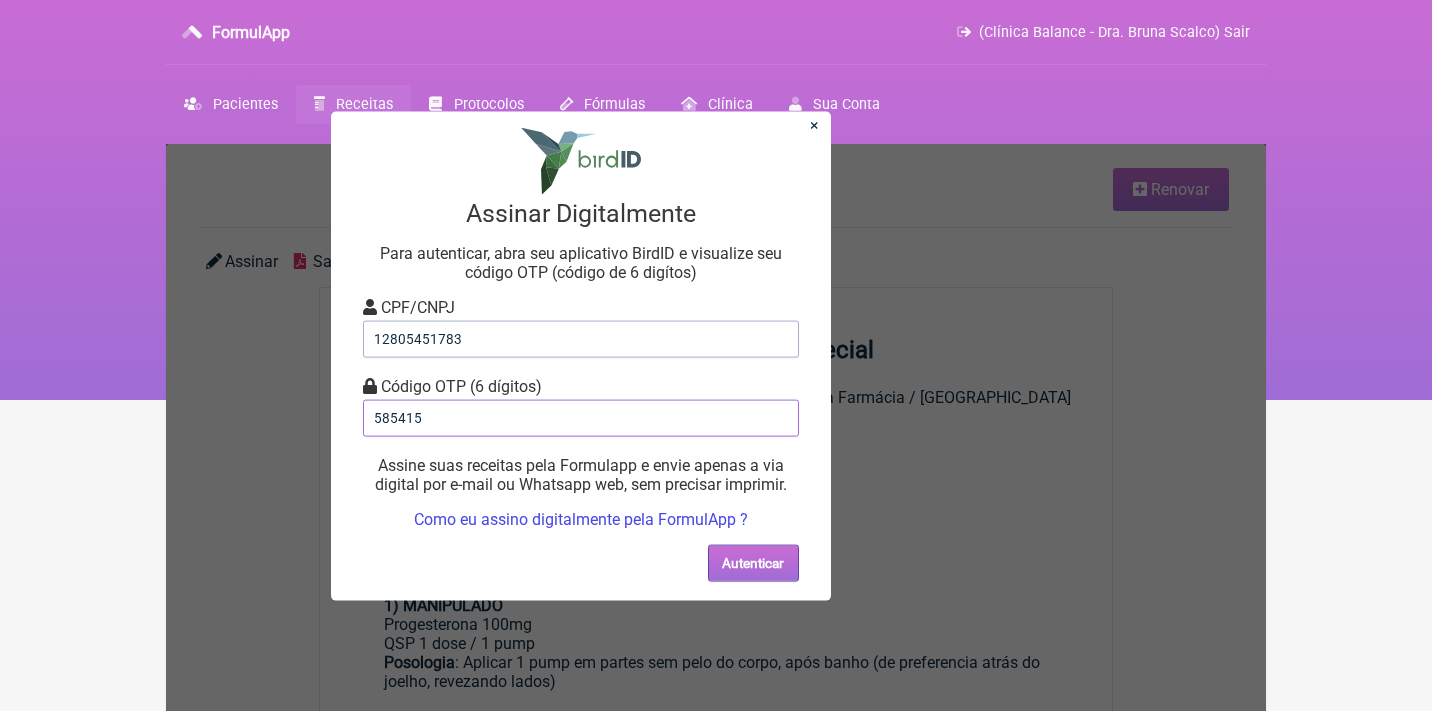 type on "585415" 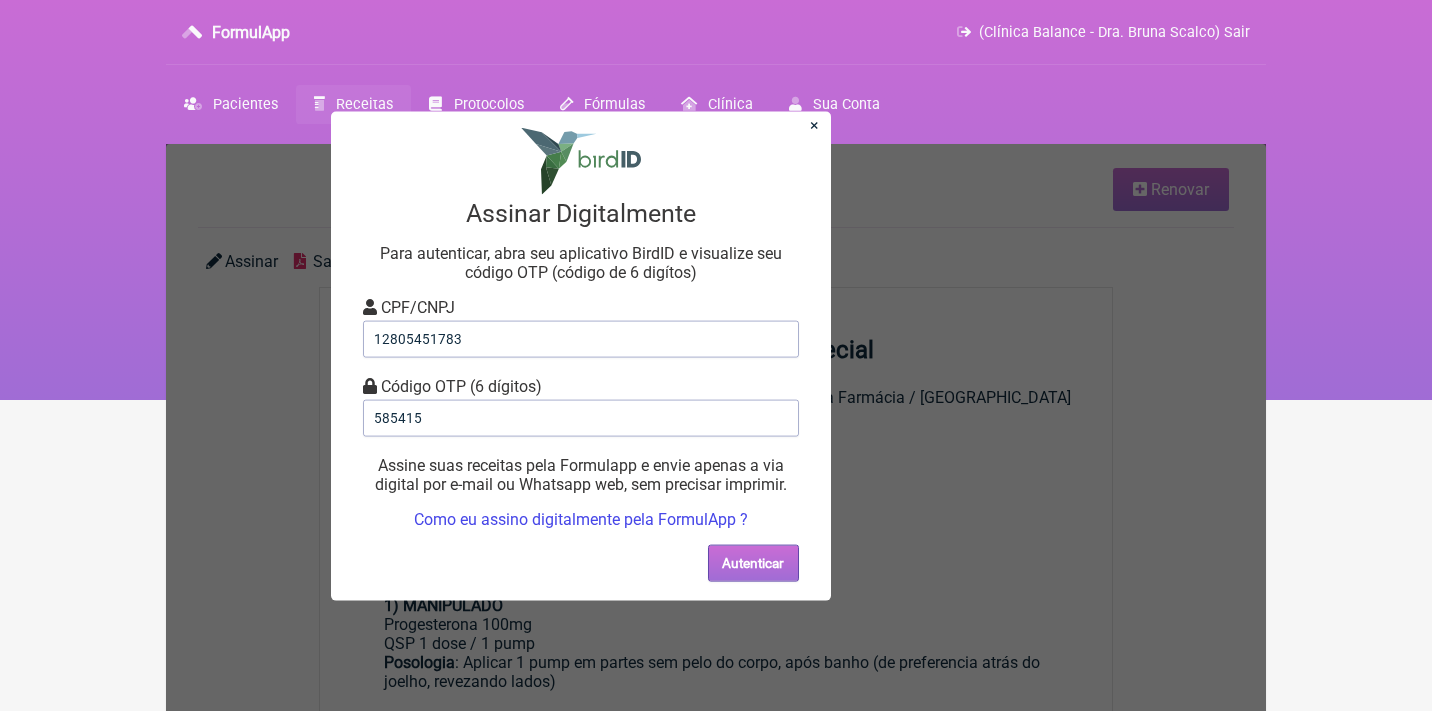 click on "Autenticar" at bounding box center (753, 562) 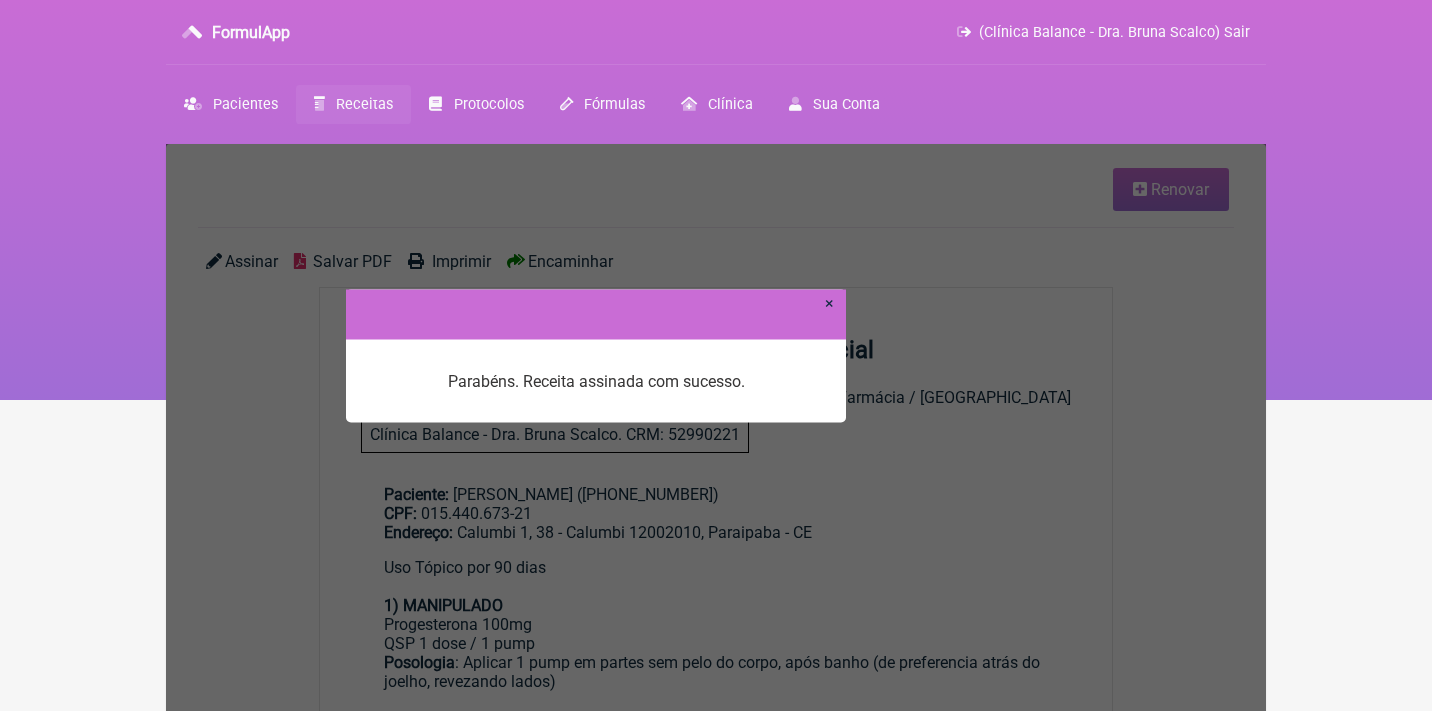 click on "×" at bounding box center [829, 302] 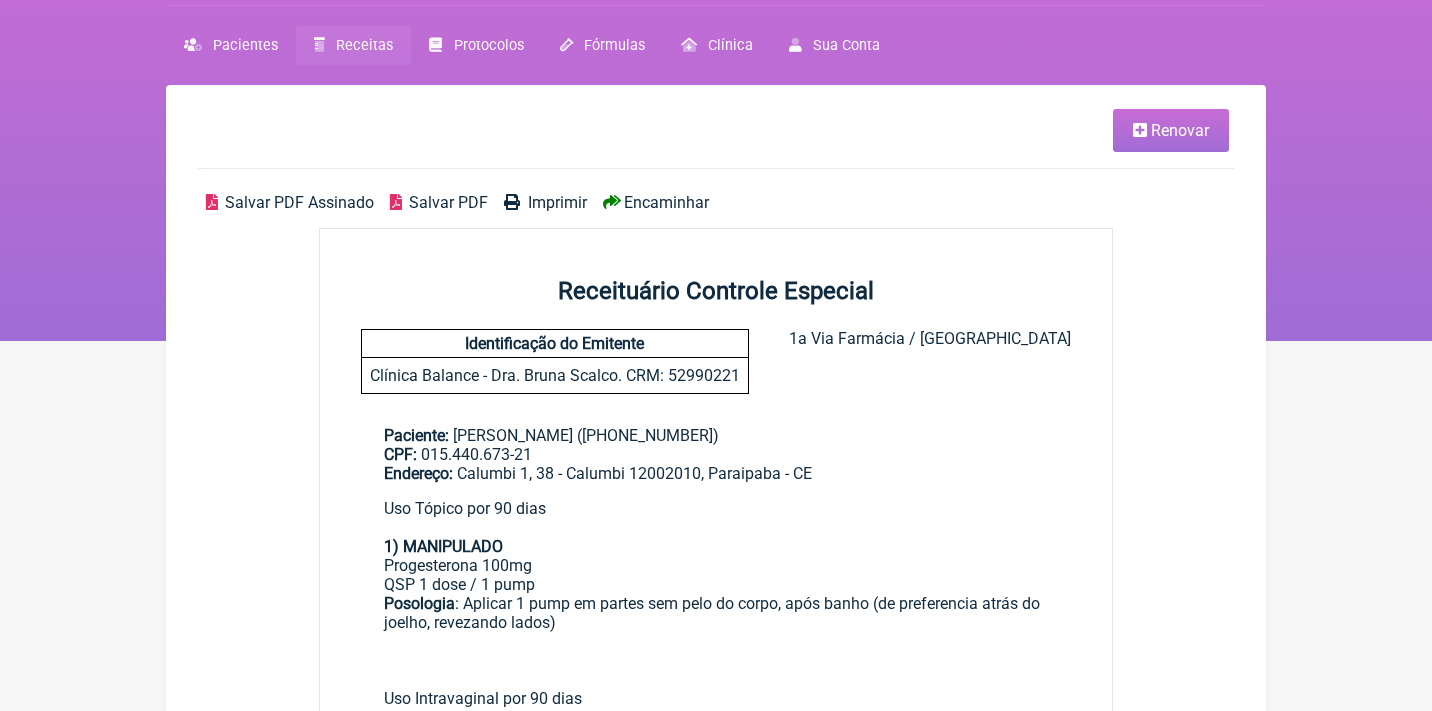 scroll, scrollTop: 0, scrollLeft: 0, axis: both 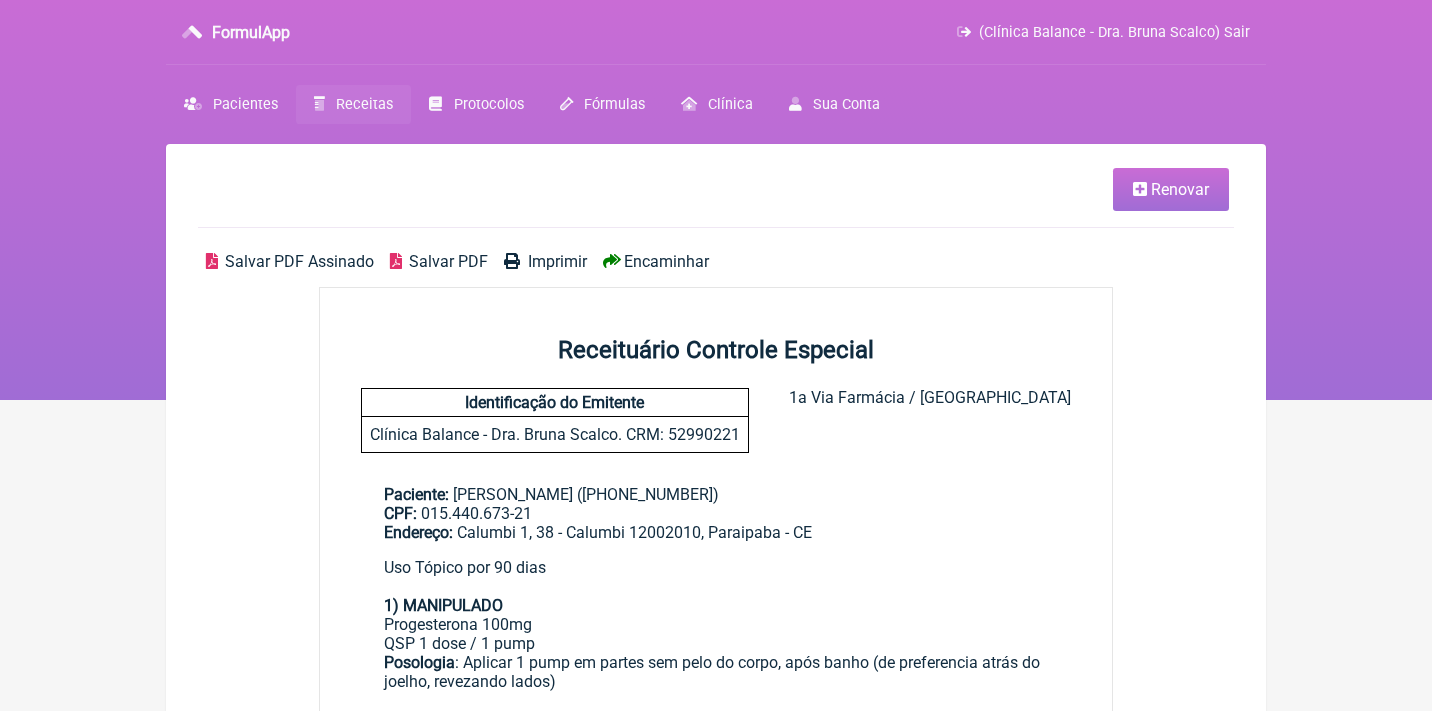 click on "Salvar PDF Assinado" at bounding box center [299, 261] 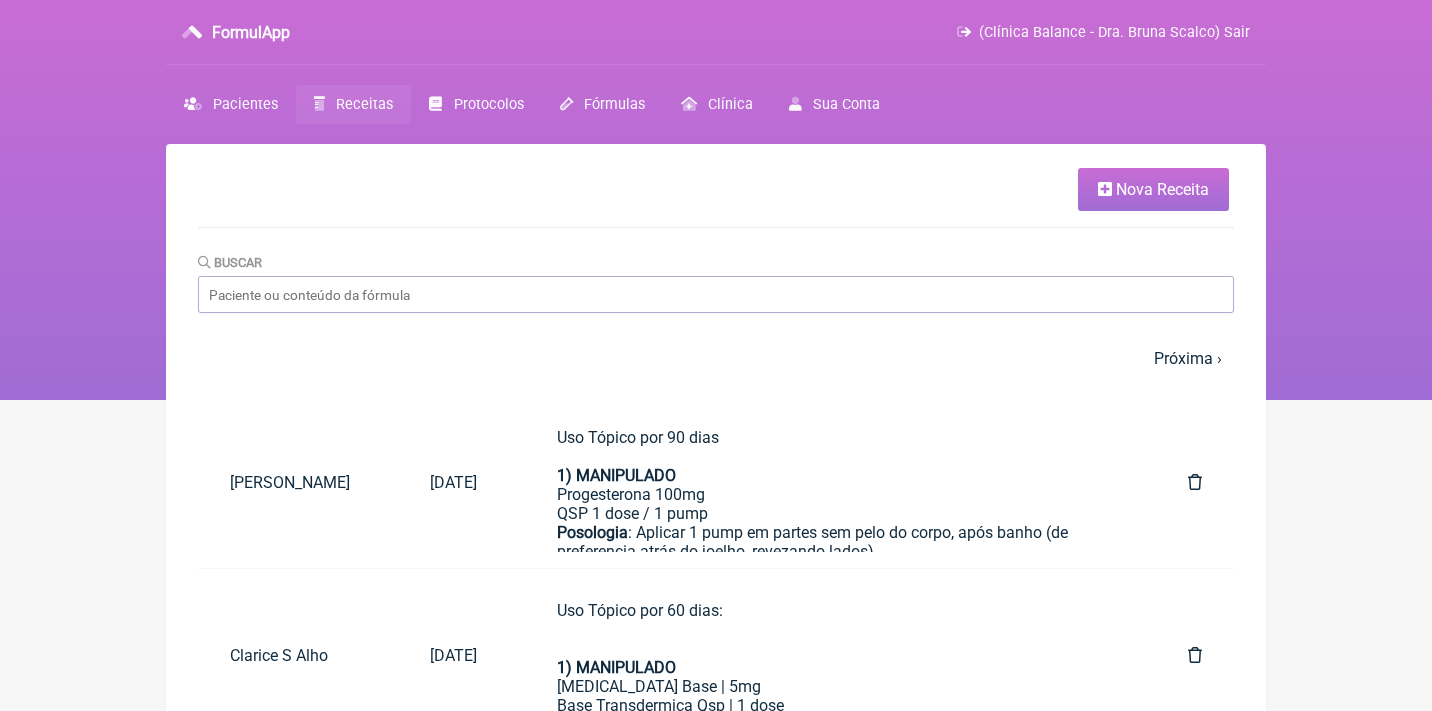 click on "Nova Receita" at bounding box center (1162, 189) 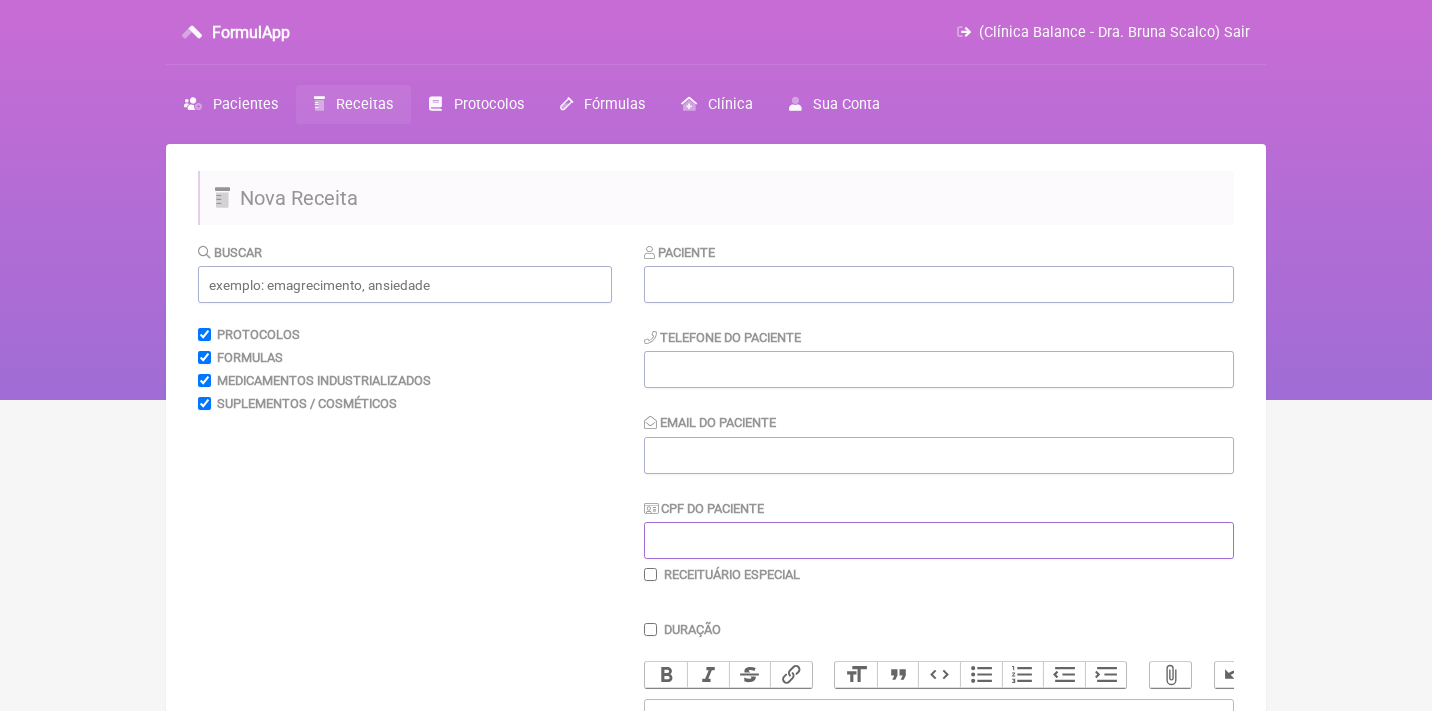 click on "CPF do Paciente" at bounding box center [939, 540] 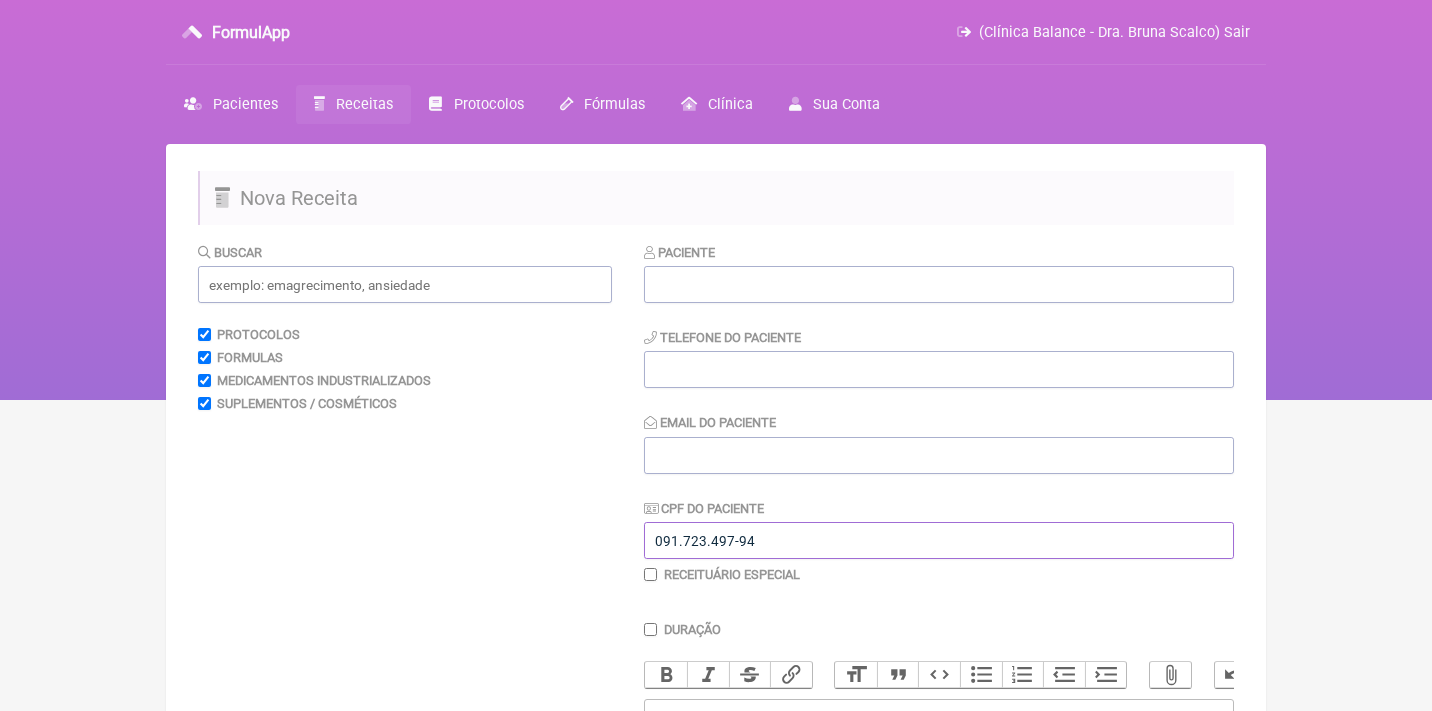type on "091.723.497-94" 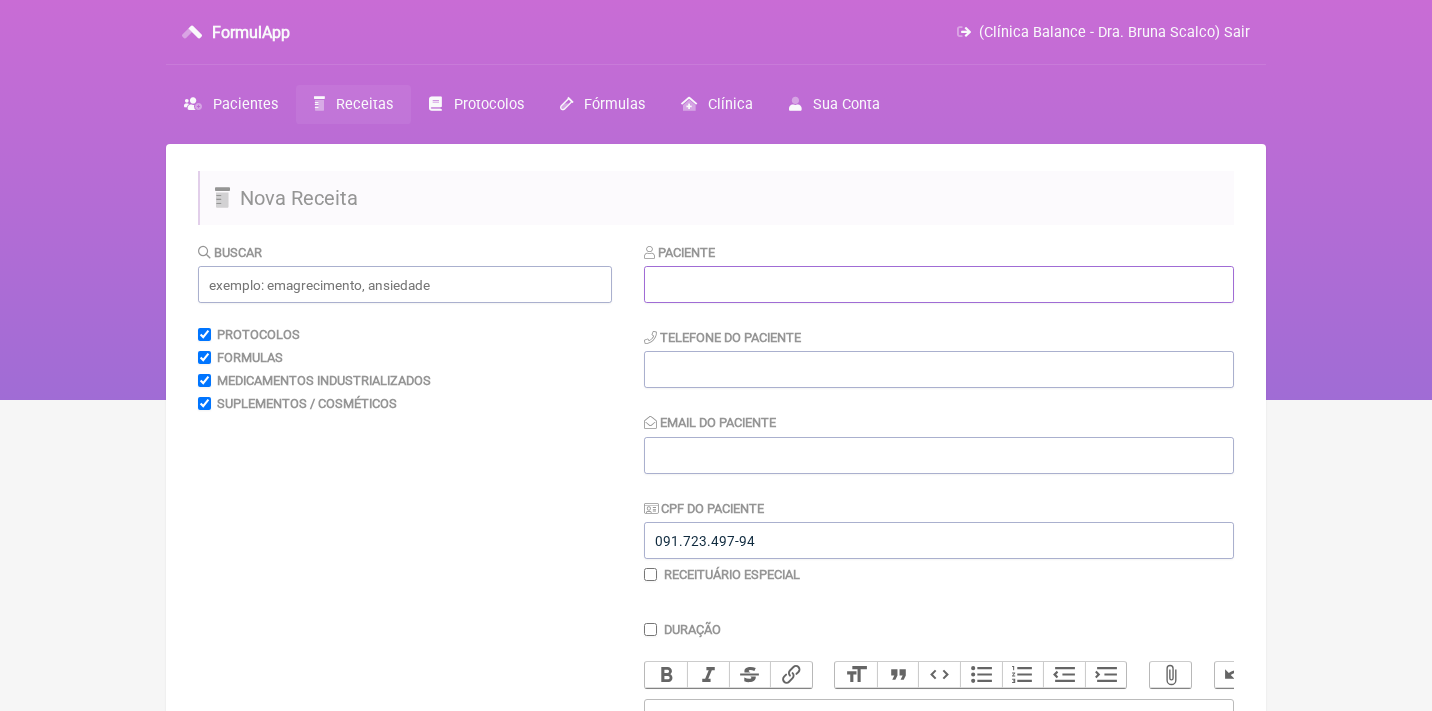 click at bounding box center [939, 284] 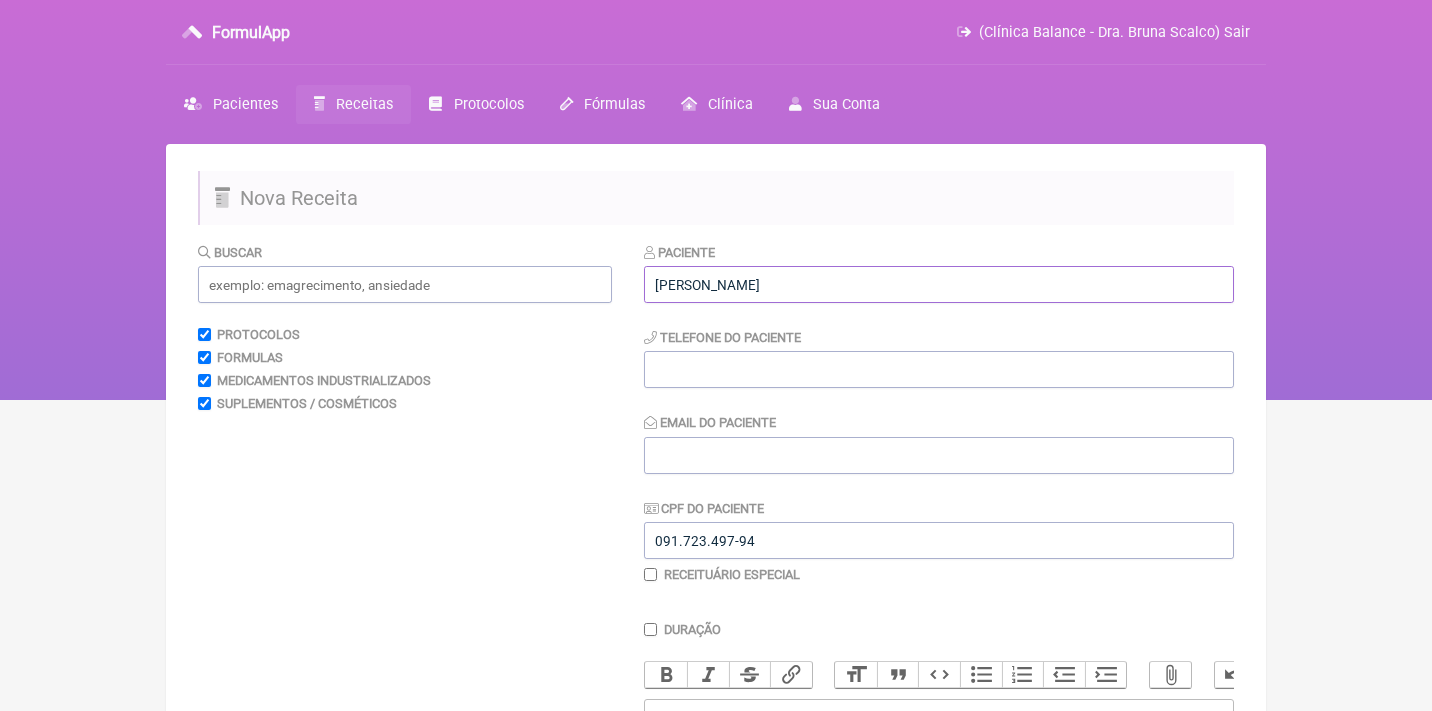 type on "[PERSON_NAME]" 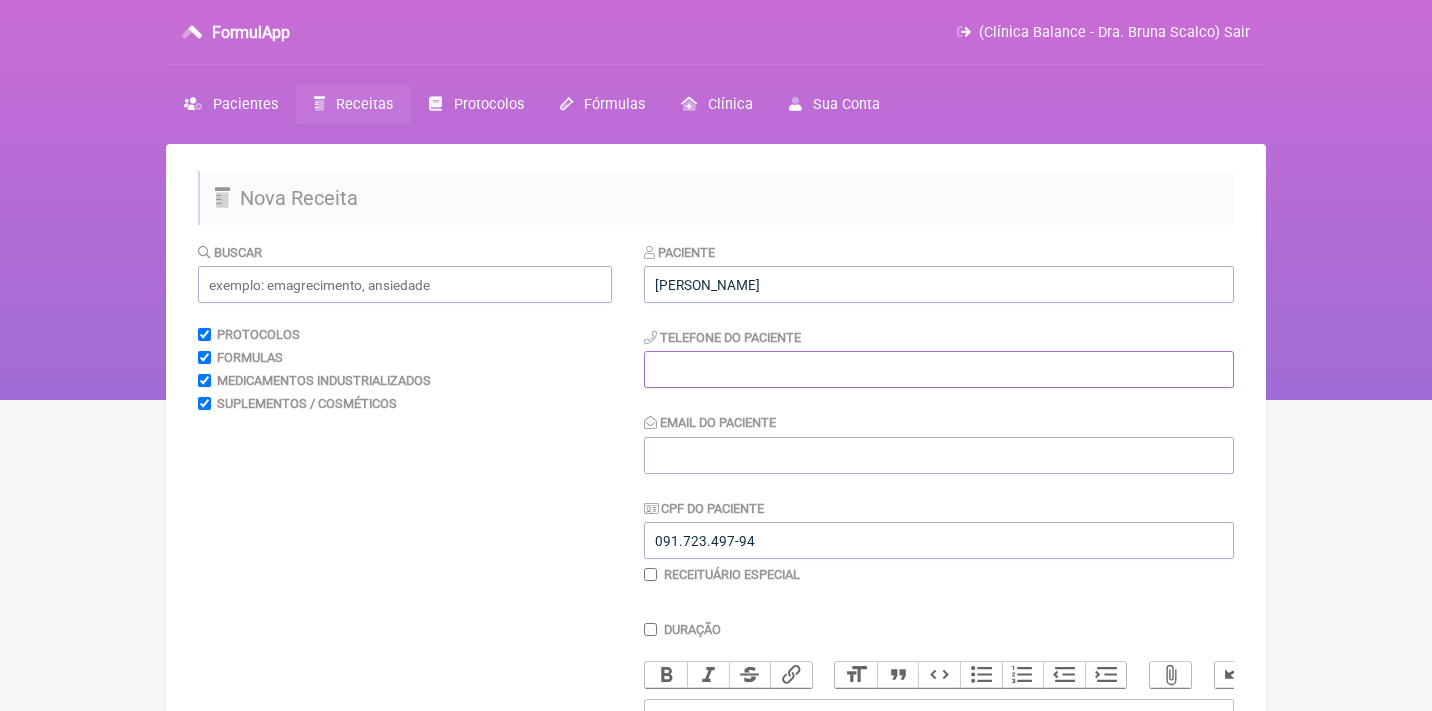 paste on "[EMAIL_ADDRESS][DOMAIN_NAME]" 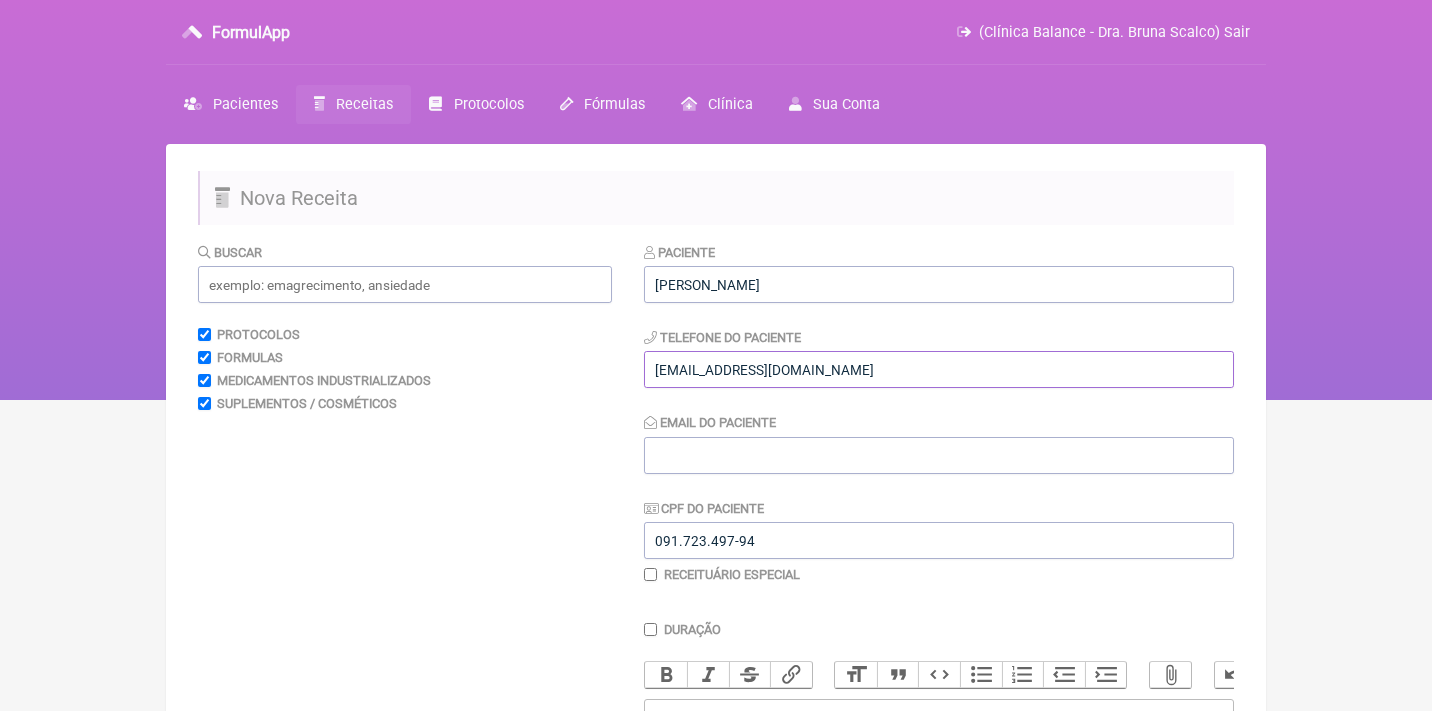 type on "[EMAIL_ADDRESS][DOMAIN_NAME]" 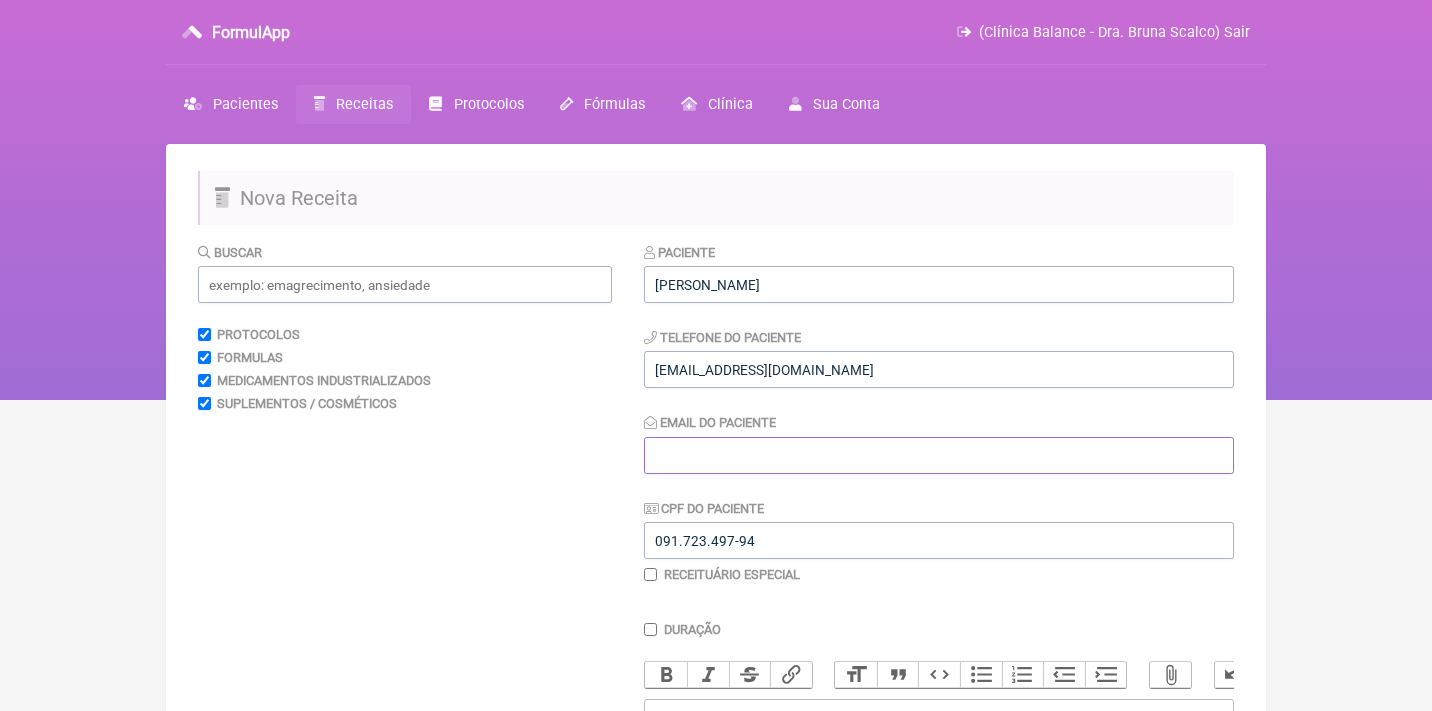 paste on "[EMAIL_ADDRESS][DOMAIN_NAME]" 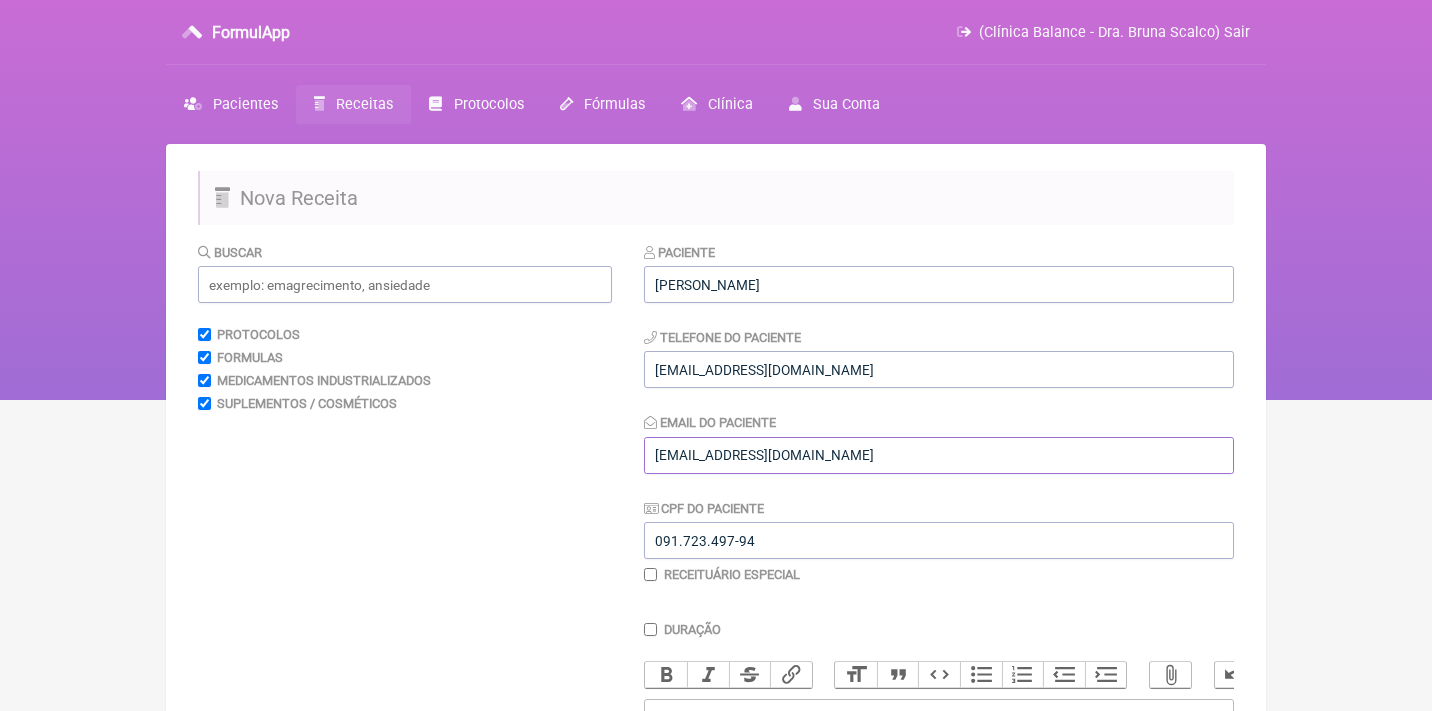 type on "[EMAIL_ADDRESS][DOMAIN_NAME]" 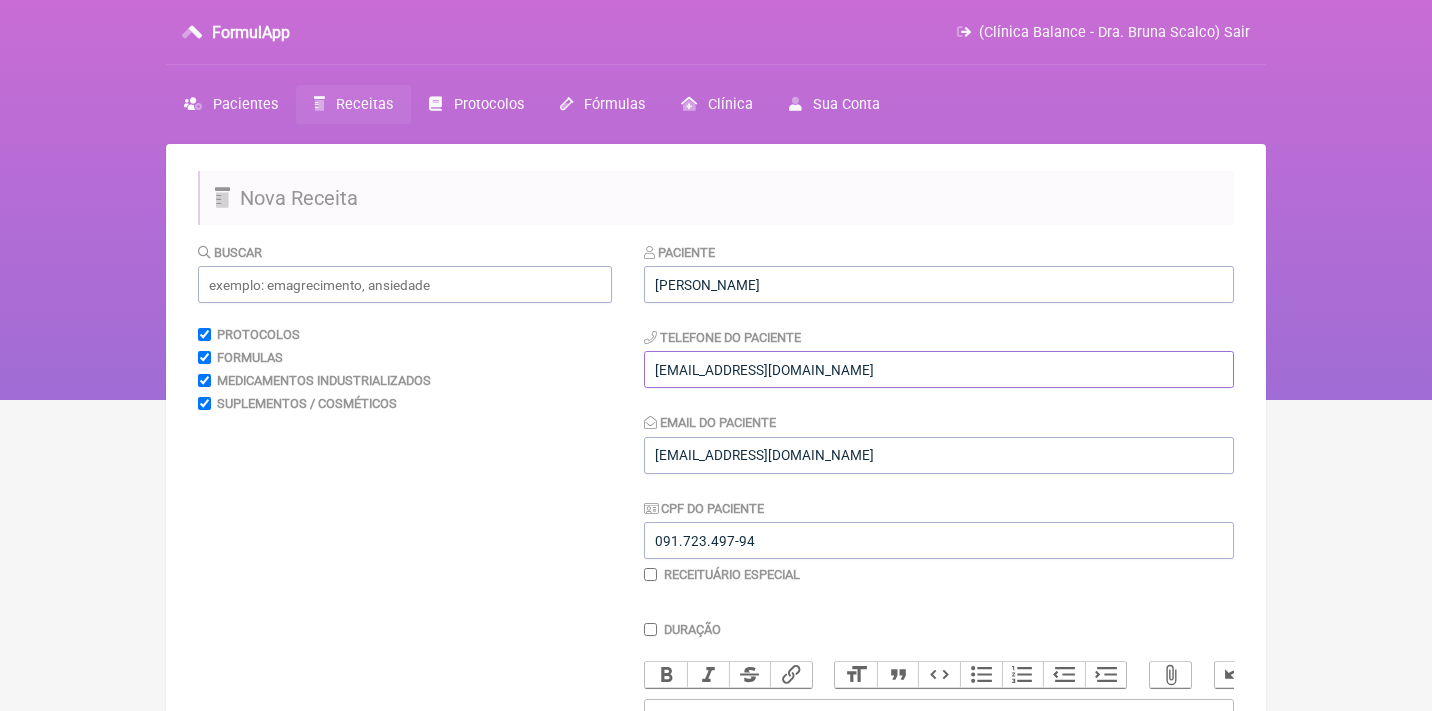 drag, startPoint x: 844, startPoint y: 376, endPoint x: 587, endPoint y: 372, distance: 257.03113 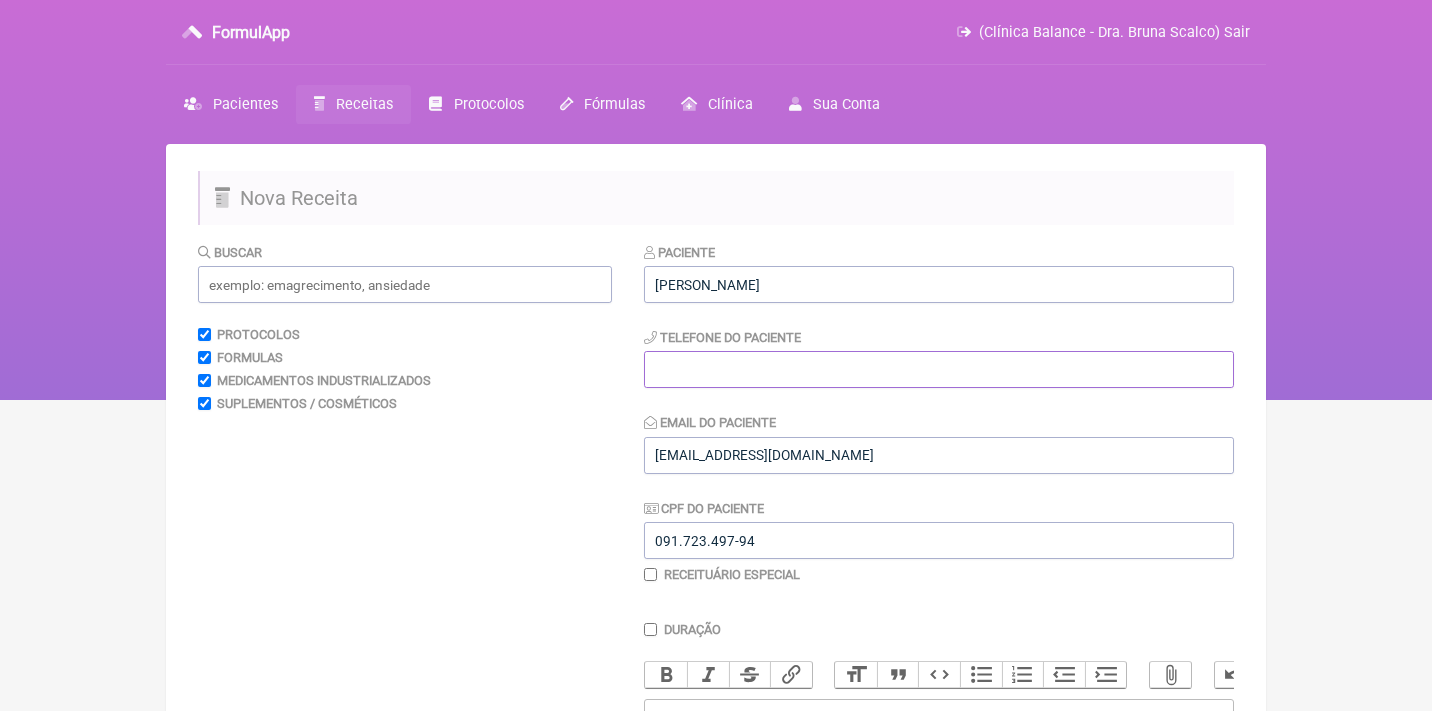 paste on "(22) 99616-2909" 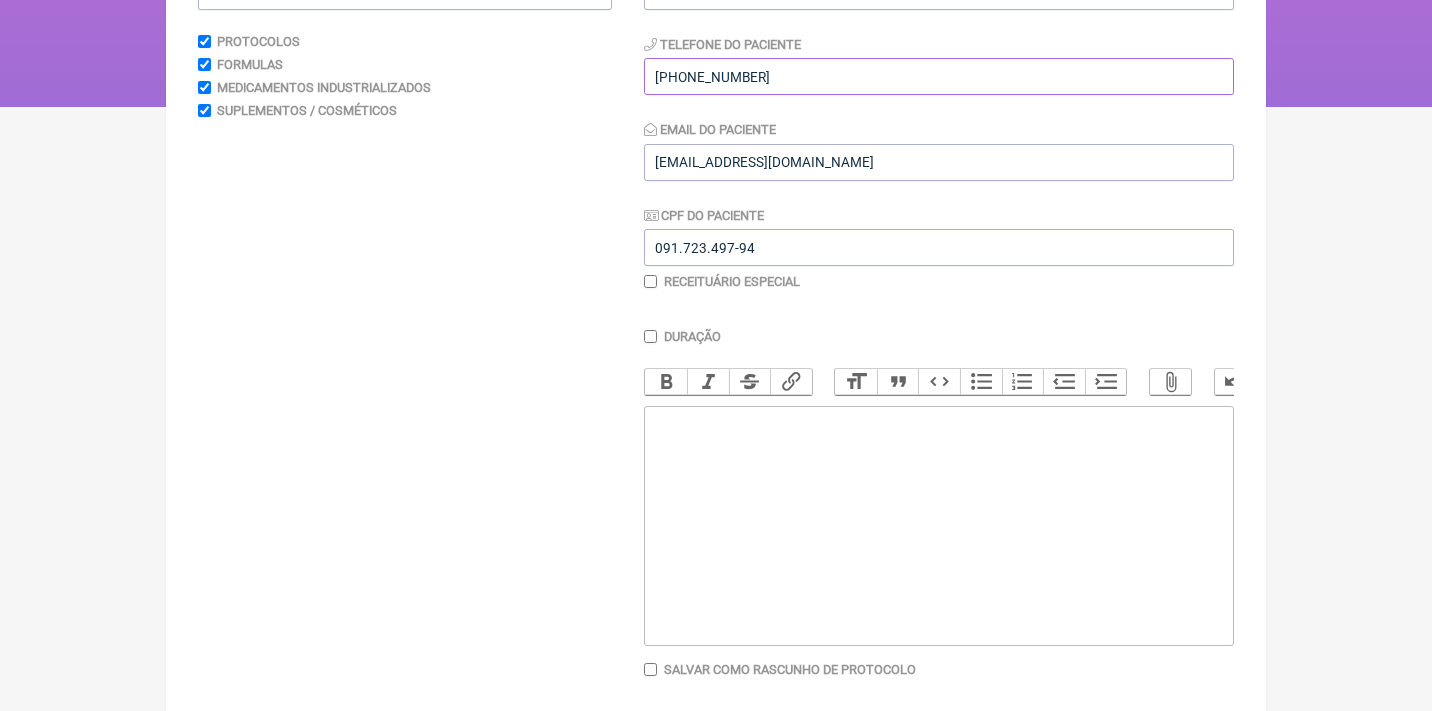 scroll, scrollTop: 315, scrollLeft: 0, axis: vertical 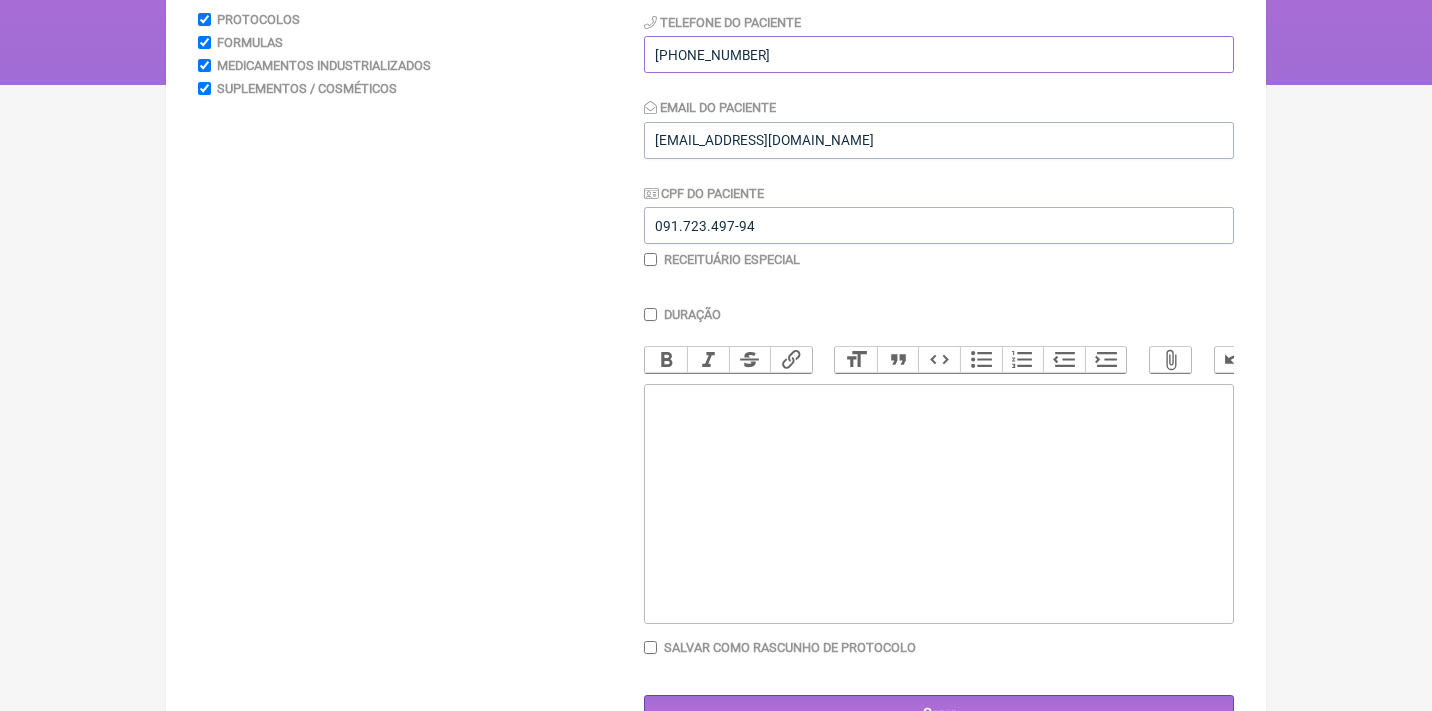 type on "(22) 99616-2909" 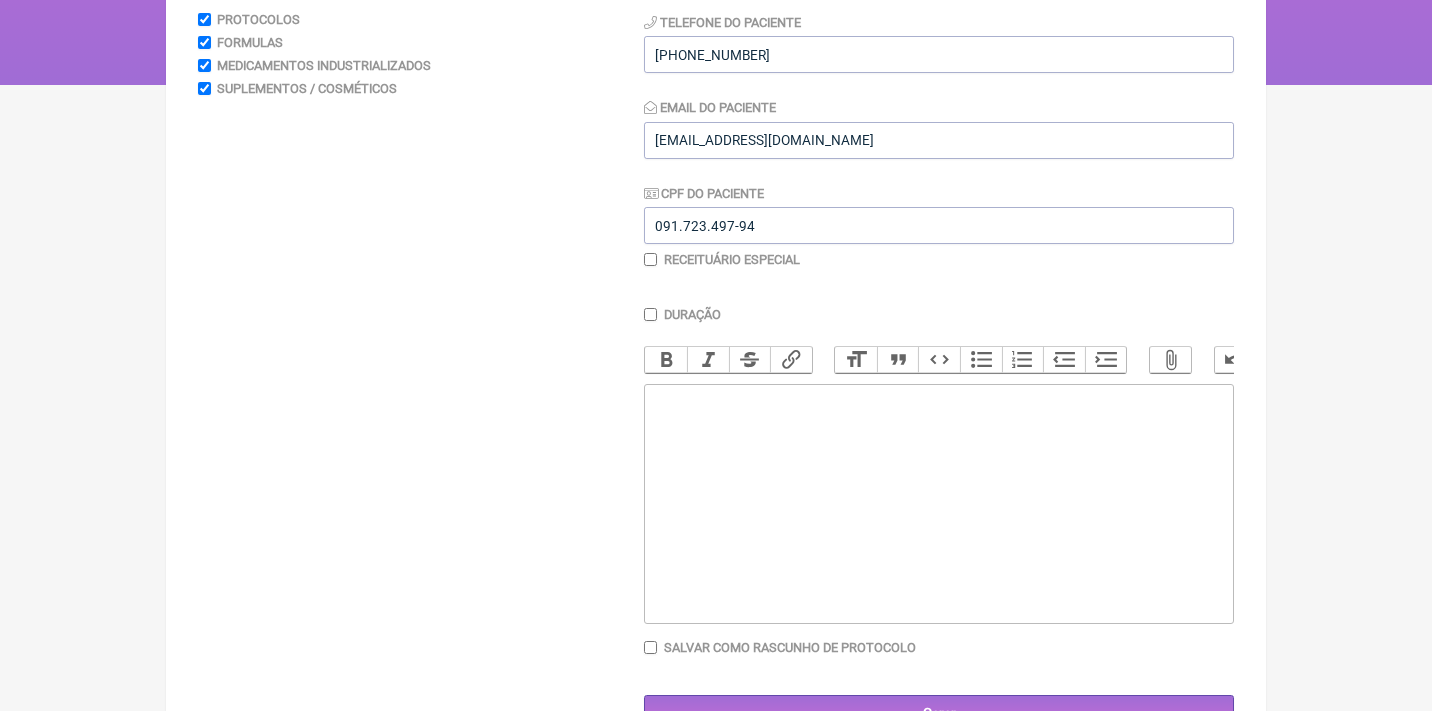 click 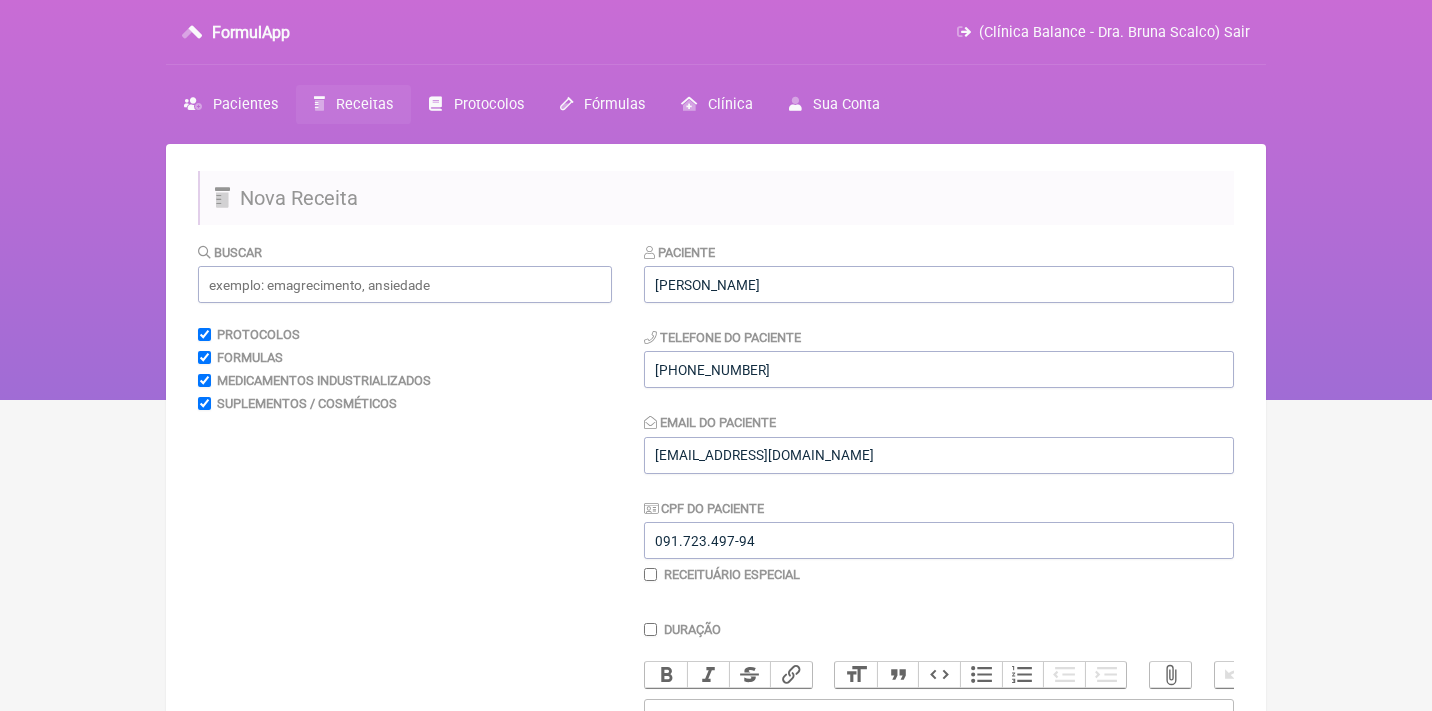 scroll, scrollTop: 0, scrollLeft: 0, axis: both 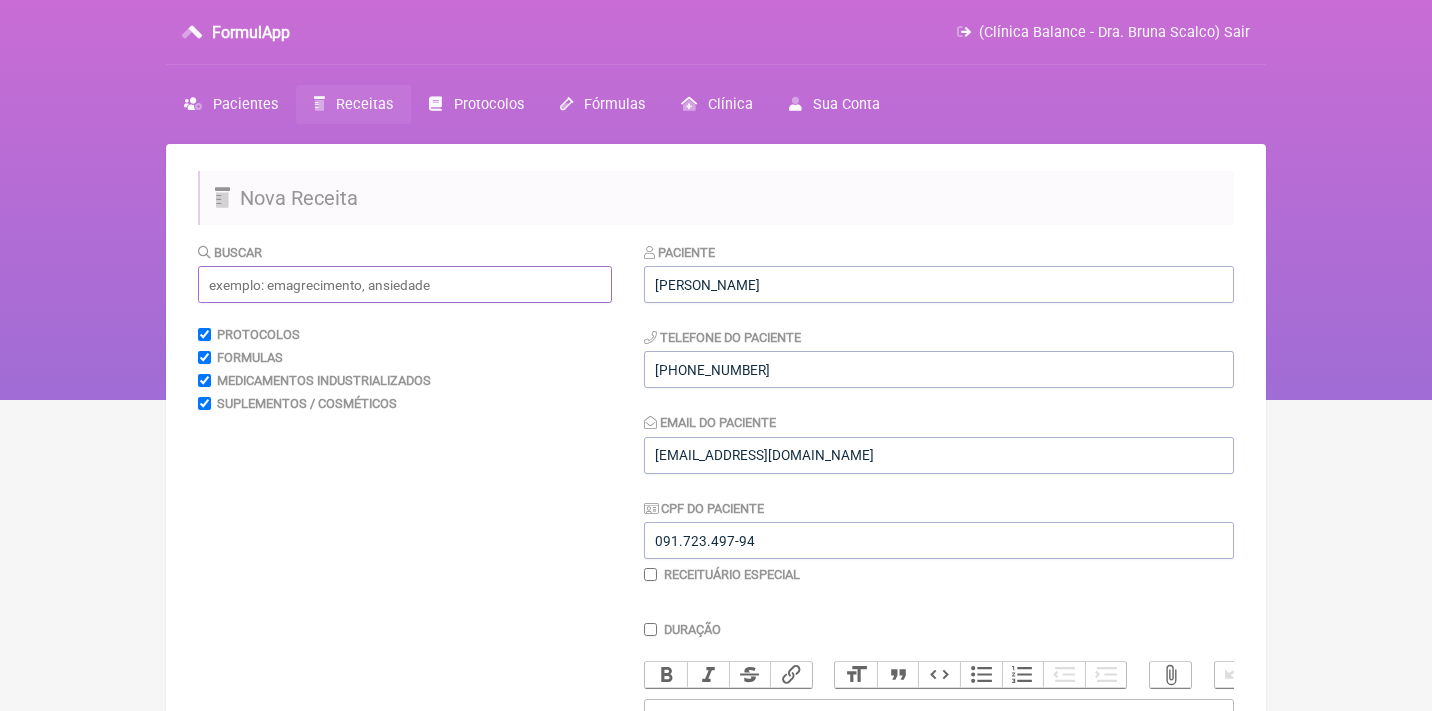 click at bounding box center [405, 284] 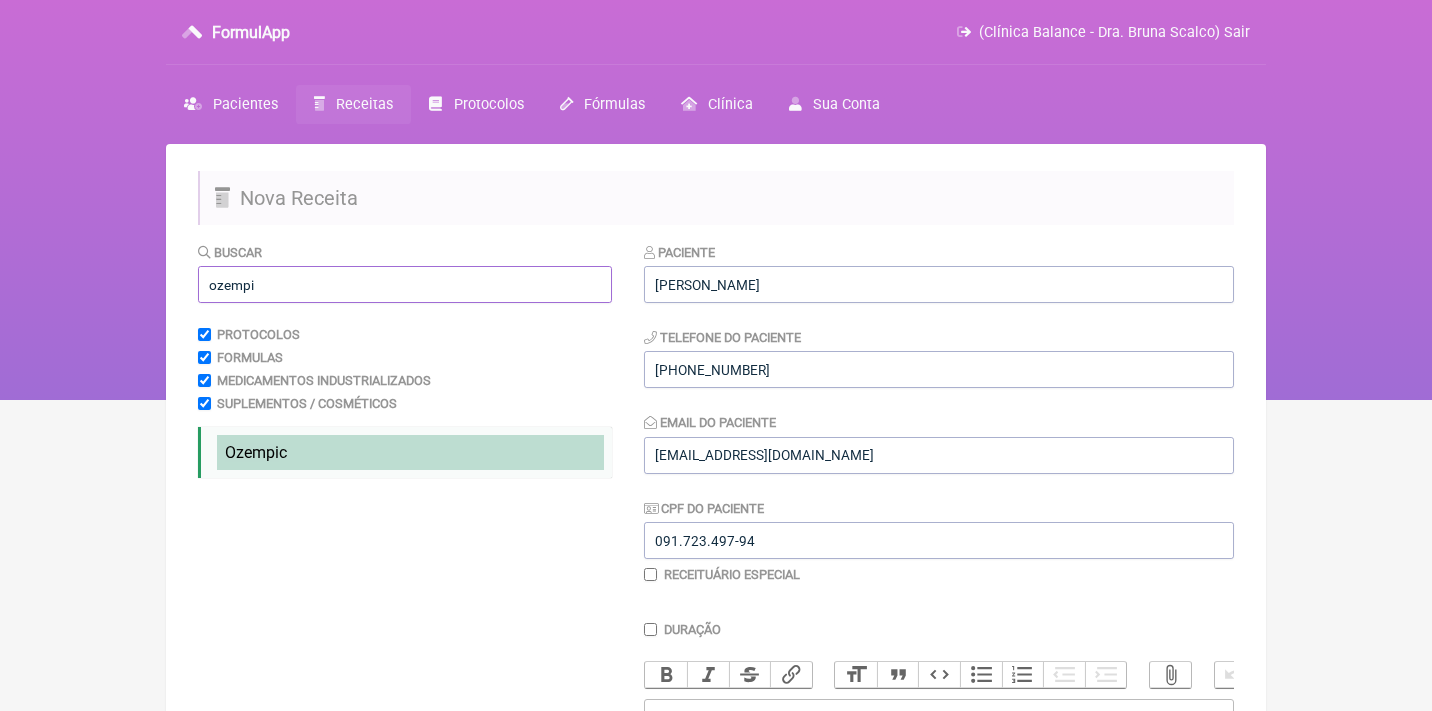 type on "ozempi" 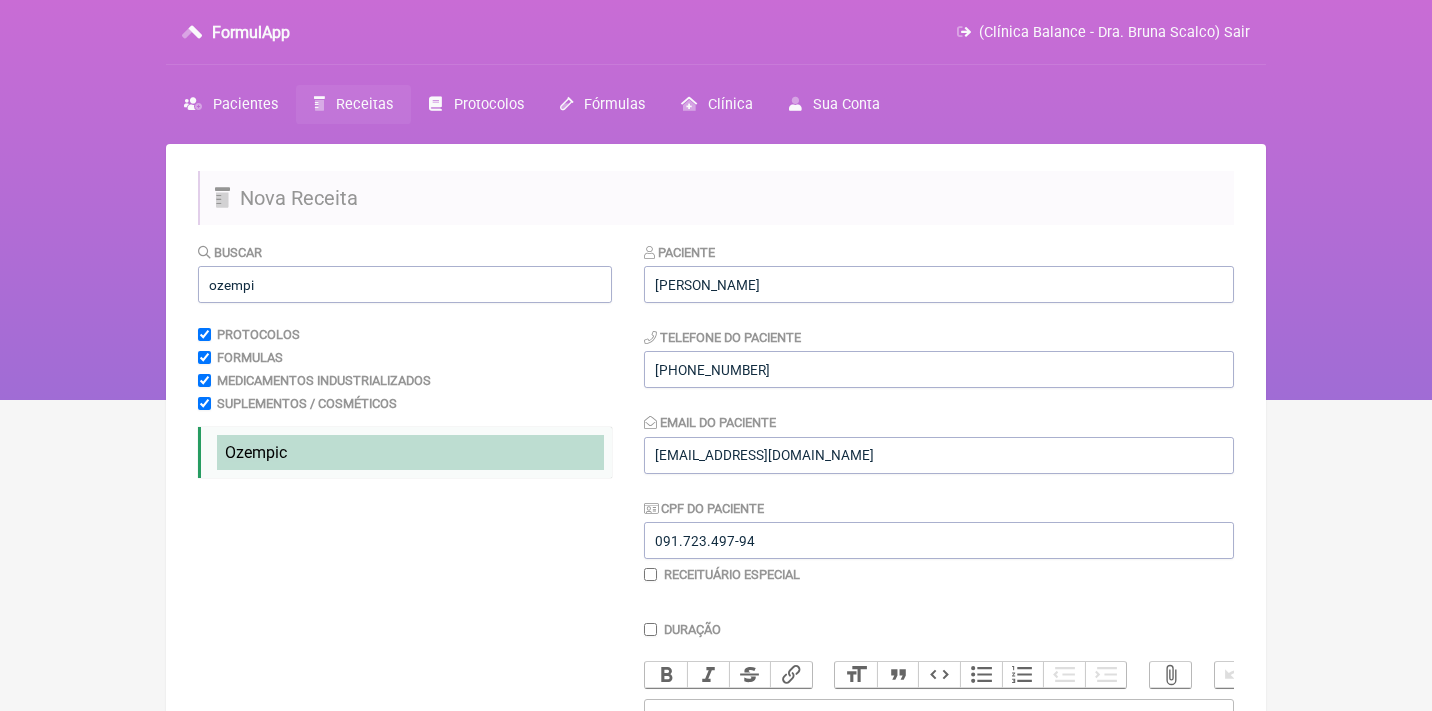 click on "Ozempi c" at bounding box center [410, 452] 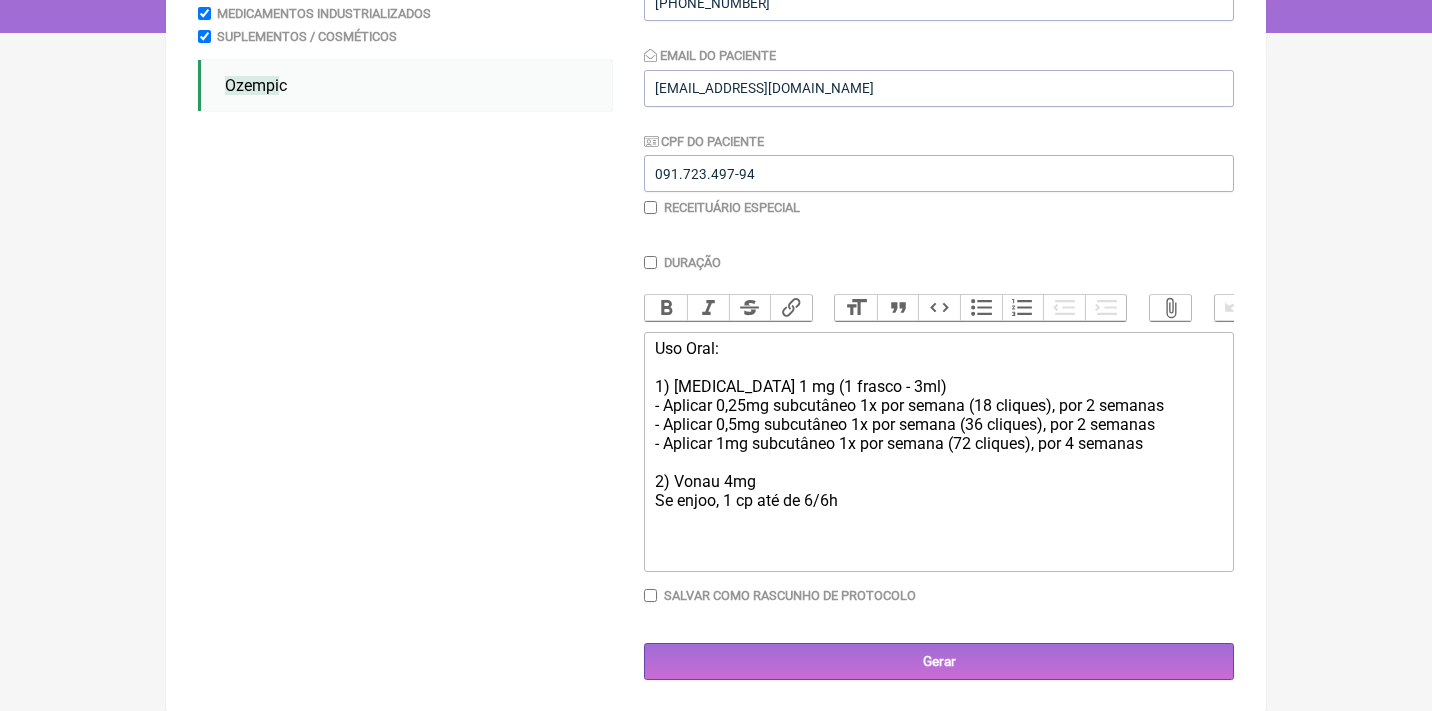 scroll, scrollTop: 366, scrollLeft: 0, axis: vertical 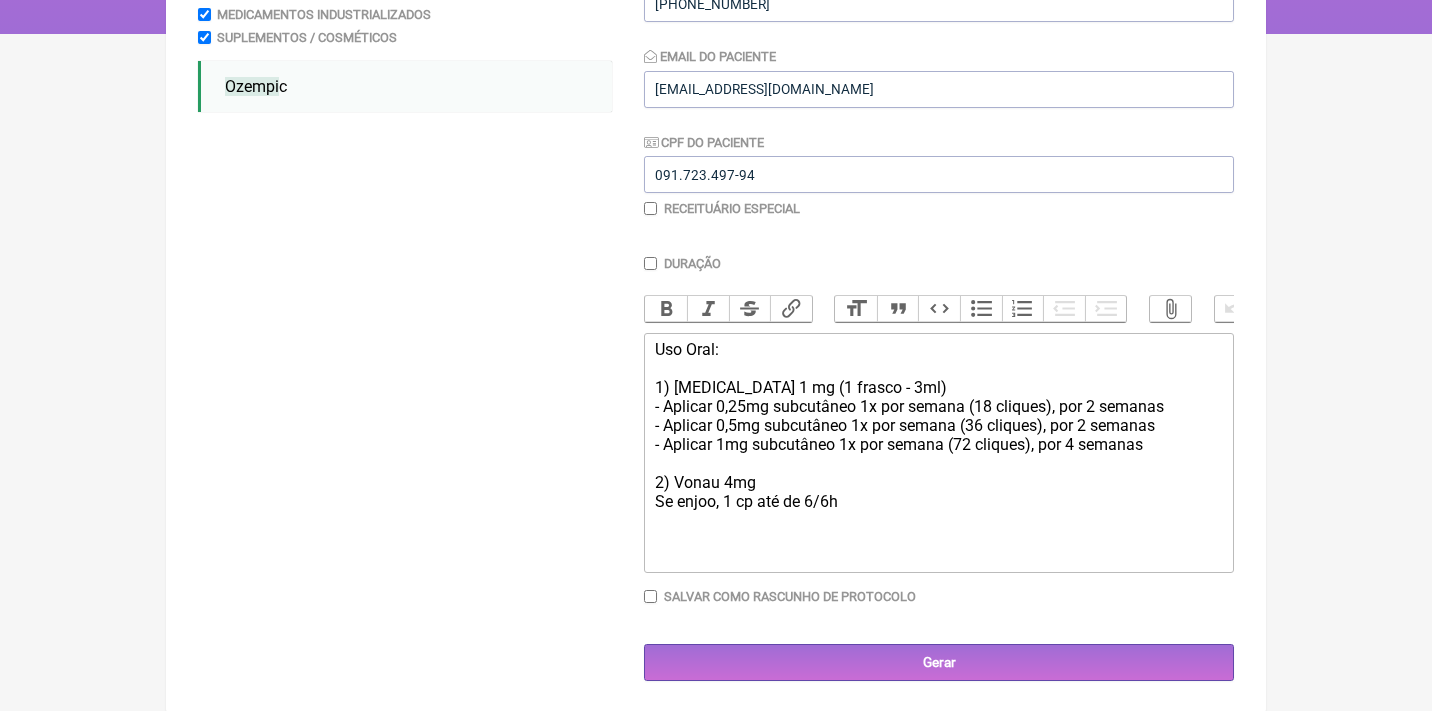 click on "Uso Oral: 1) Ozempic 1 mg (1 frasco - 3ml) - Aplicar 0,25mg subcutâneo 1x por semana (18 cliques), por 2 semanas - Aplicar 0,5mg subcutâneo 1x por semana (36 cliques), por 2 semanas - Aplicar 1mg subcutâneo 1x por semana (72 cliques), por 4 semanas 2) Vonau 4mg Se enjoo, 1 cp até de 6/6h" 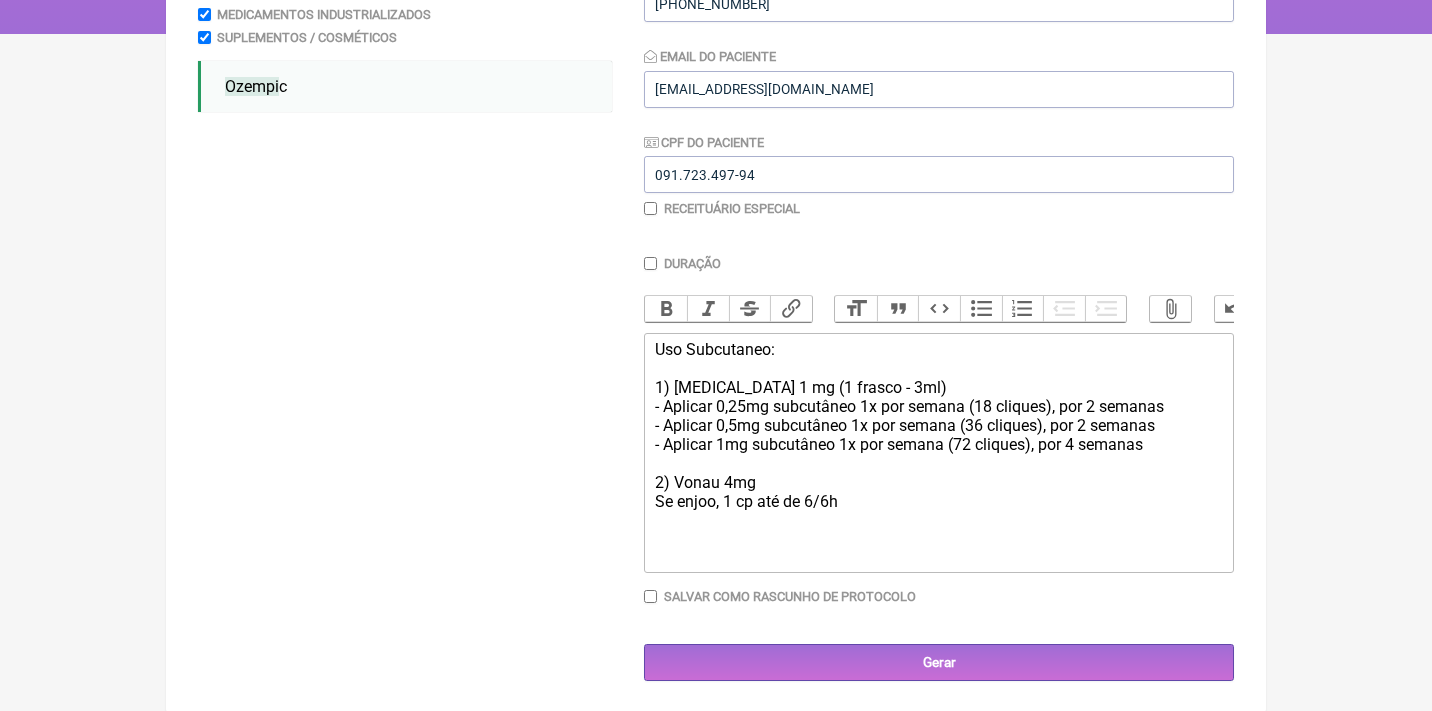 drag, startPoint x: 747, startPoint y: 383, endPoint x: 925, endPoint y: 515, distance: 221.60326 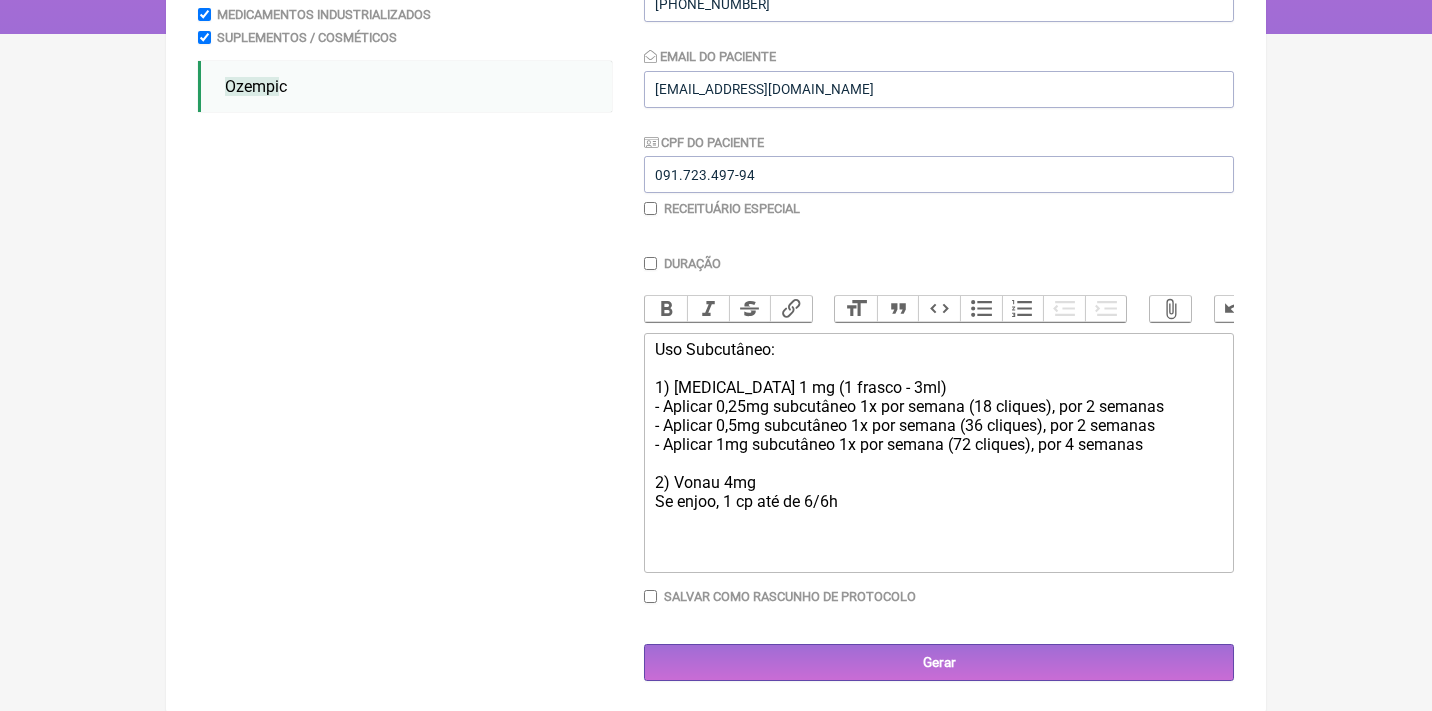 click on "Uso Subcutâneo: 1) Ozempic 1 mg (1 frasco - 3ml) - Aplicar 0,25mg subcutâneo 1x por semana (18 cliques), por 2 semanas - Aplicar 0,5mg subcutâneo 1x por semana (36 cliques), por 2 semanas - Aplicar 1mg subcutâneo 1x por semana (72 cliques), por 4 semanas 2) Vonau 4mg Se enjoo, 1 cp até de 6/6h" 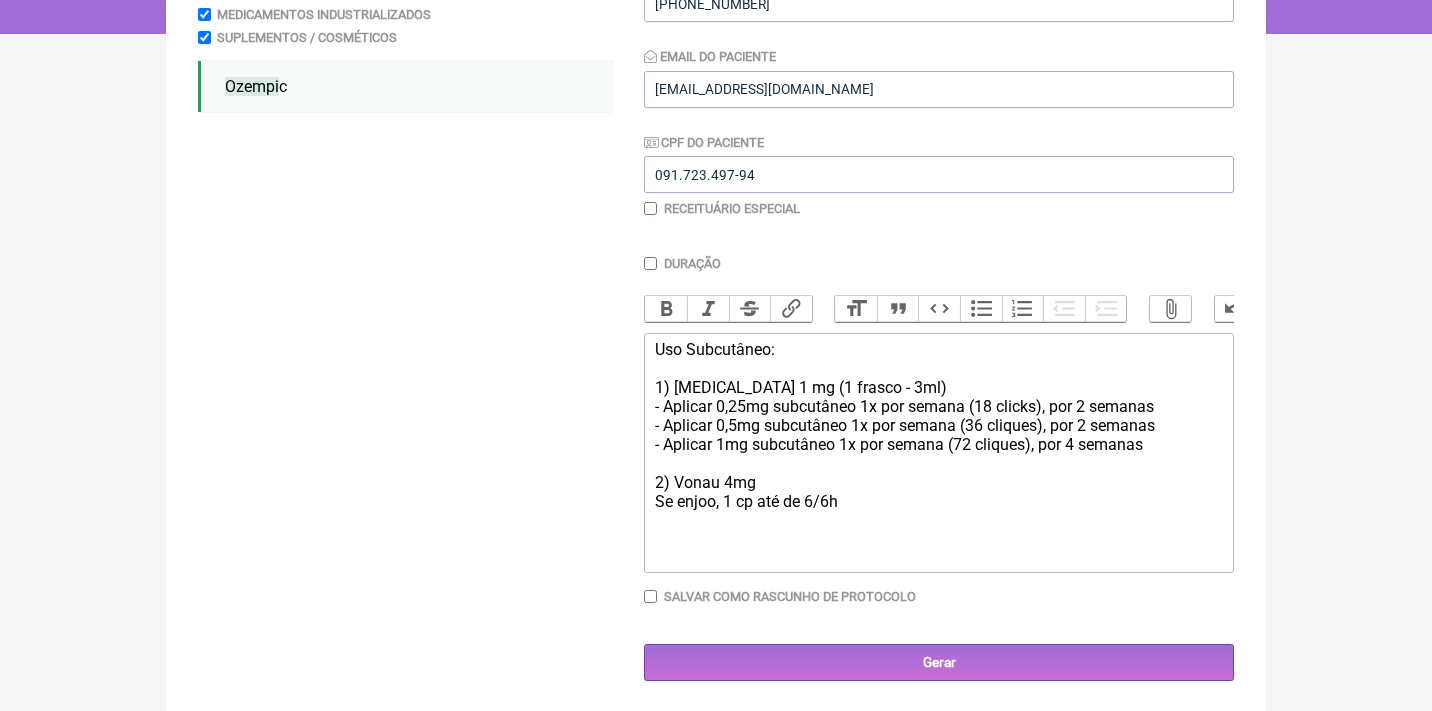 click on "Uso Subcutâneo: 1) Ozempic 1 mg (1 frasco - 3ml) - Aplicar 0,25mg subcutâneo 1x por semana (18 clicks), por 2 semanas - Aplicar 0,5mg subcutâneo 1x por semana (36 cliques), por 2 semanas - Aplicar 1mg subcutâneo 1x por semana (72 cliques), por 4 semanas 2) Vonau 4mg Se enjoo, 1 cp até de 6/6h" 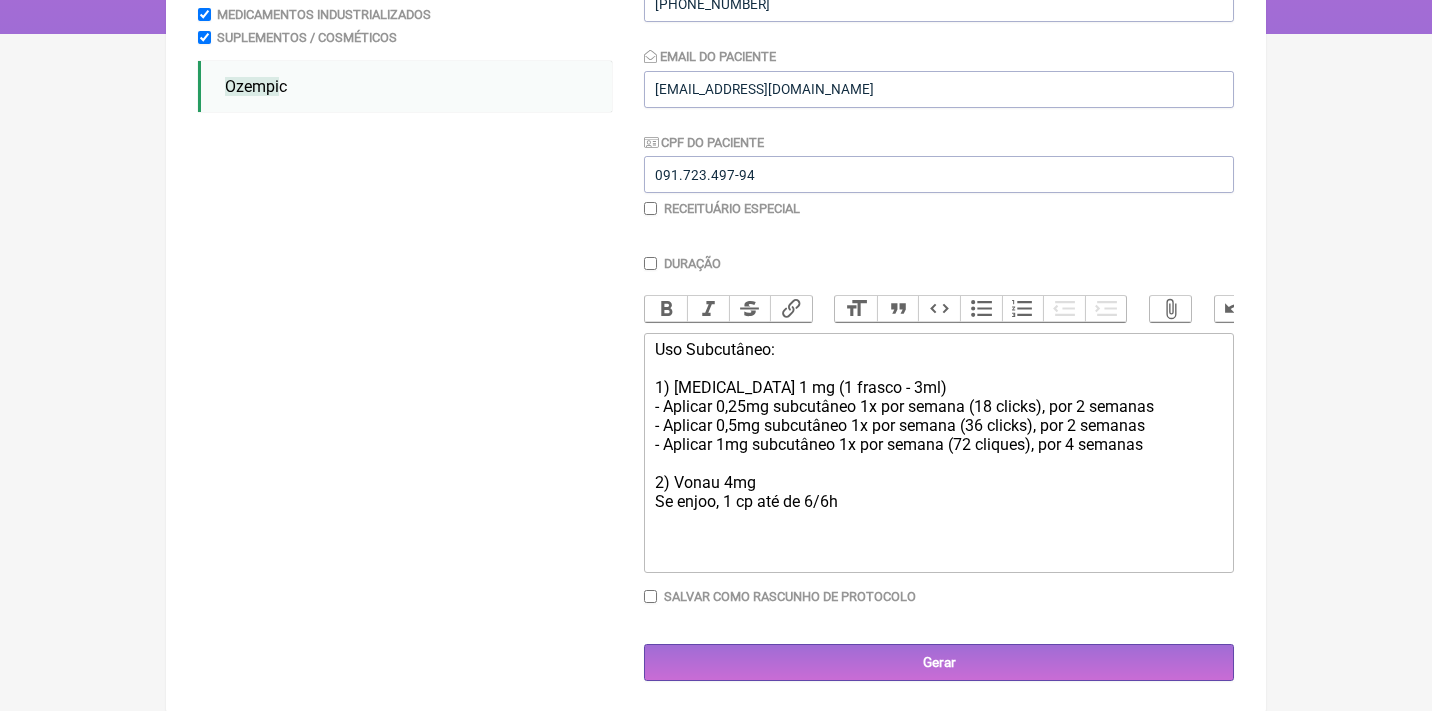 click on "Uso Subcutâneo: 1) Ozempic 1 mg (1 frasco - 3ml) - Aplicar 0,25mg subcutâneo 1x por semana (18 clicks), por 2 semanas - Aplicar 0,5mg subcutâneo 1x por semana (36 clicks), por 2 semanas - Aplicar 1mg subcutâneo 1x por semana (72 cliques), por 4 semanas 2) Vonau 4mg Se enjoo, 1 cp até de 6/6h" 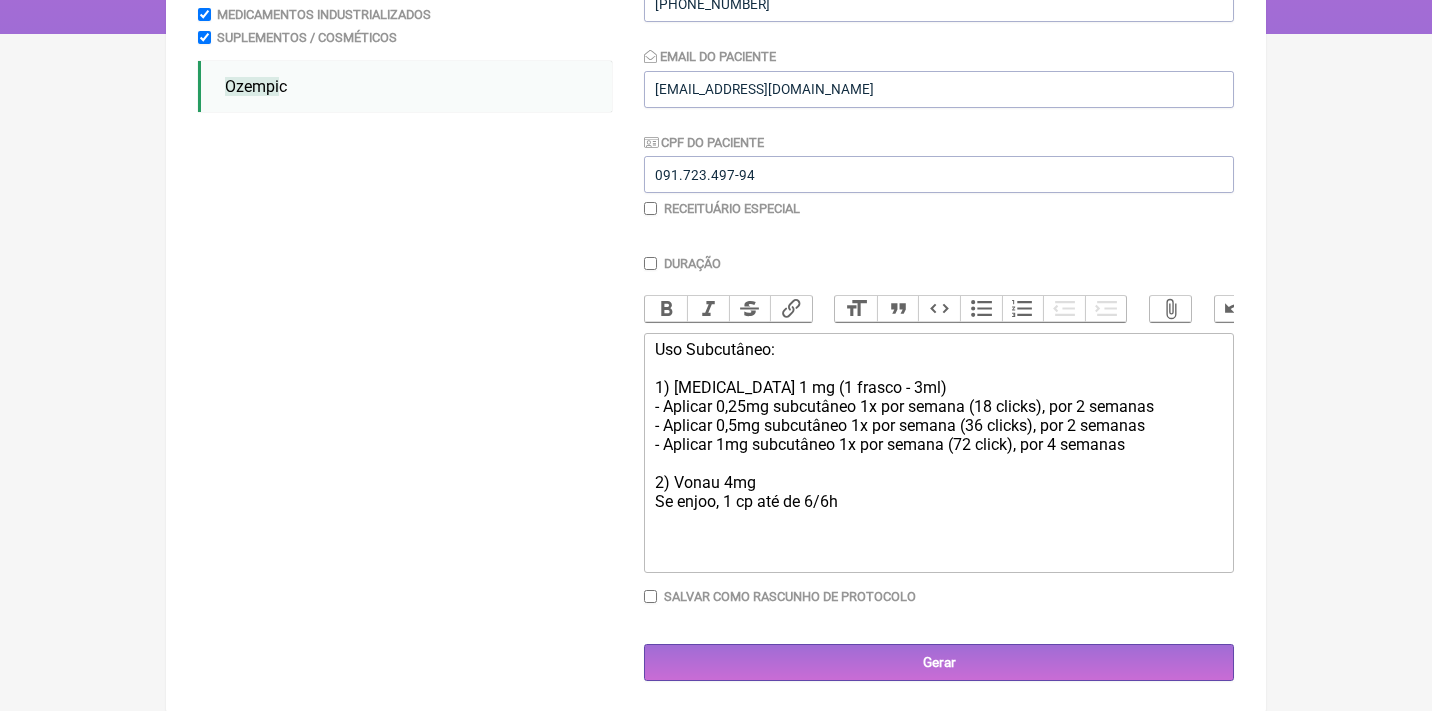 type on "<div>Uso Subcutâneo:<br><br>1) Ozempic 1 mg (1 frasco - 3ml)<br>- Aplicar 0,25mg subcutâneo 1x por semana (18 clicks), por 2 semanas<br>- Aplicar 0,5mg subcutâneo 1x por semana (36 clicks), por 2 semanas<br>- Aplicar 1mg subcutâneo 1x por semana (72 clicks), por 4 semanas<br><br>2) Vonau 4mg<br>Se enjoo, 1 cp até de 6/6h<br><br></div>" 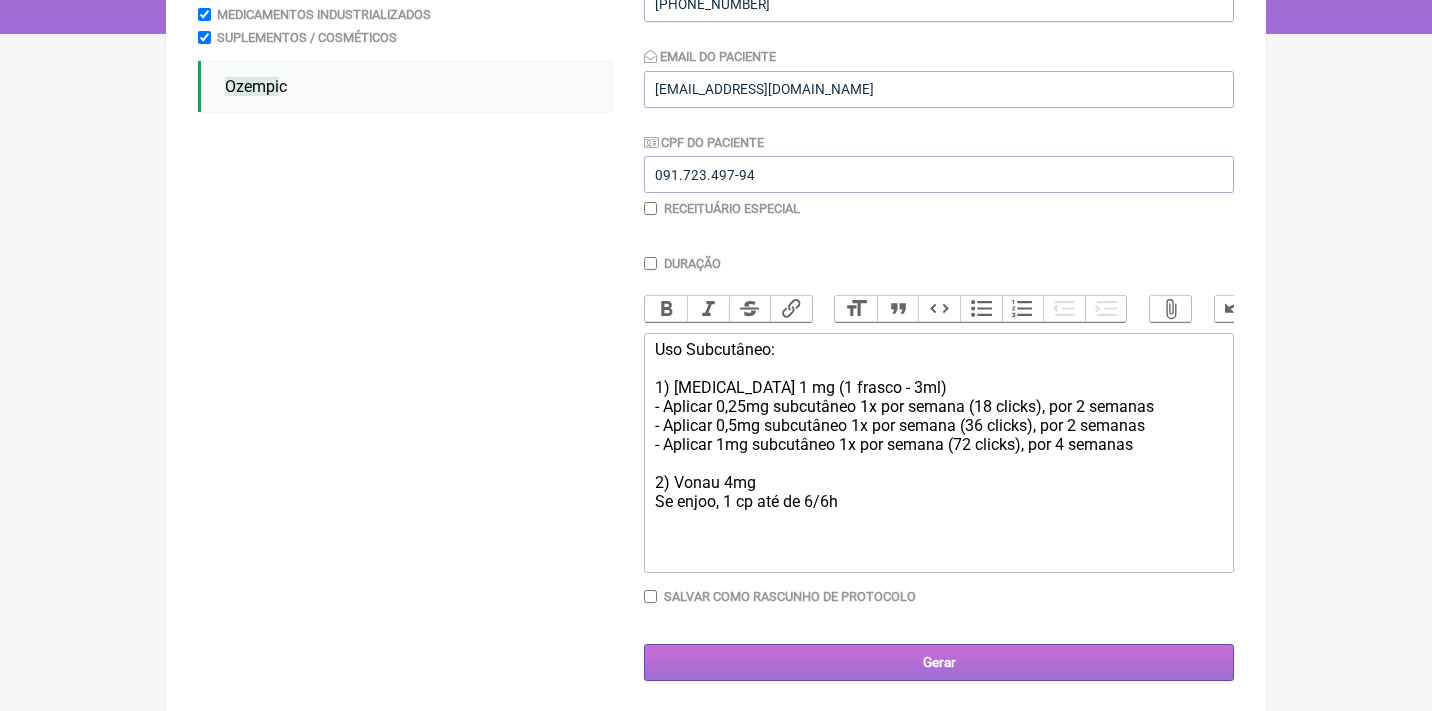 click on "Gerar" at bounding box center [939, 662] 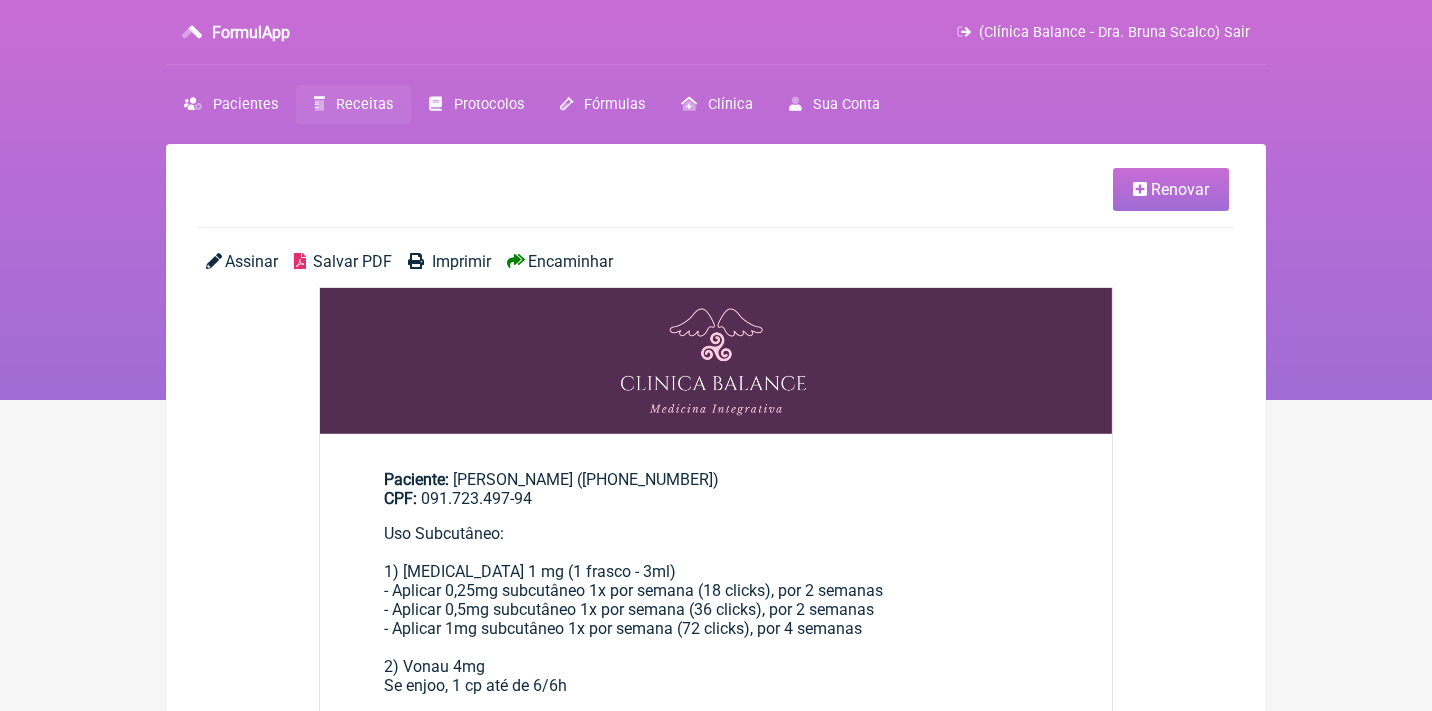 scroll, scrollTop: 0, scrollLeft: 0, axis: both 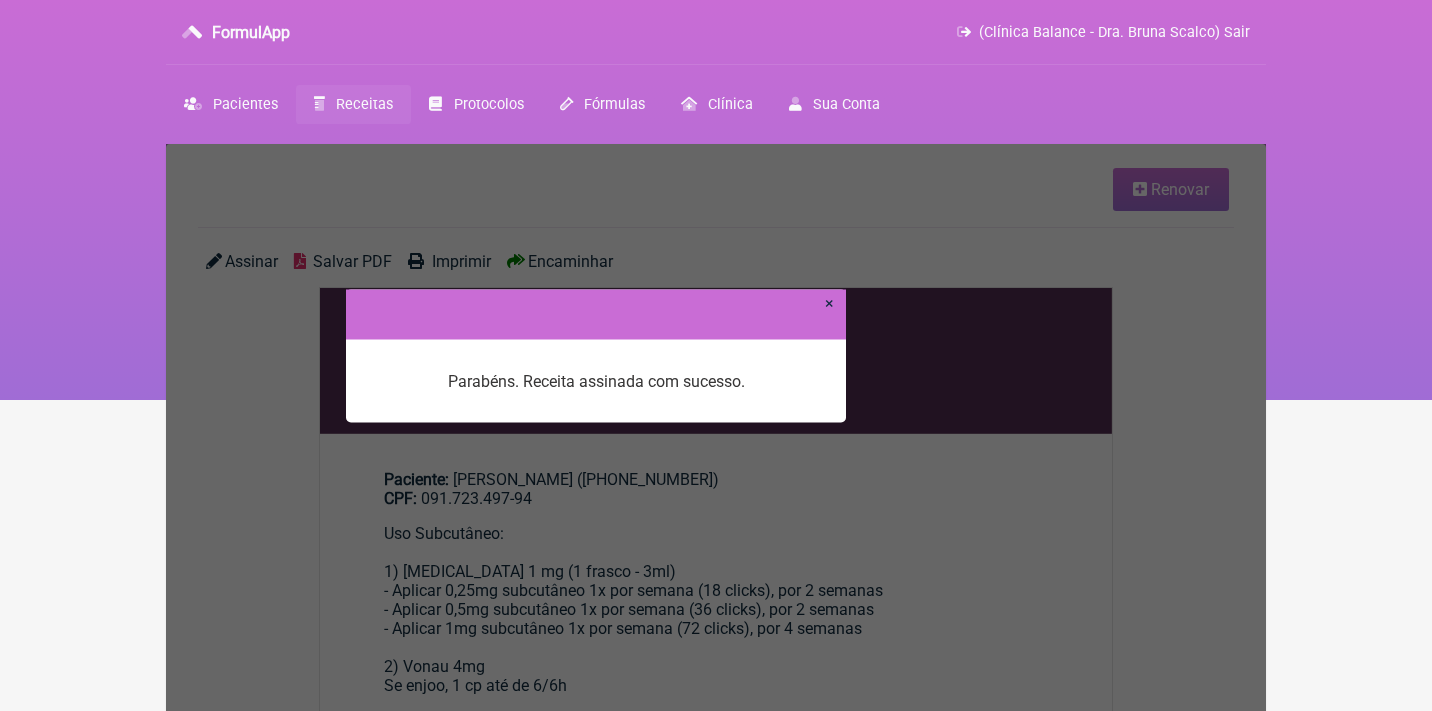 click on "×" at bounding box center (829, 302) 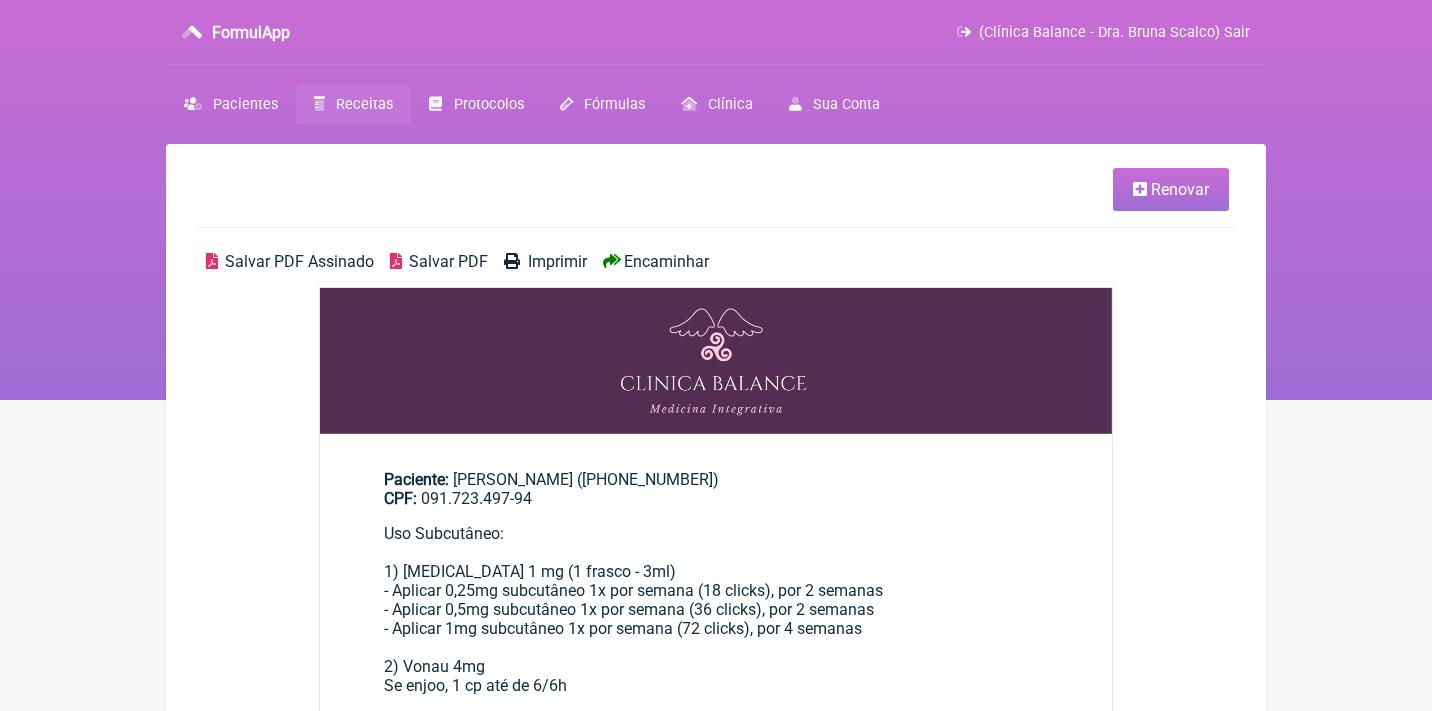 scroll, scrollTop: 0, scrollLeft: 0, axis: both 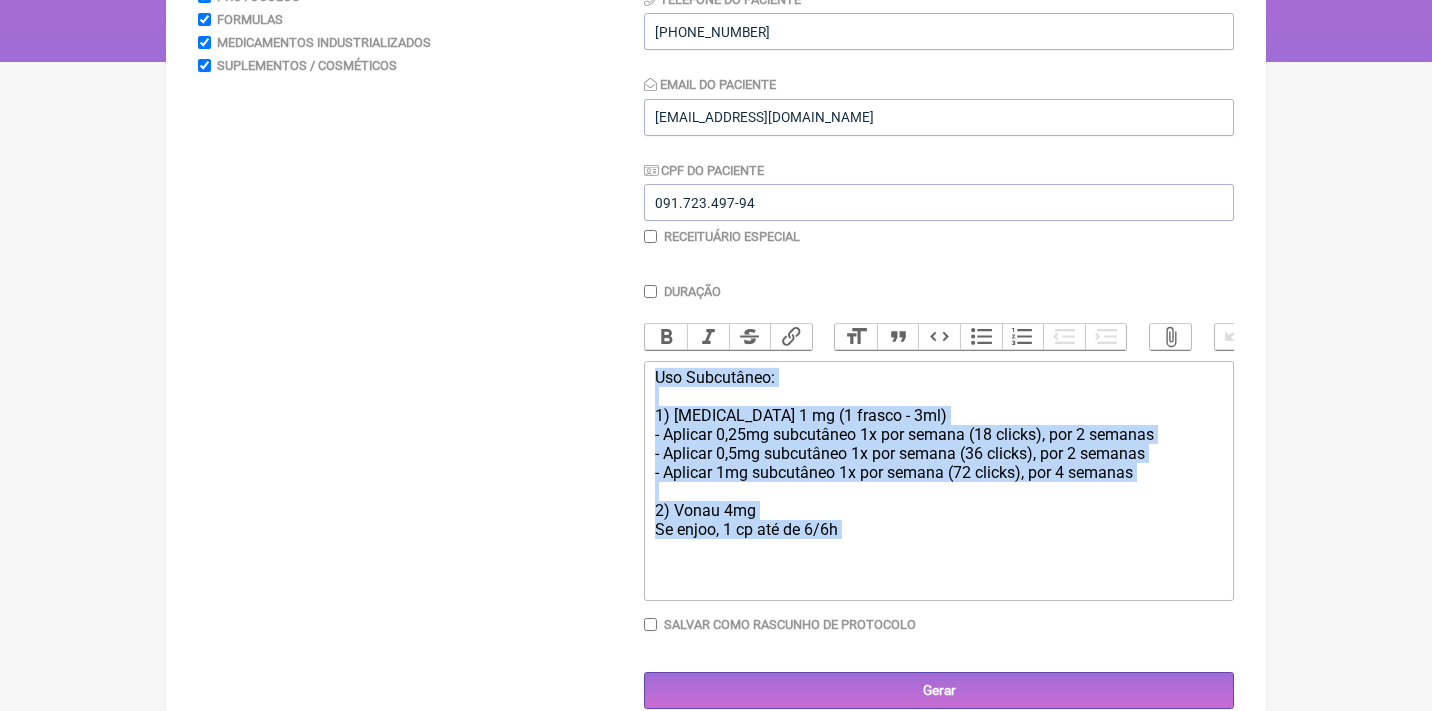 drag, startPoint x: 904, startPoint y: 556, endPoint x: 629, endPoint y: 344, distance: 347.23047 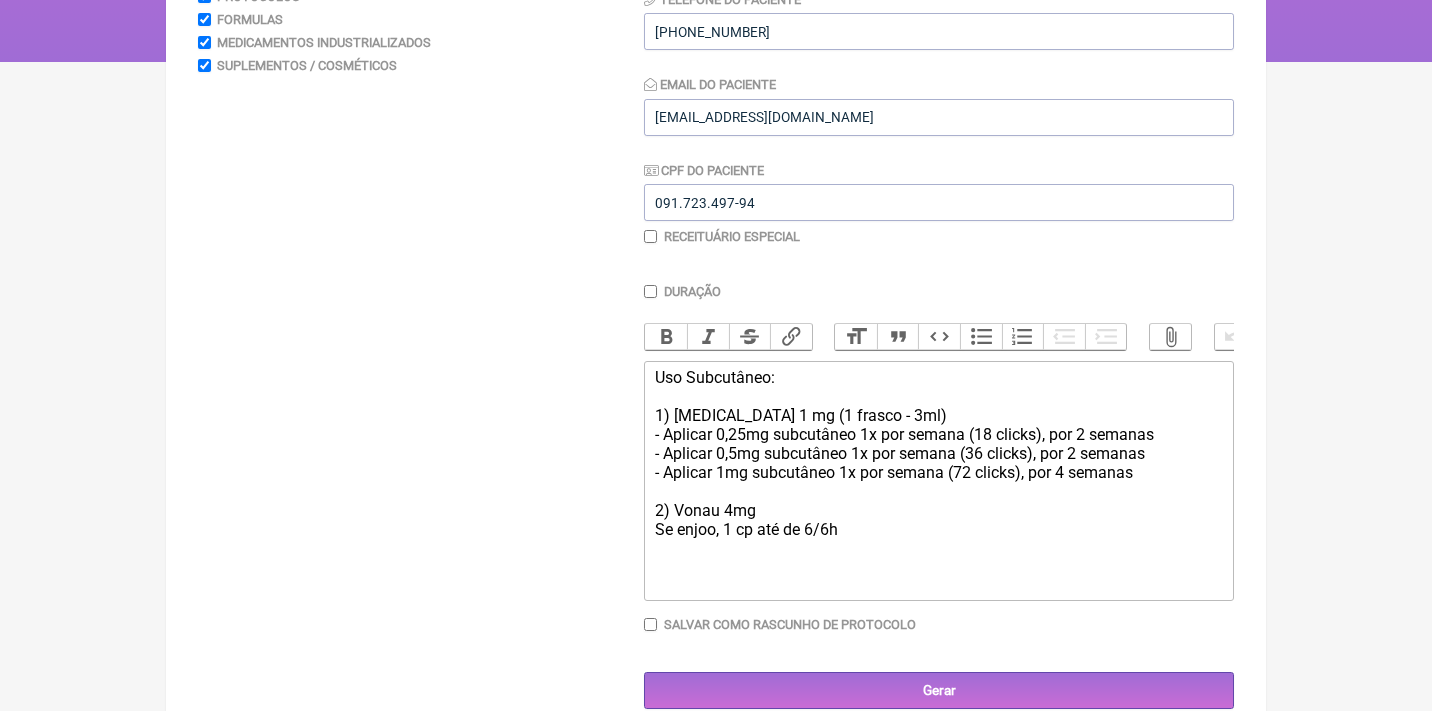 type 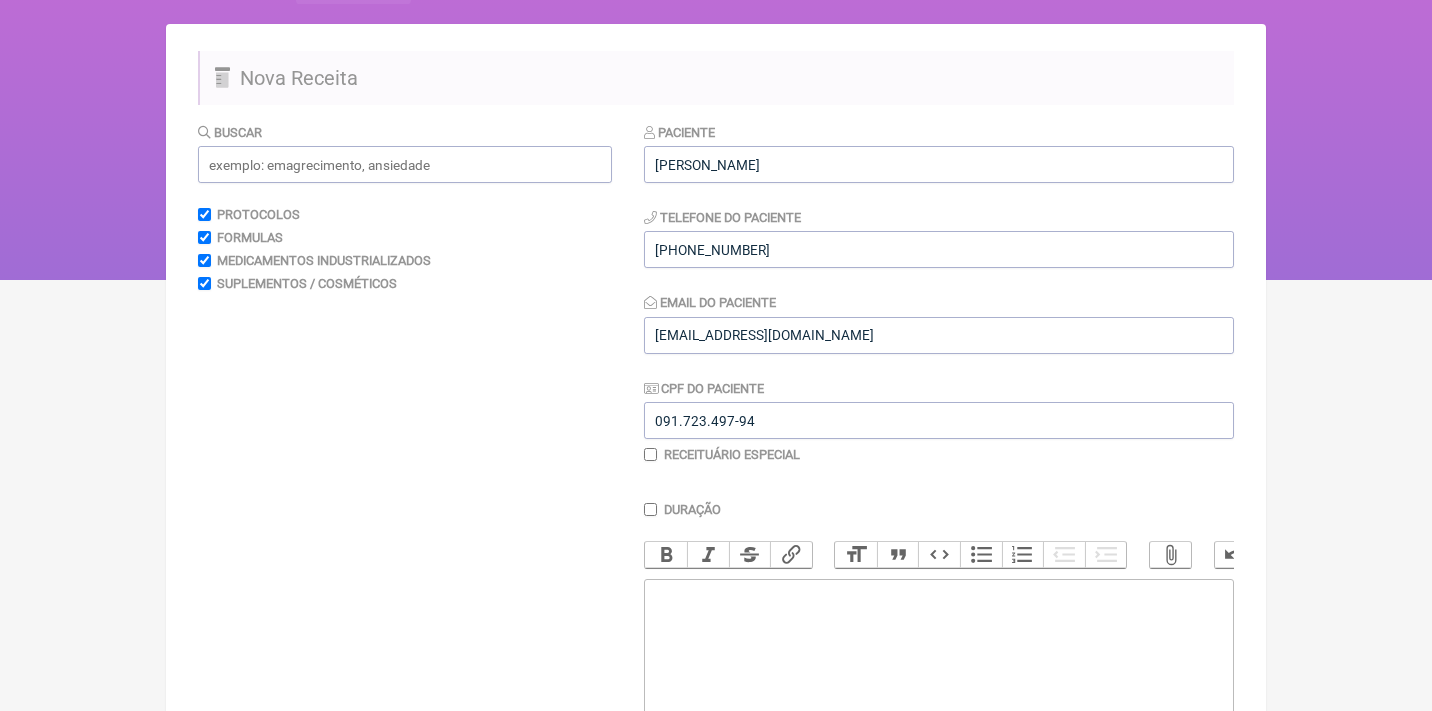 scroll, scrollTop: 118, scrollLeft: 0, axis: vertical 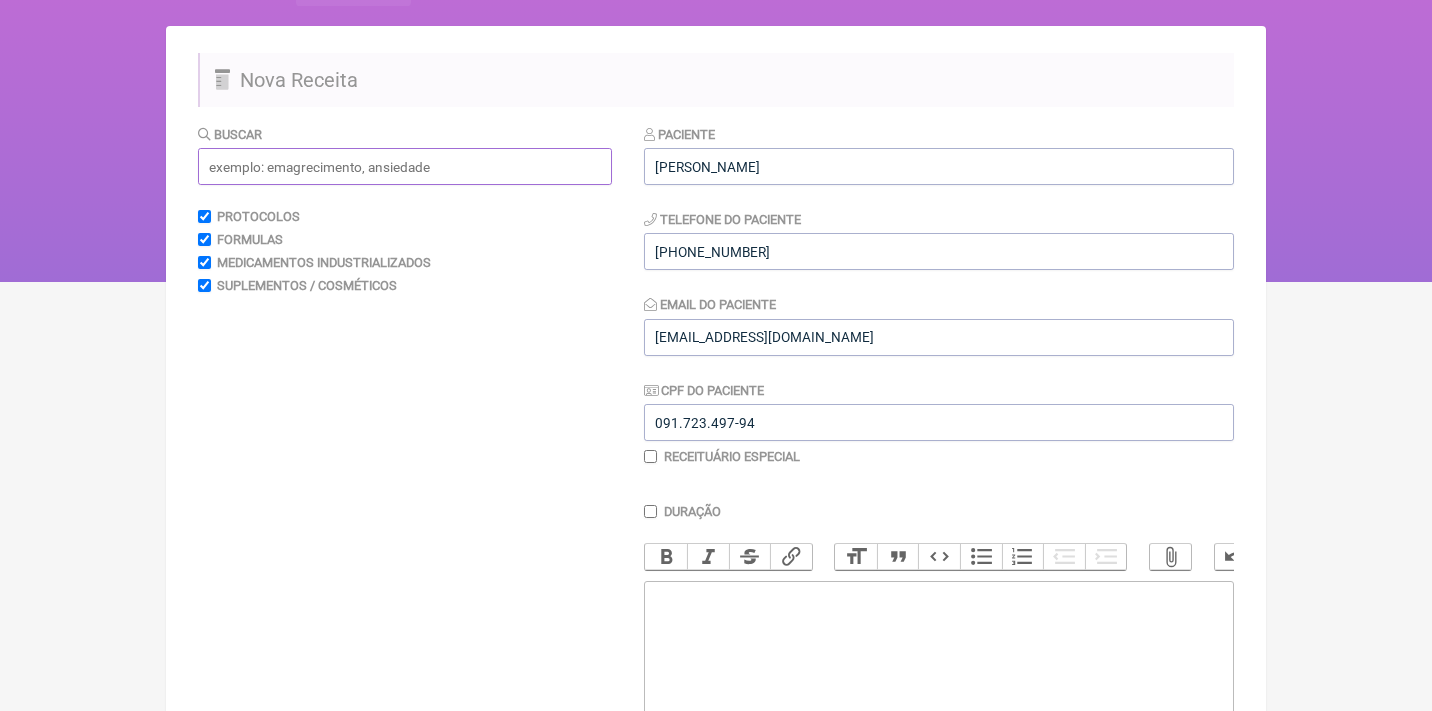 click at bounding box center [405, 166] 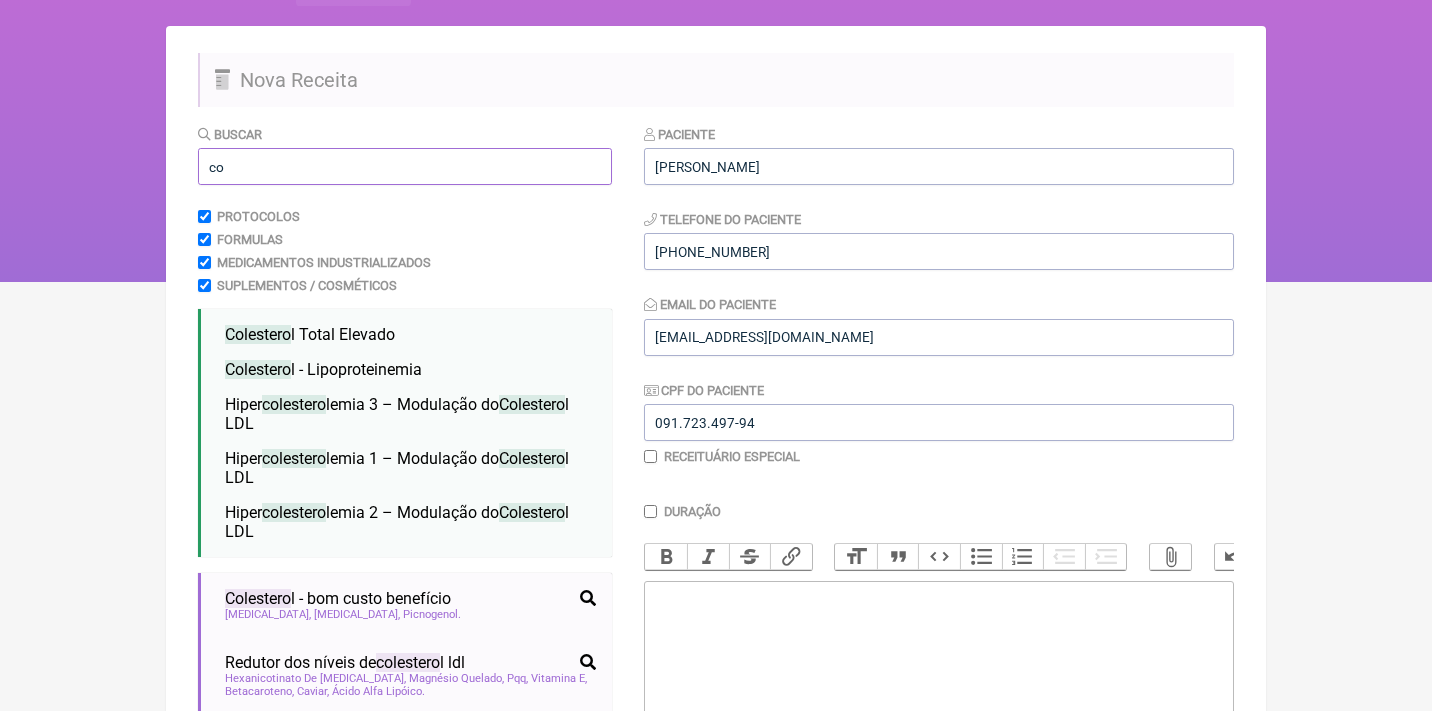 type on "c" 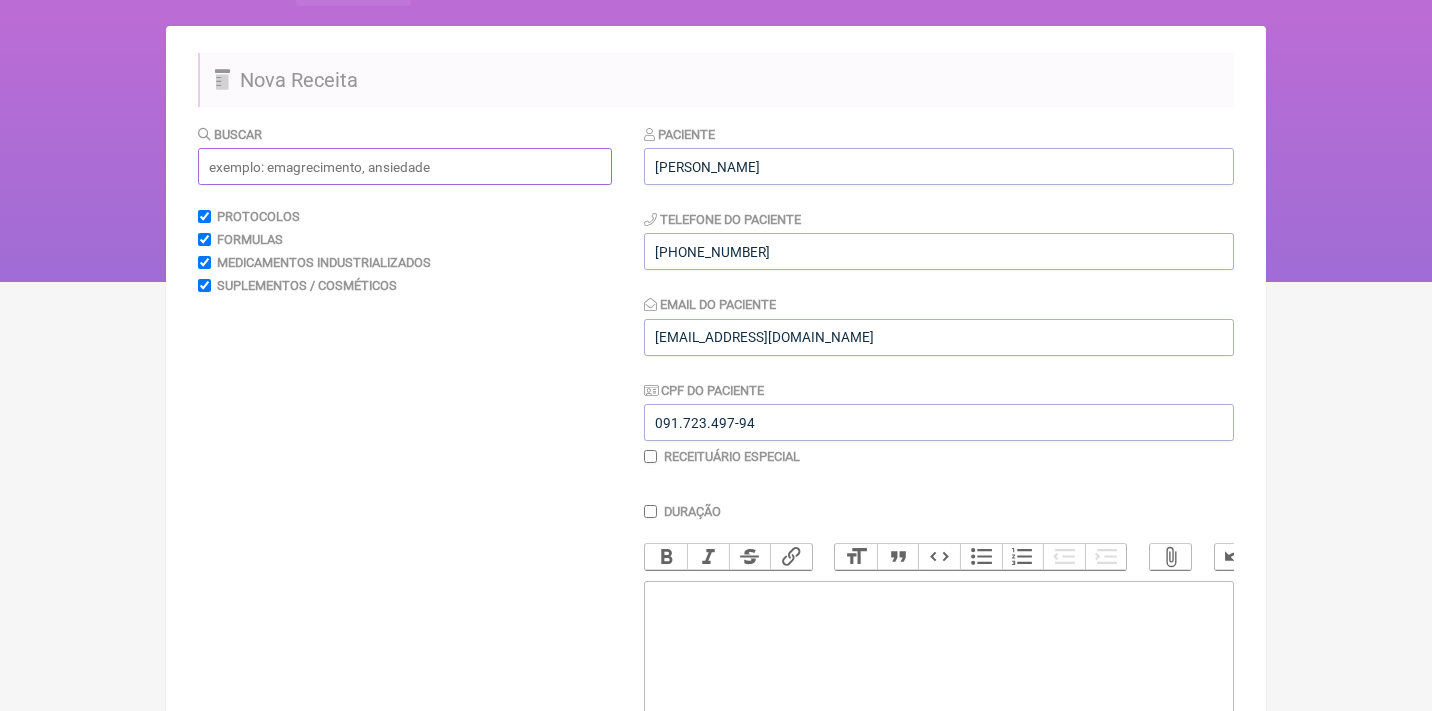 type on "w" 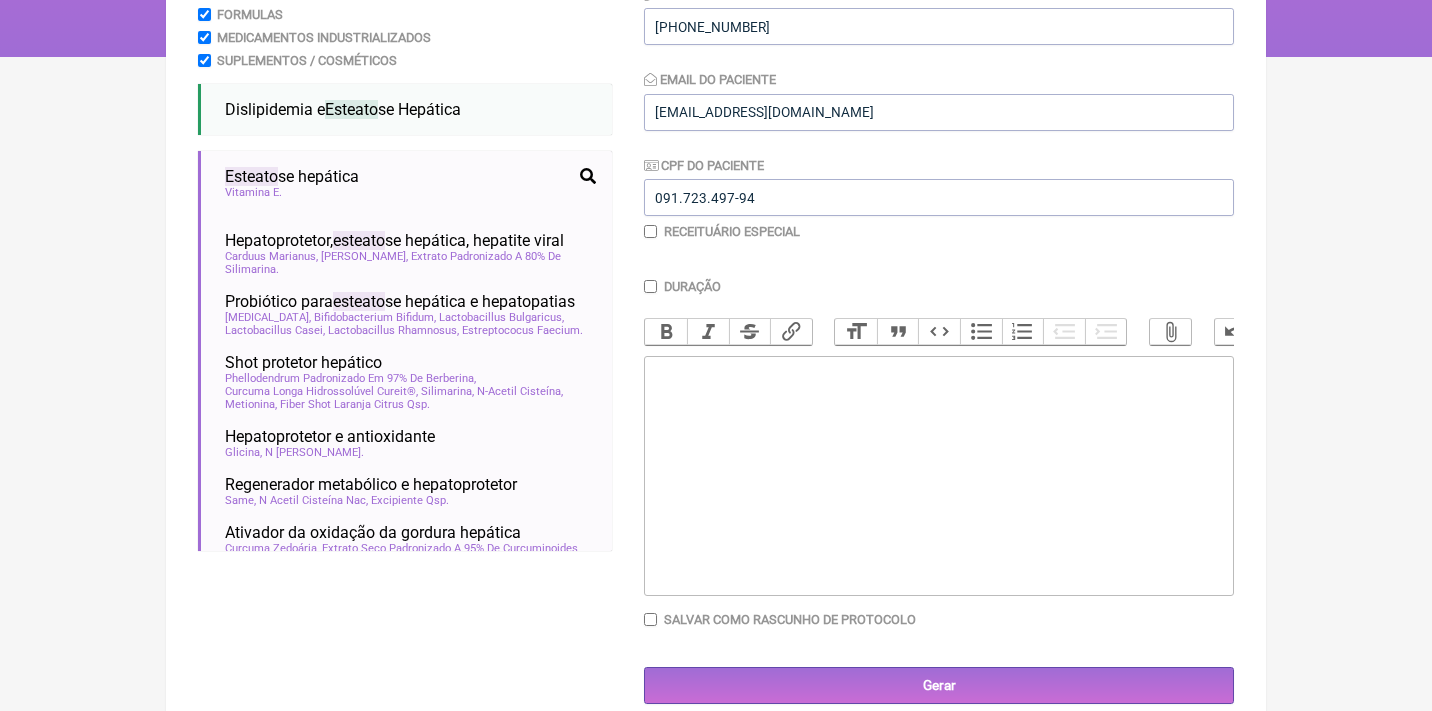 scroll, scrollTop: 346, scrollLeft: 0, axis: vertical 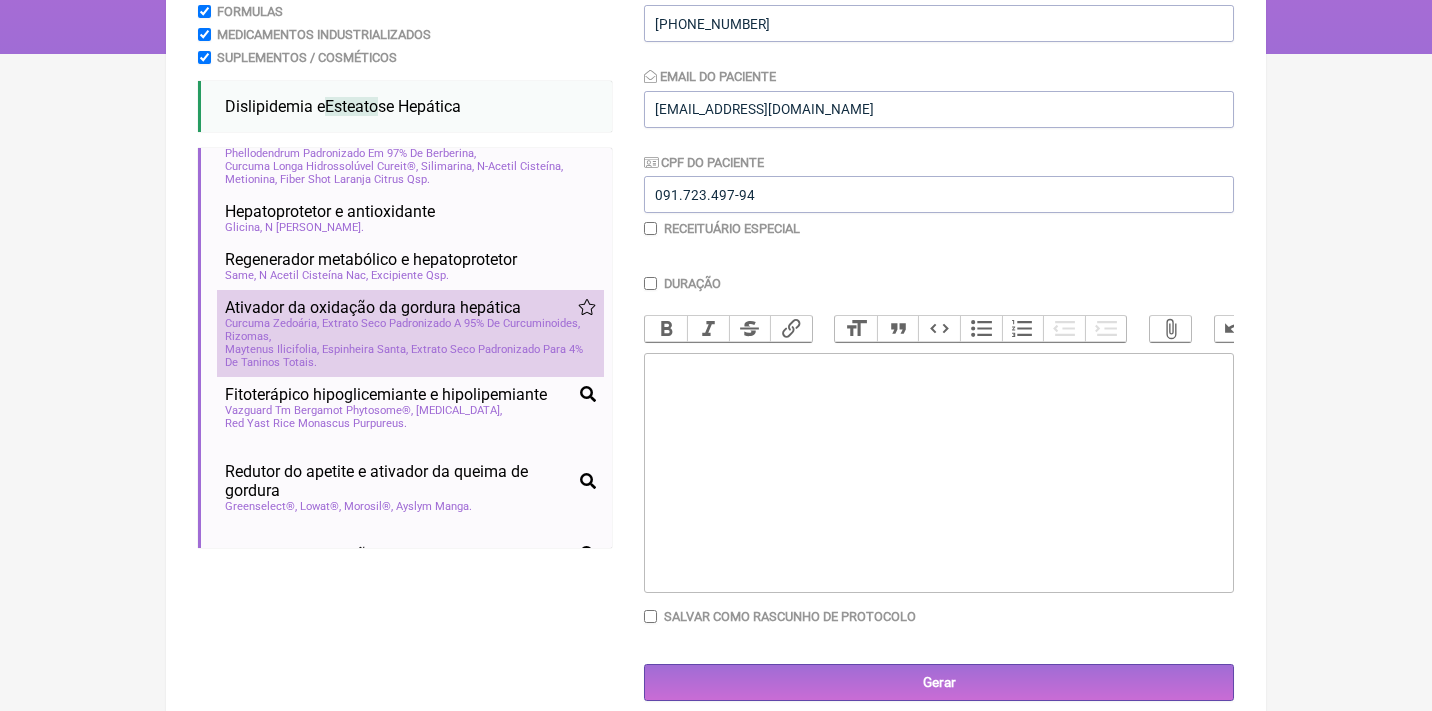 type on "esteatose" 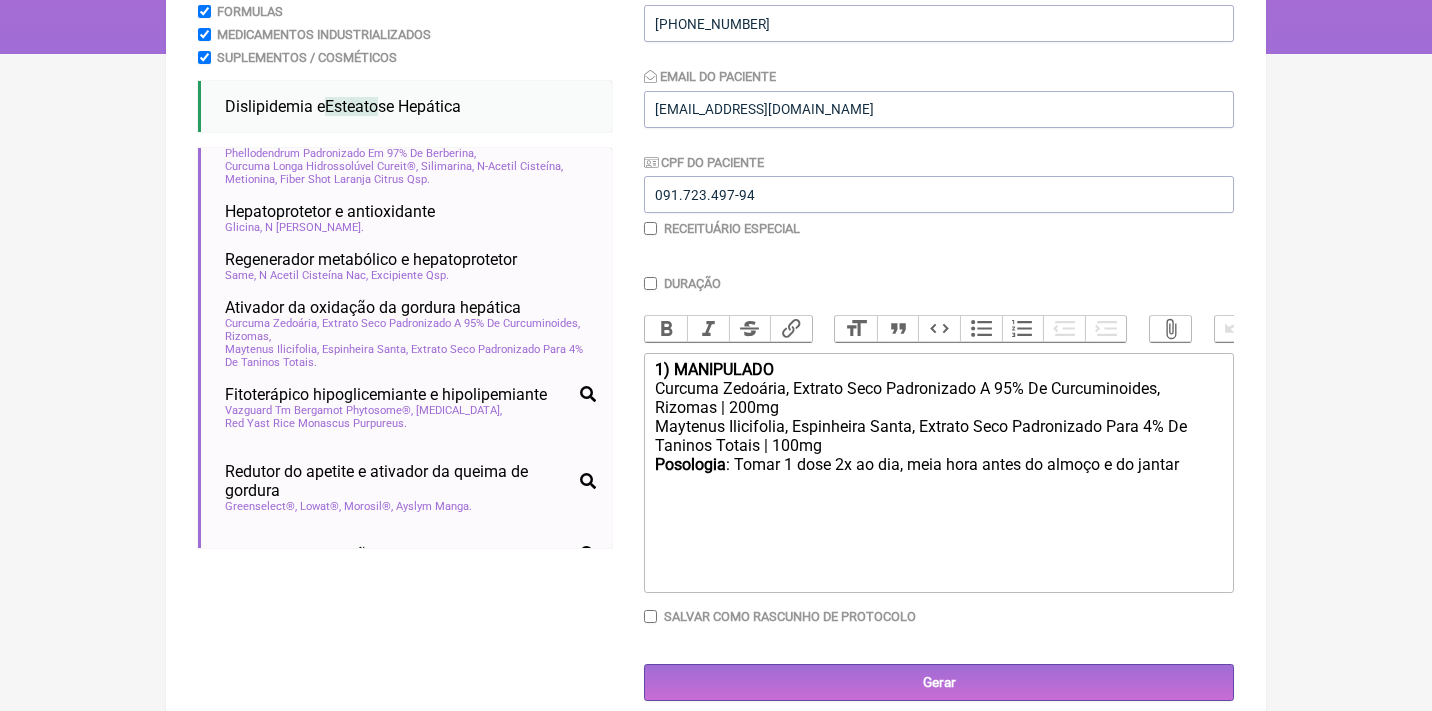 click on "Buscar
esteatose
Protocolos
Formulas
Medicamentos Industrializados
Suplementos / Cosméticos
Dislipidemia e  Esteato se Hepática
hipercolesterolemia   nutrologia   medicina integrativa   endocrinologia   cardiologia   ldl   disipidemia   esteato se hepática
Esteato se hepática
esteato se   fígado   gordura
Vitamina E
Hepatoprotetor,  esteato se hepática, hepatite viral" at bounding box center [716, 299] 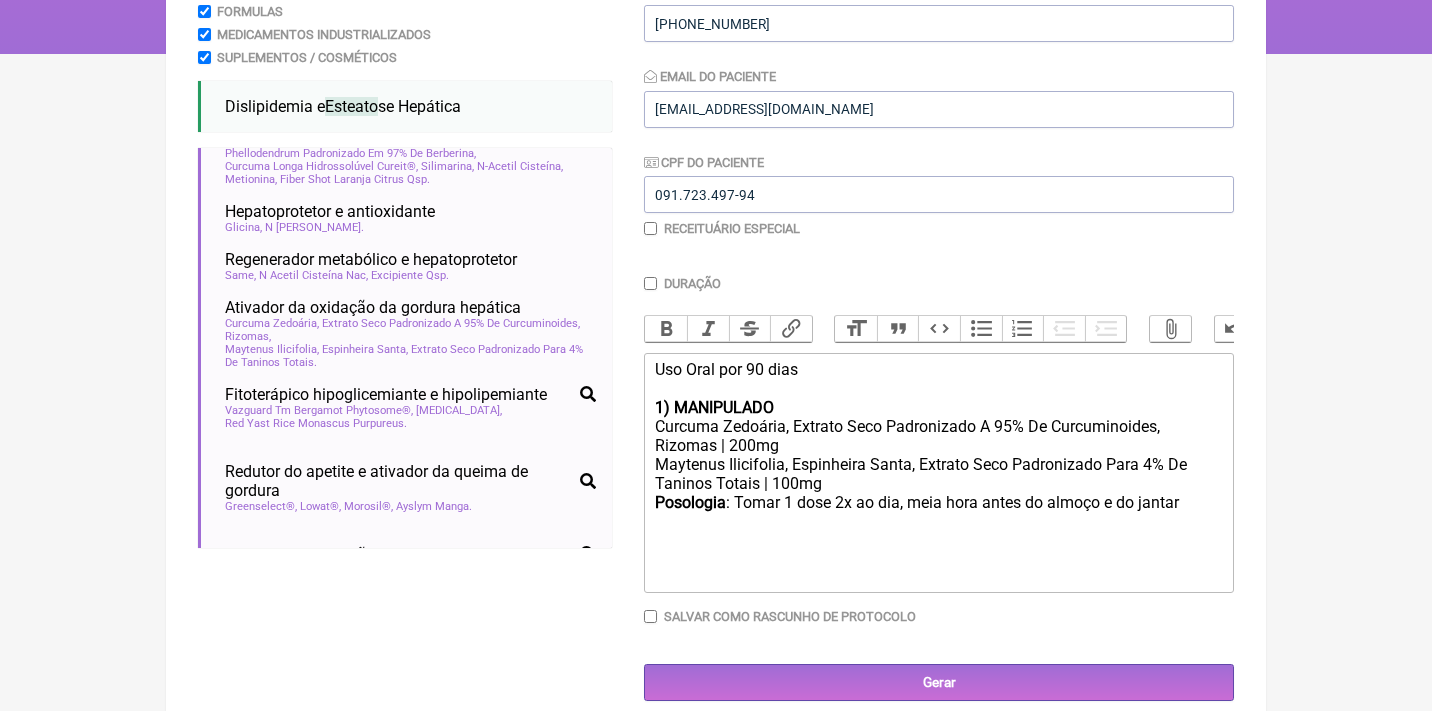 click on "Maytenus Ilicifolia, Espinheira Santa, Extrato Seco Padronizado Para 4% De Taninos Totais | 100mg" 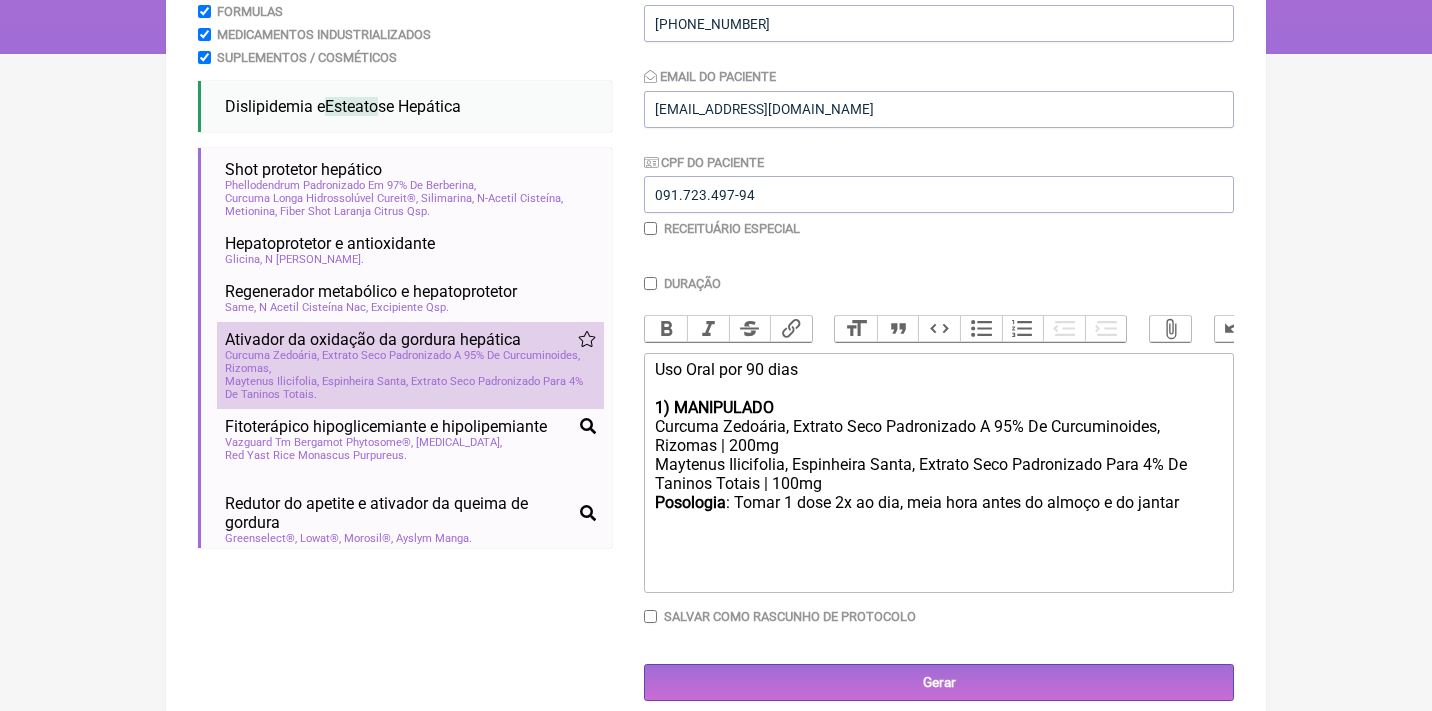 scroll, scrollTop: 182, scrollLeft: 0, axis: vertical 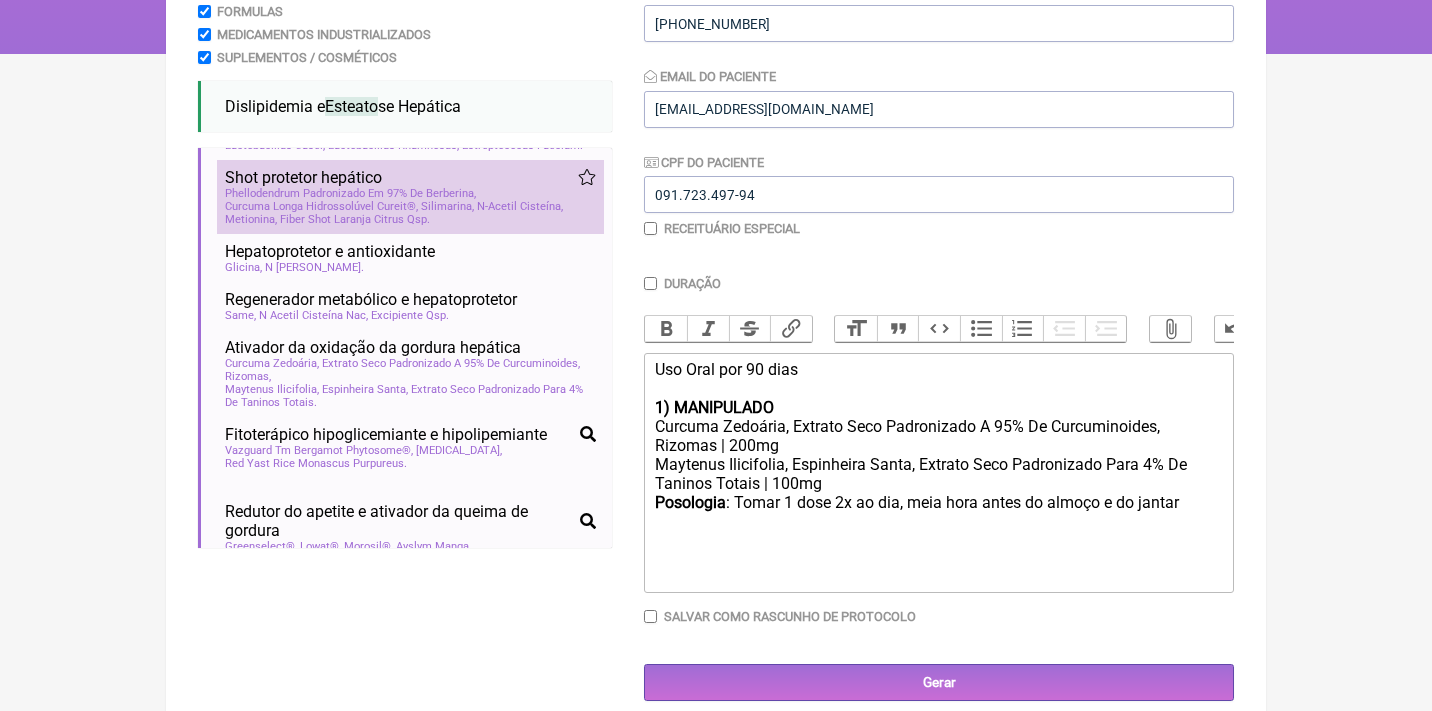 click on "Phellodendrum Padronizado Em 97% De Berberina   Curcuma Longa Hidrossolúvel Cureit®   Silimarina   N-Acetil Cisteína   Metionina   Fiber Shot Laranja Citrus Qsp" at bounding box center [410, 206] 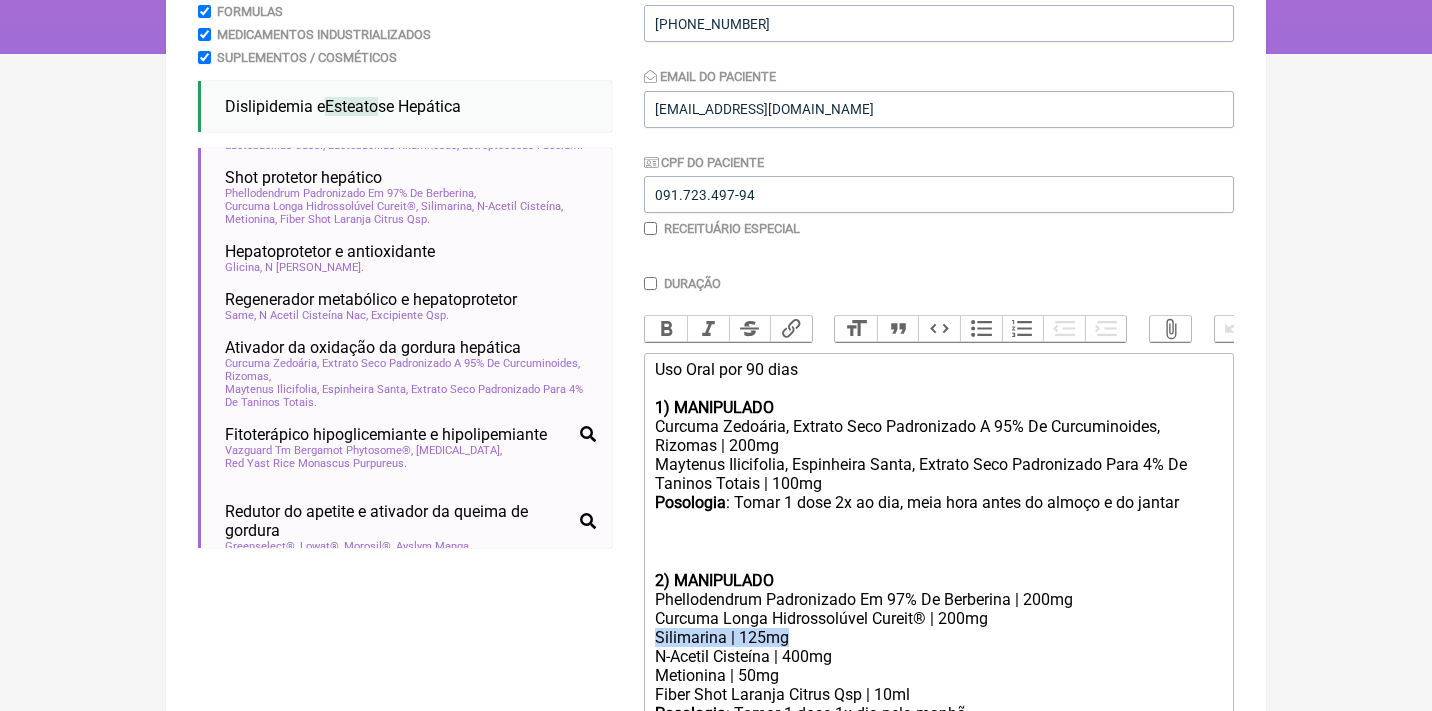 drag, startPoint x: 659, startPoint y: 616, endPoint x: 798, endPoint y: 623, distance: 139.17615 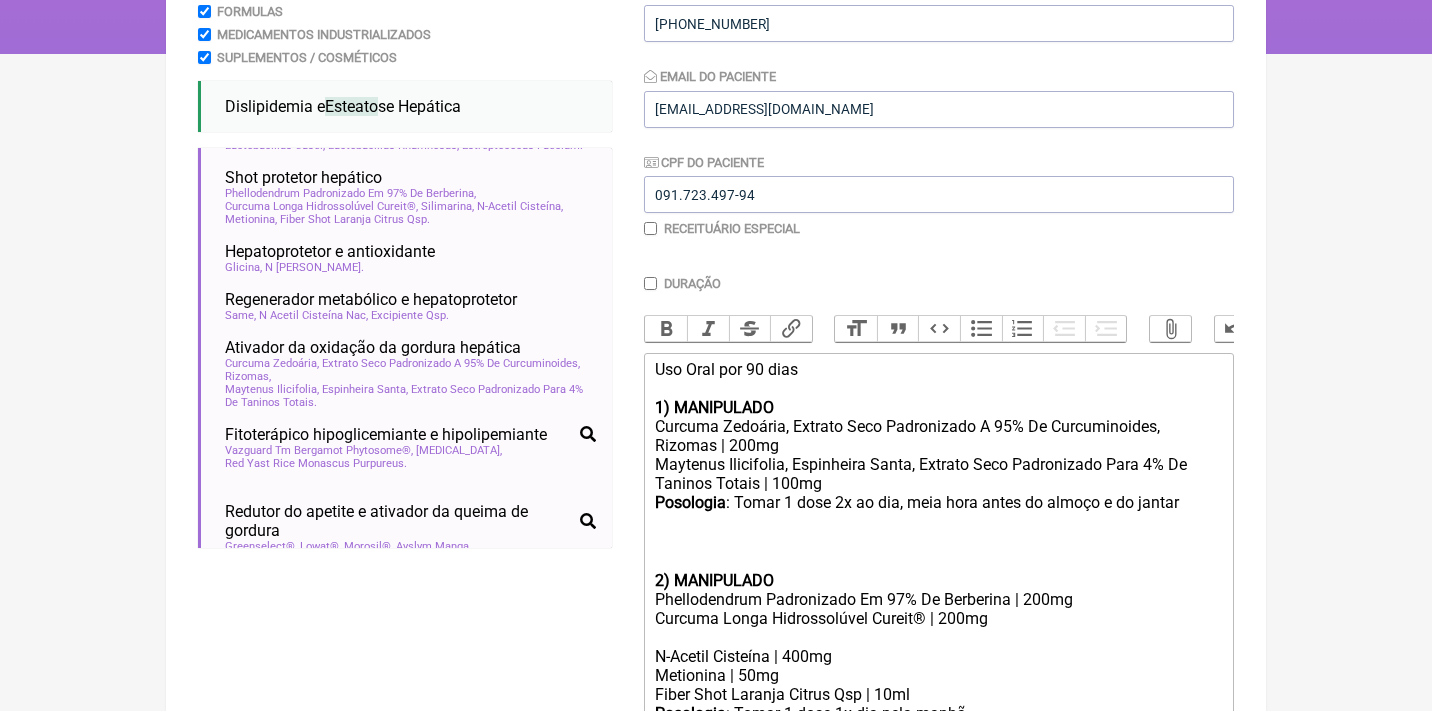click on "Maytenus Ilicifolia, Espinheira Santa, Extrato Seco Padronizado Para 4% De Taninos Totais | 100mg" 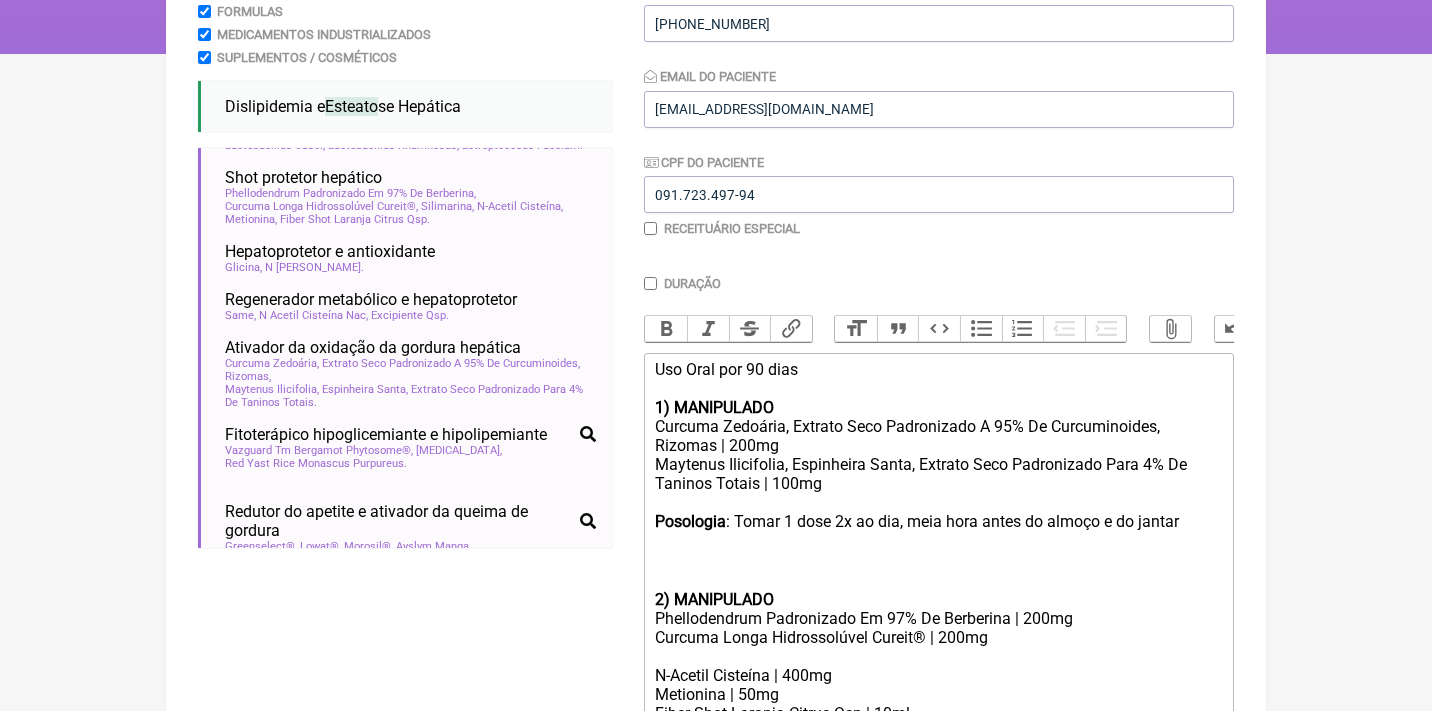 paste on "Silimarina | 125mg" 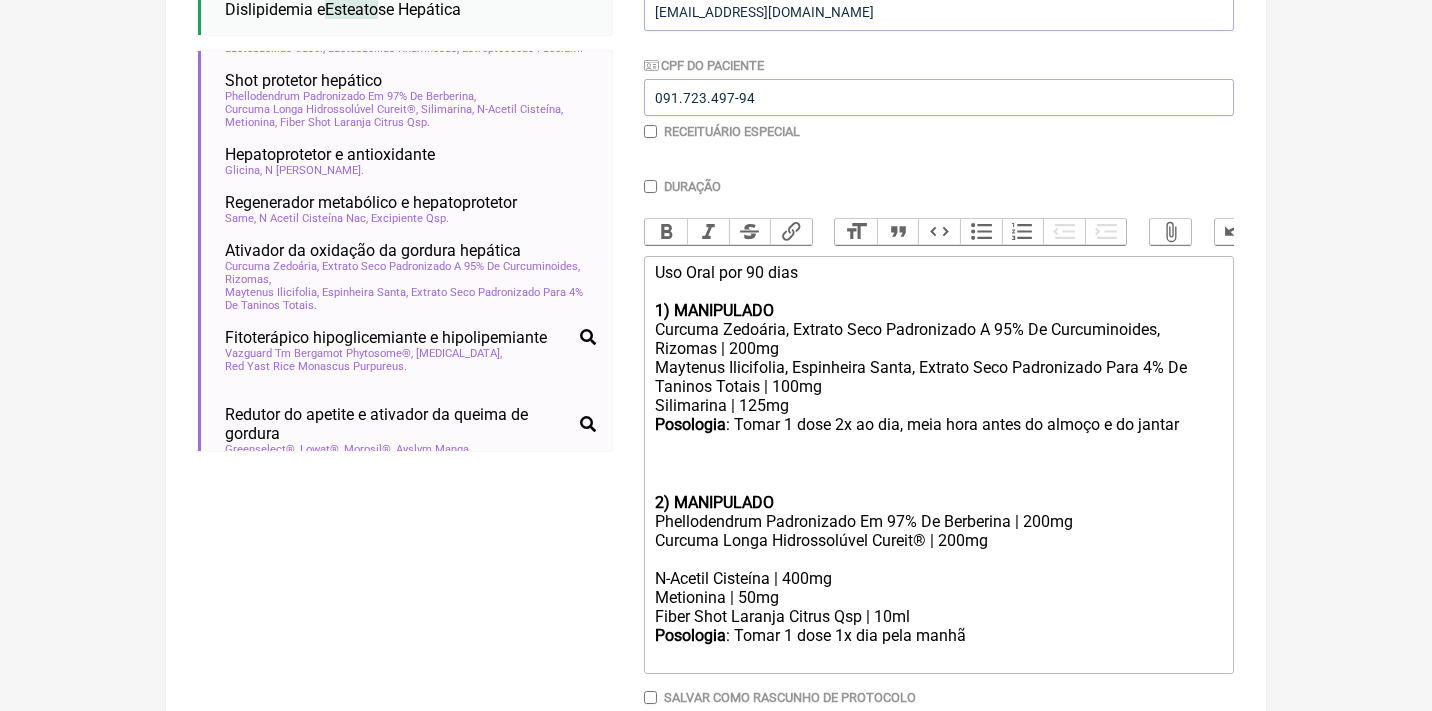 scroll, scrollTop: 445, scrollLeft: 0, axis: vertical 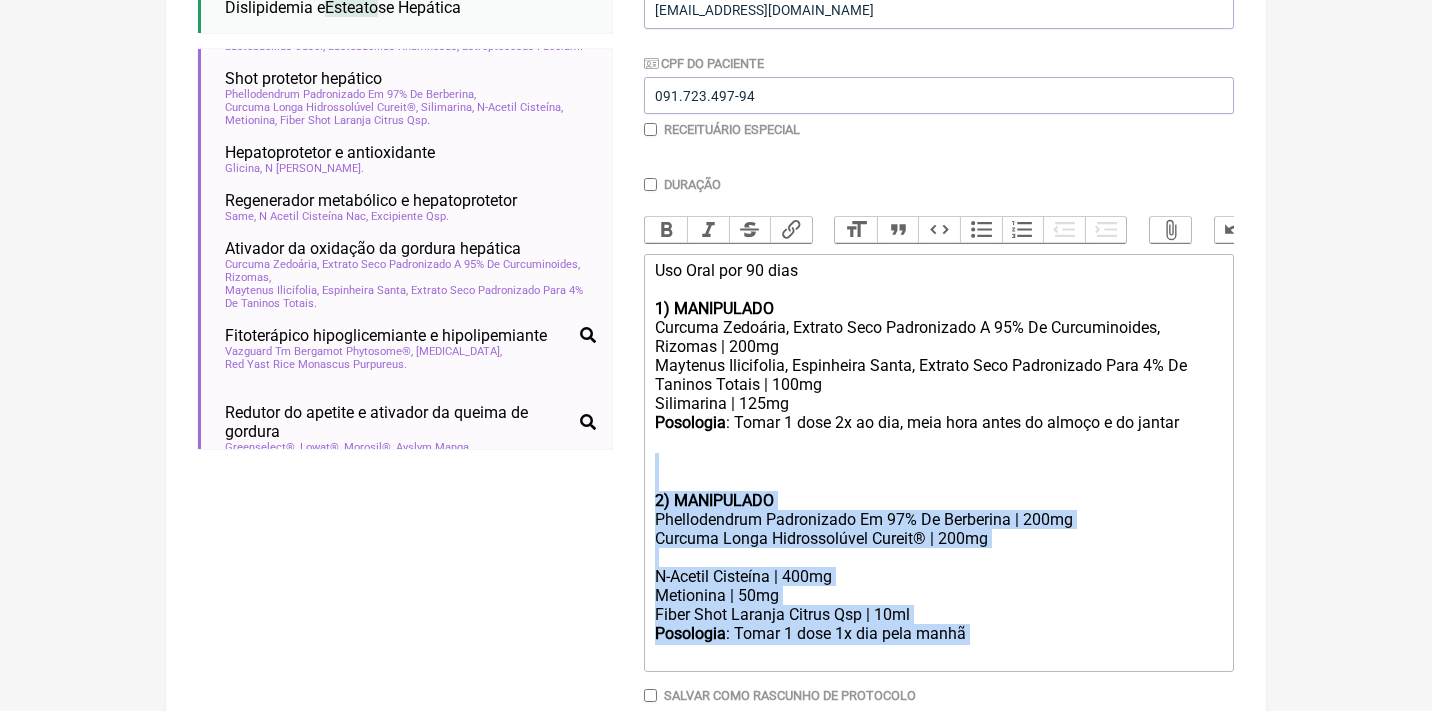 drag, startPoint x: 989, startPoint y: 616, endPoint x: 607, endPoint y: 462, distance: 411.87378 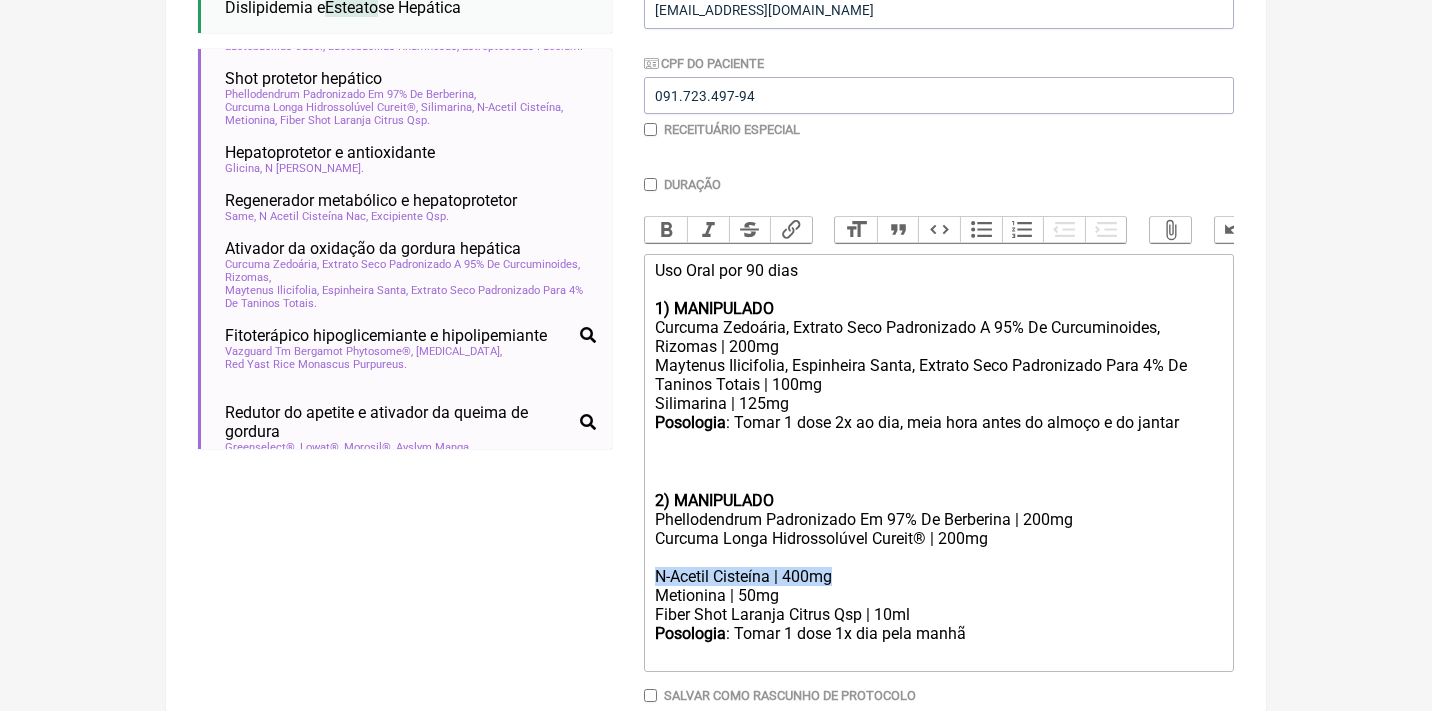 drag, startPoint x: 853, startPoint y: 562, endPoint x: 632, endPoint y: 558, distance: 221.0362 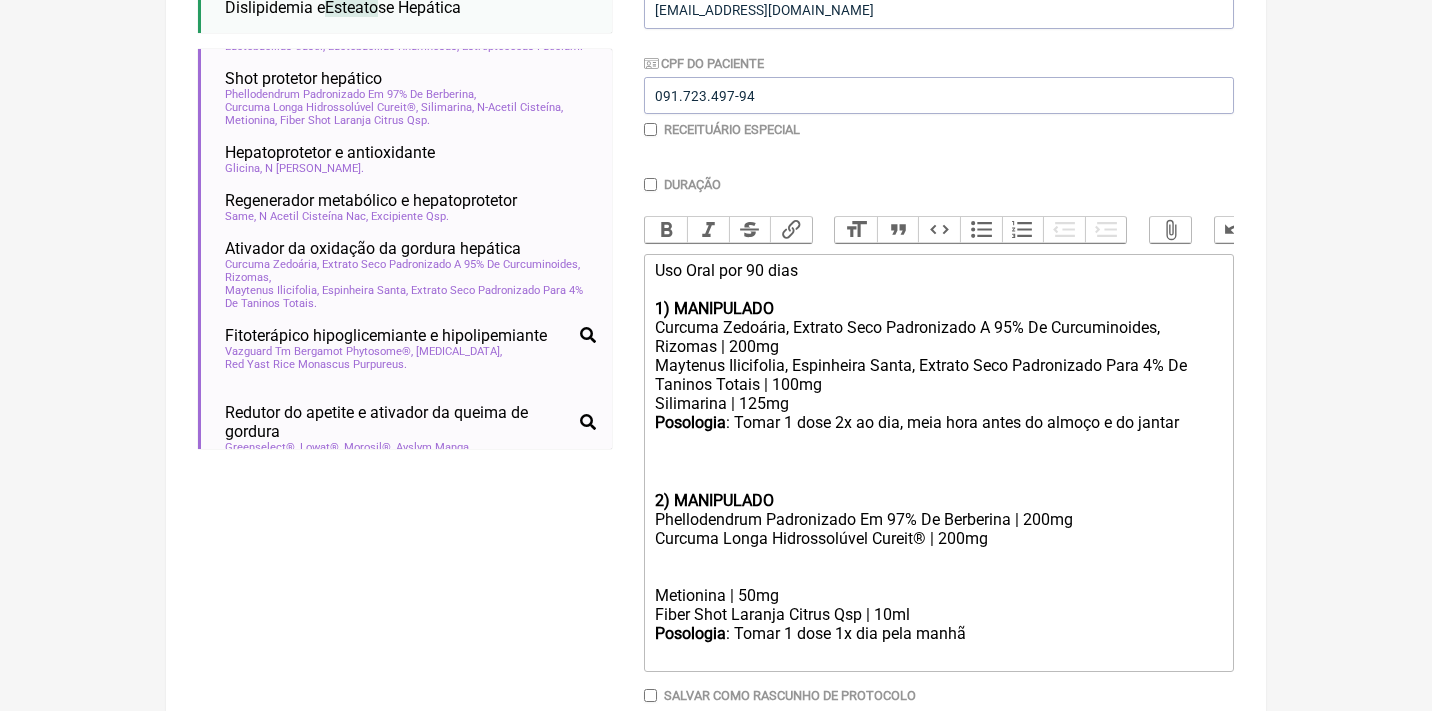 click on "Maytenus Ilicifolia, Espinheira Santa, Extrato Seco Padronizado Para 4% De Taninos Totais | 100mg Silimarina | 125mg" 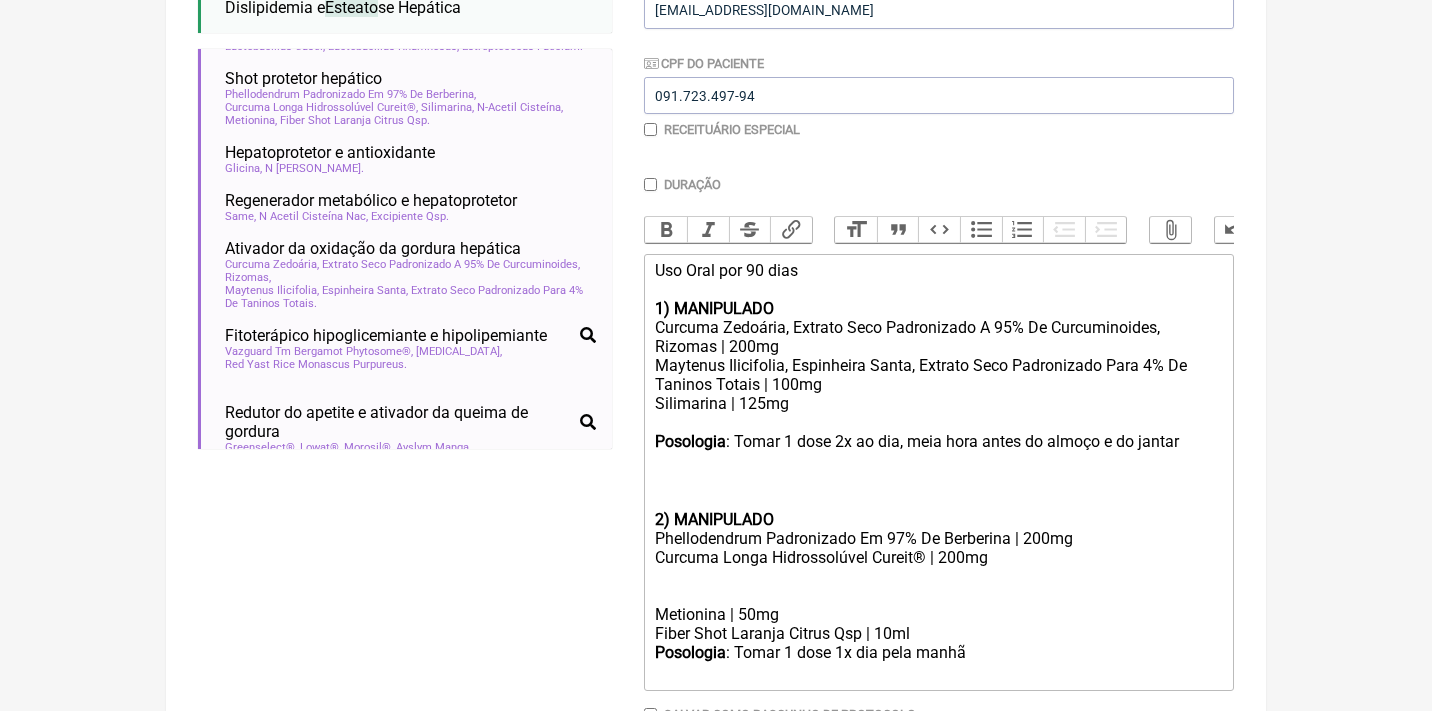 paste on "N-Acetil Cisteína | 400mg" 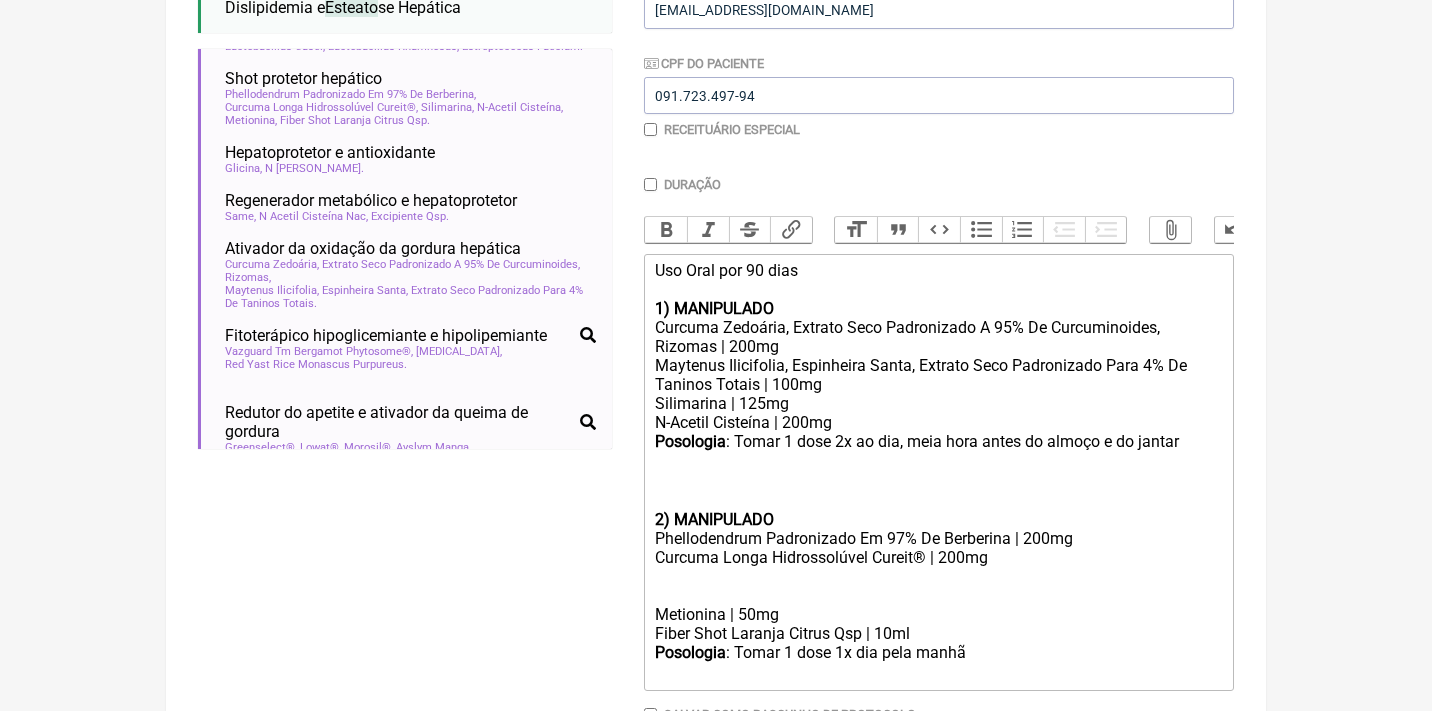 click on "Maytenus Ilicifolia, Espinheira Santa, Extrato Seco Padronizado Para 4% De Taninos Totais | 100mg Silimarina | 125mg N-Acetil Cisteína | 200mg" 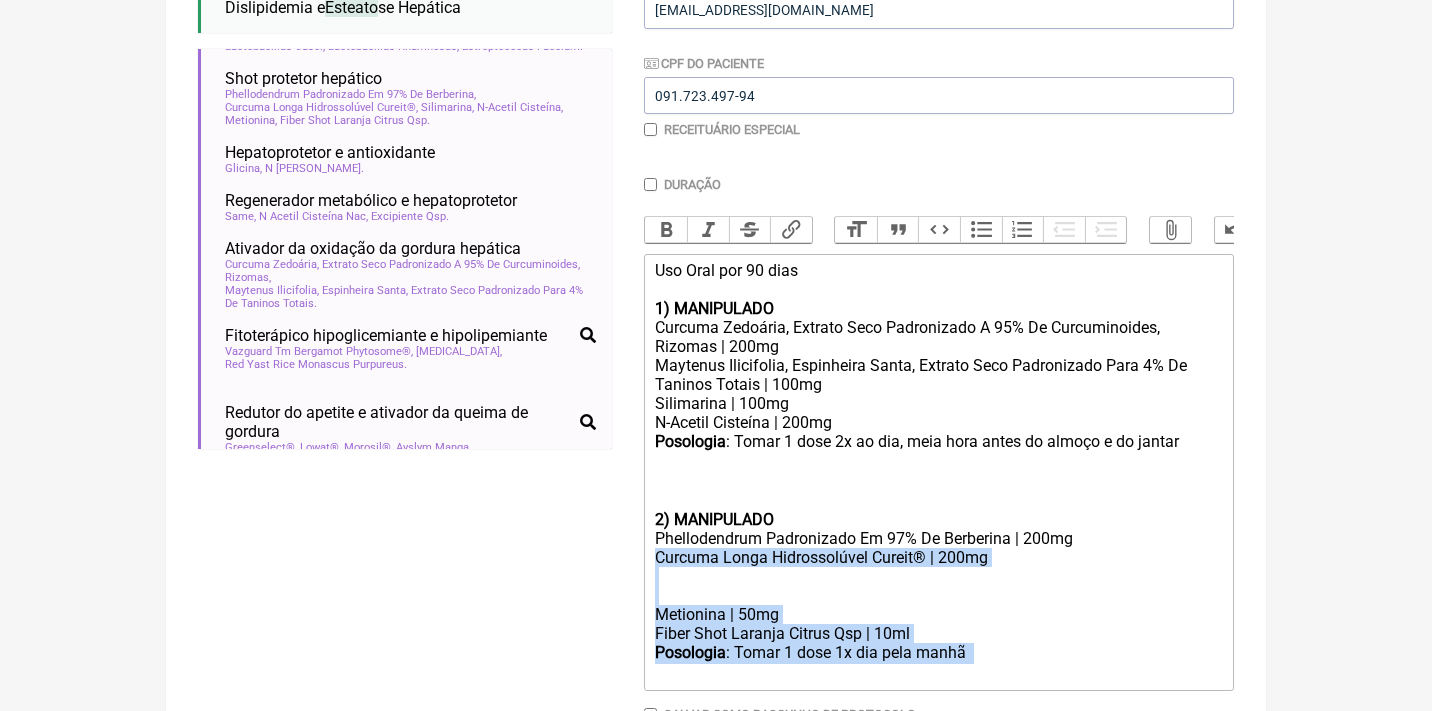 drag, startPoint x: 994, startPoint y: 641, endPoint x: 612, endPoint y: 534, distance: 396.70267 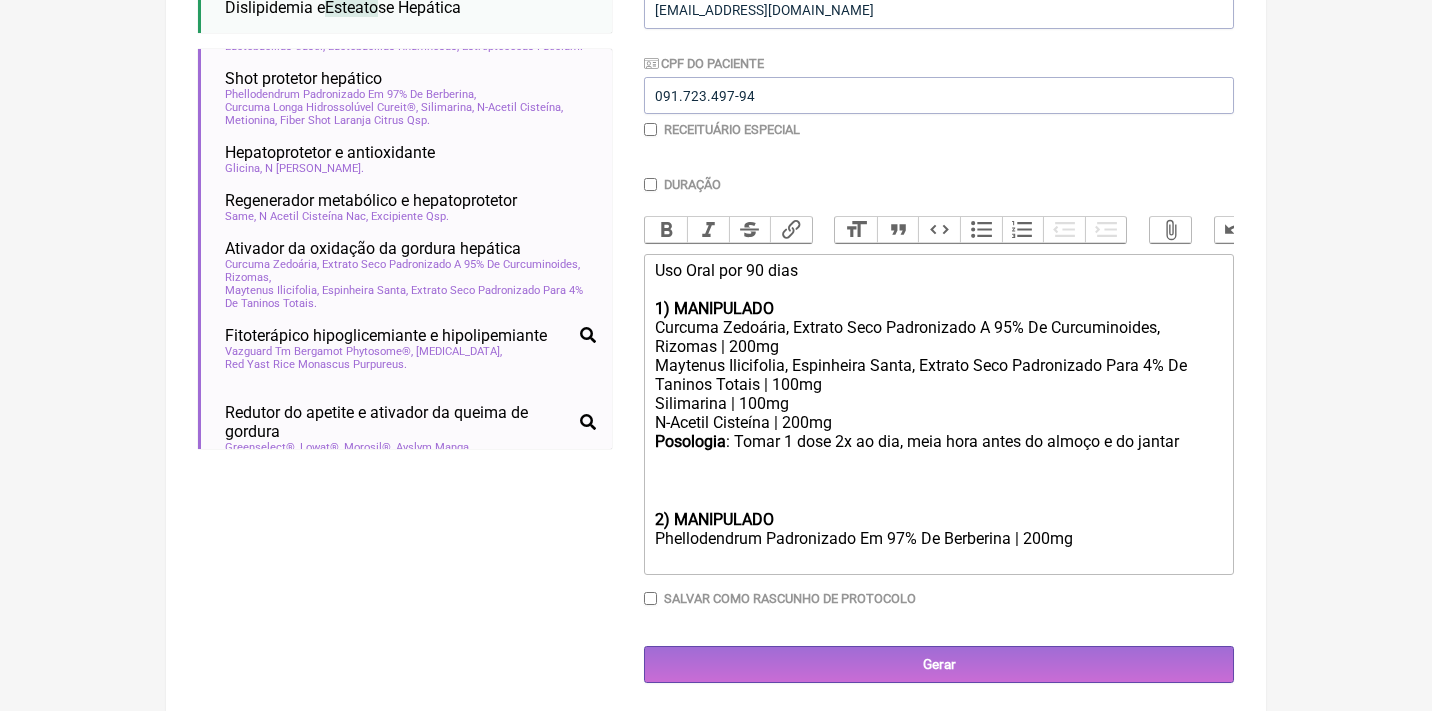 scroll, scrollTop: 429, scrollLeft: 0, axis: vertical 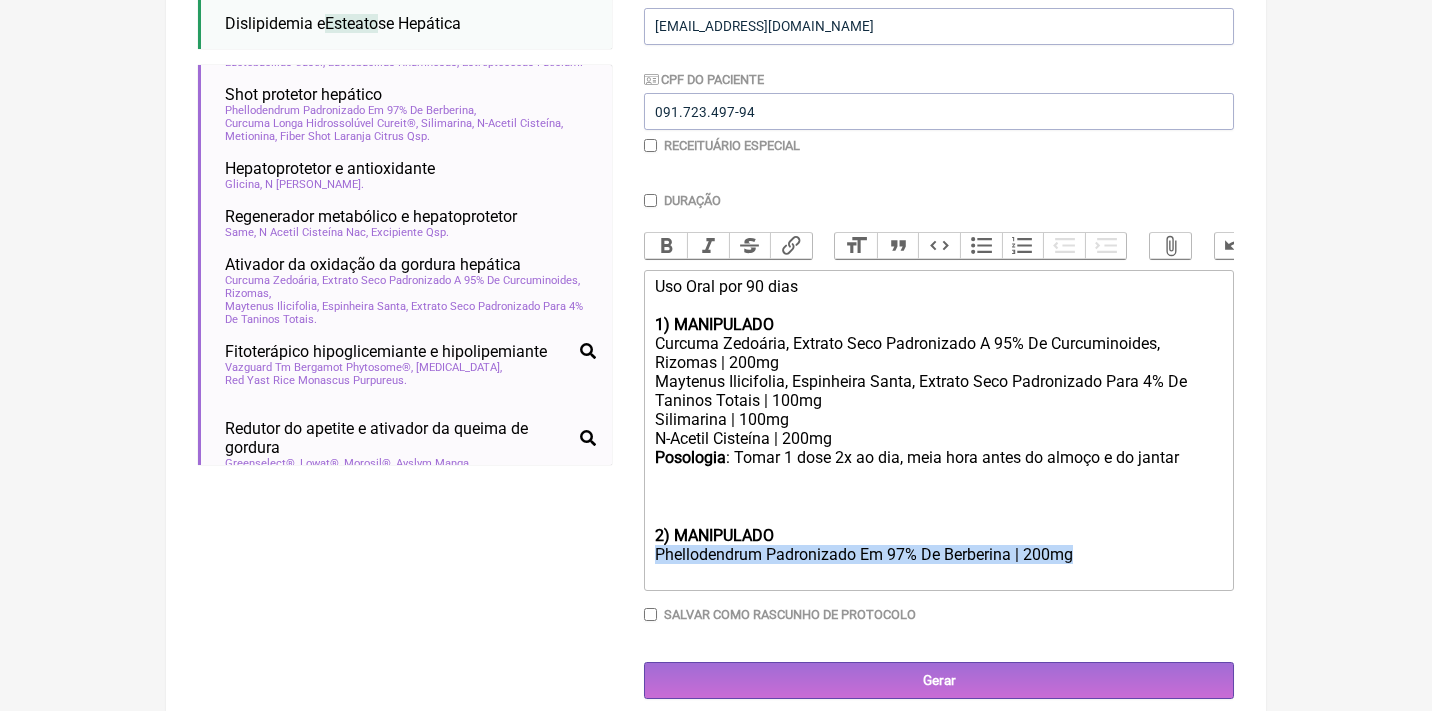 drag, startPoint x: 1110, startPoint y: 534, endPoint x: 649, endPoint y: 536, distance: 461.00433 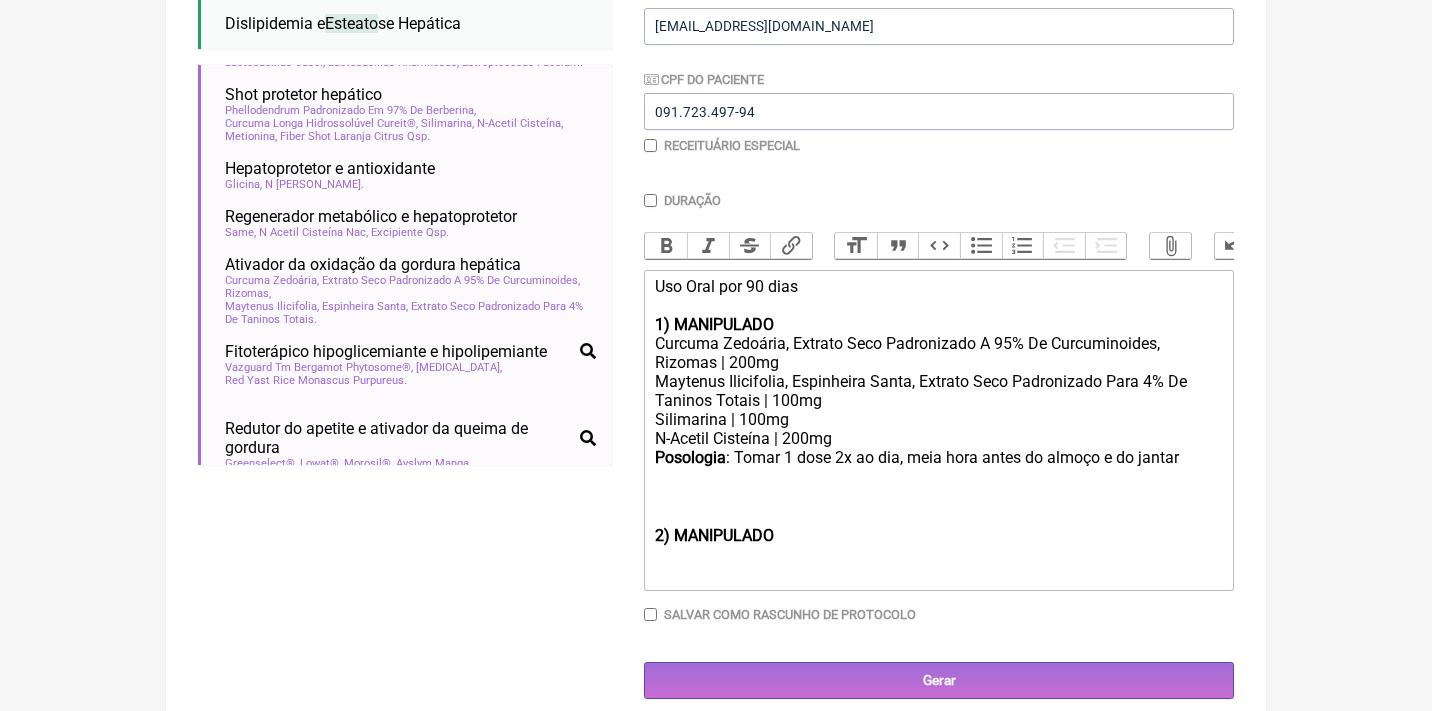 click on "Uso Oral por 90 dias 1) MANIPULADO Curcuma Zedoária, Extrato Seco Padronizado A 95% De Curcuminoides, Rizomas | 200mg Maytenus Ilicifolia, Espinheira Santa, Extrato Seco Padronizado Para 4% De Taninos Totais | 100mg Silimarina | 100mg N-Acetil Cisteína | 200mg Posologia : Tomar 1 dose 2x ao dia, meia hora antes do almoço e do jantar ㅤ 2) MANIPULADO" 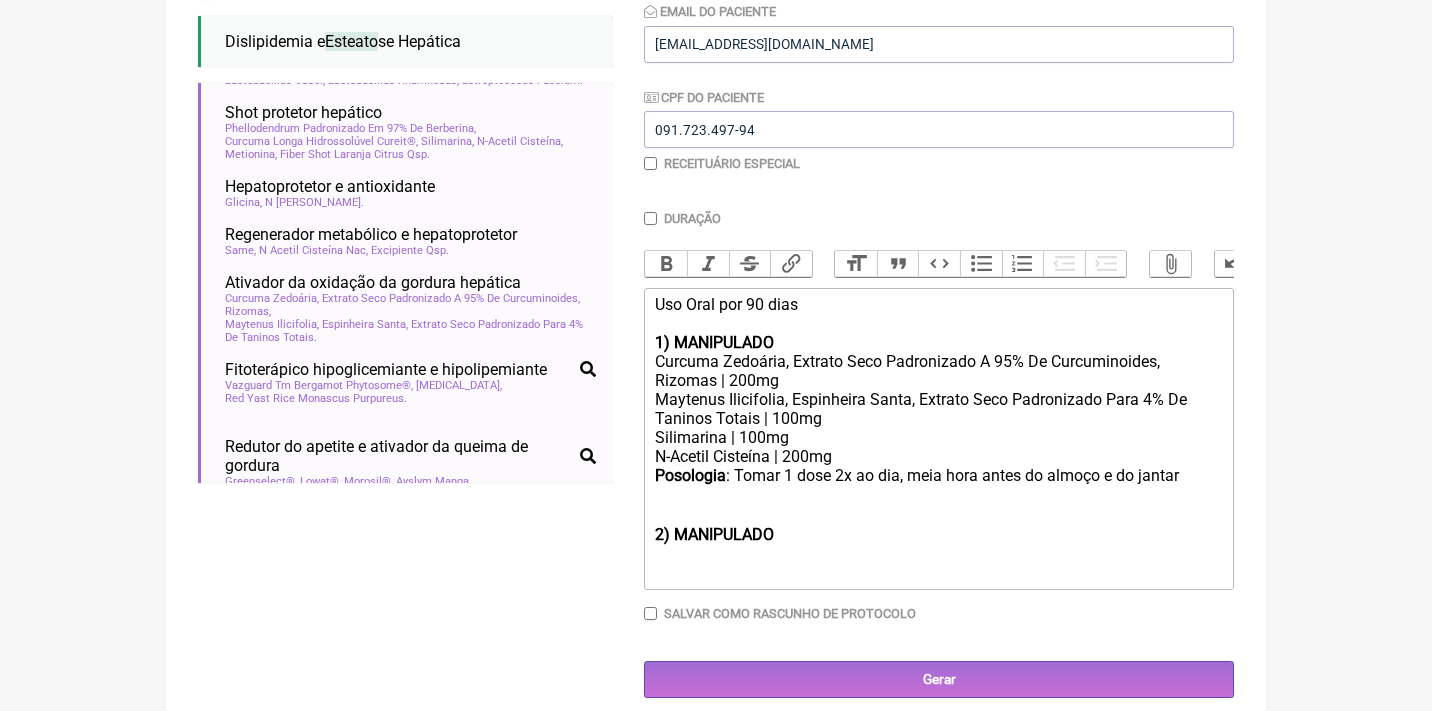 scroll, scrollTop: 393, scrollLeft: 0, axis: vertical 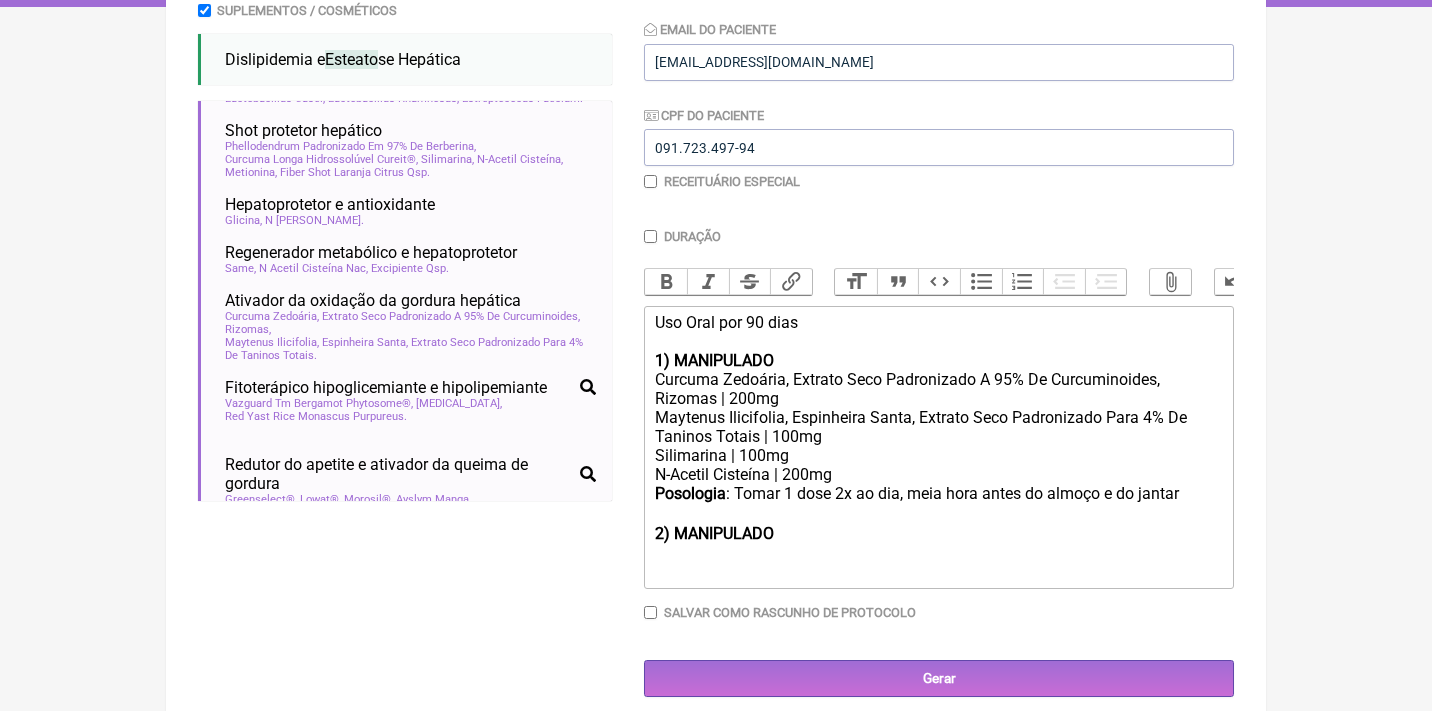 click 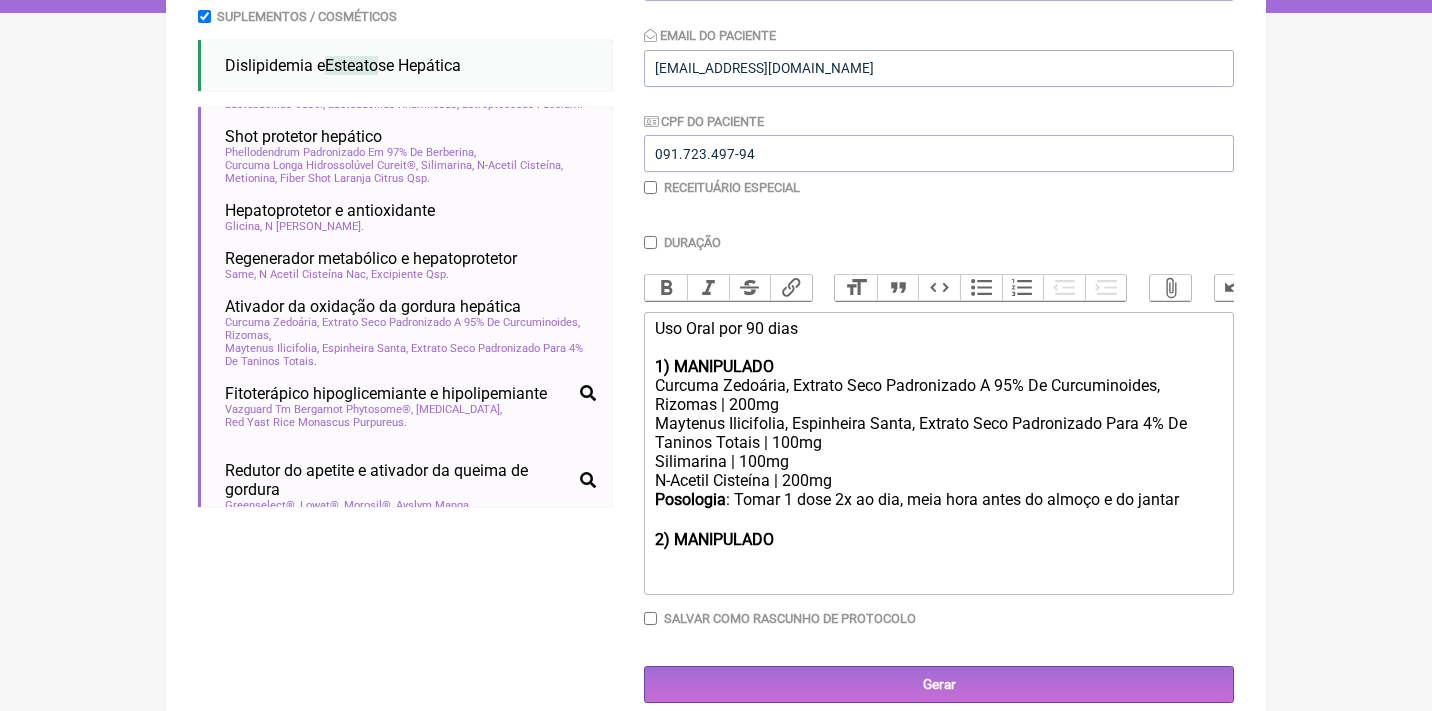 scroll, scrollTop: 383, scrollLeft: 0, axis: vertical 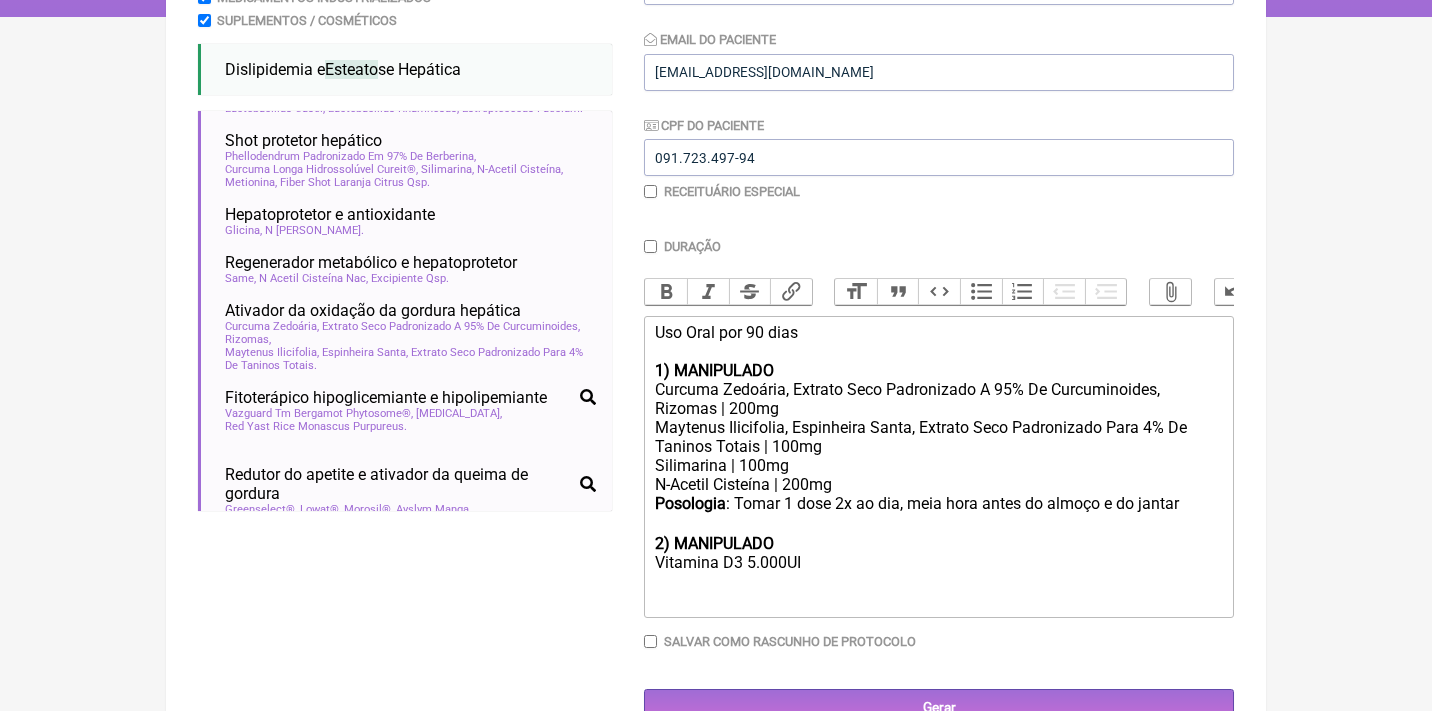 click on "Vitamina D3 5.000UI" 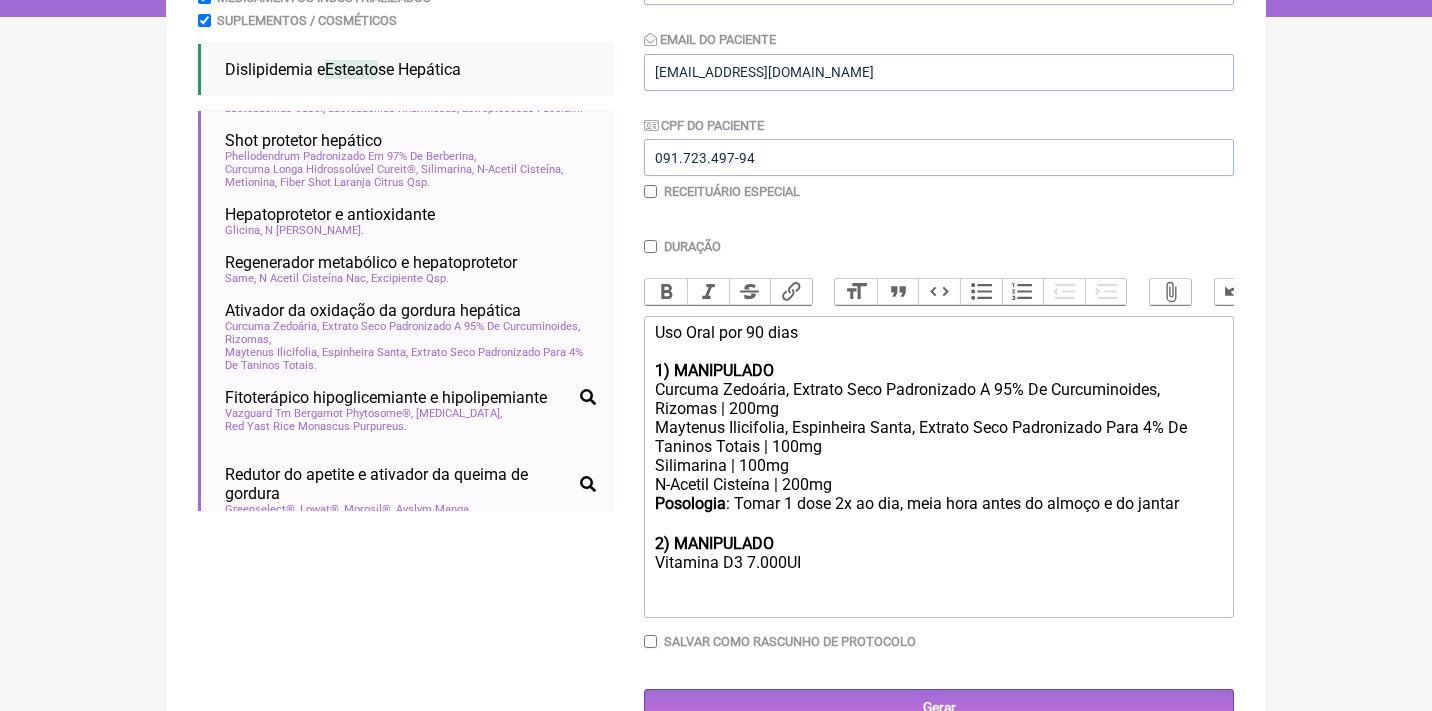 click on "Vitamina D3 7.000UI" 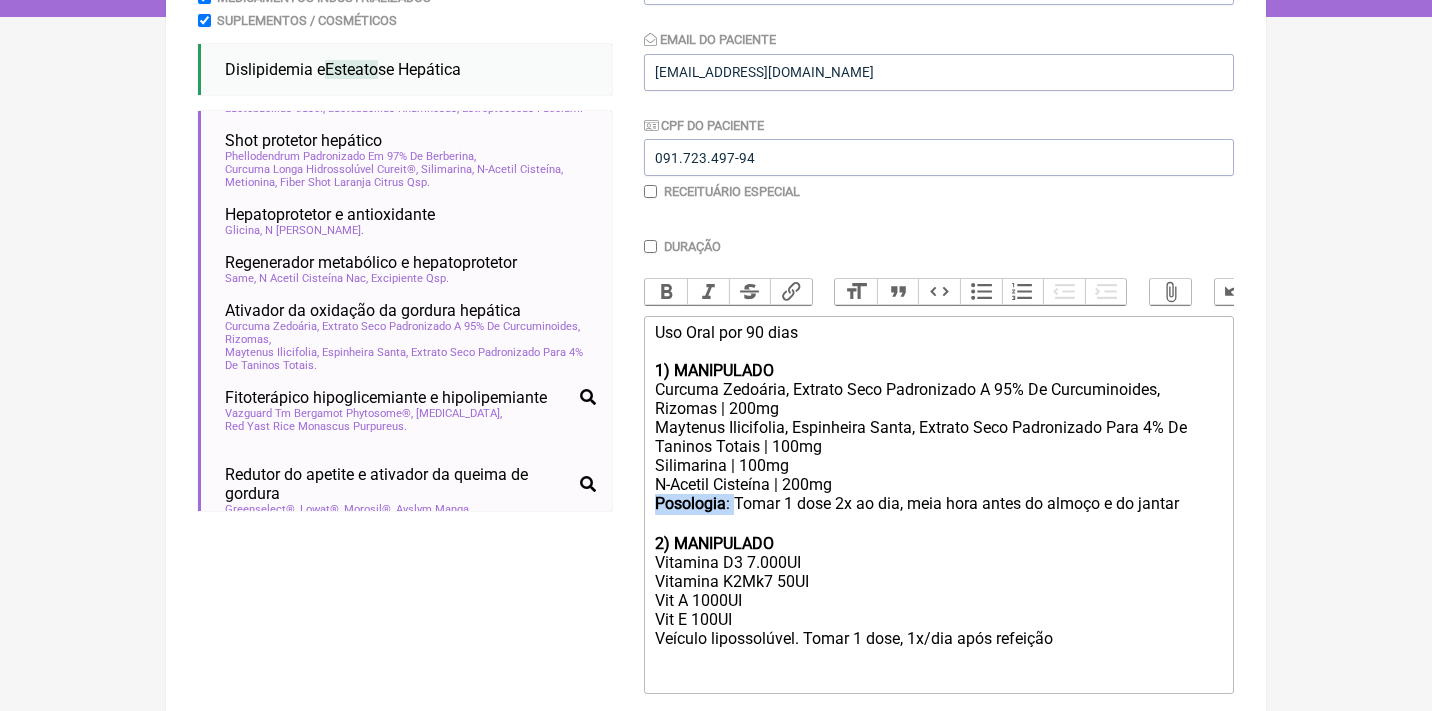 drag, startPoint x: 738, startPoint y: 492, endPoint x: 614, endPoint y: 489, distance: 124.036285 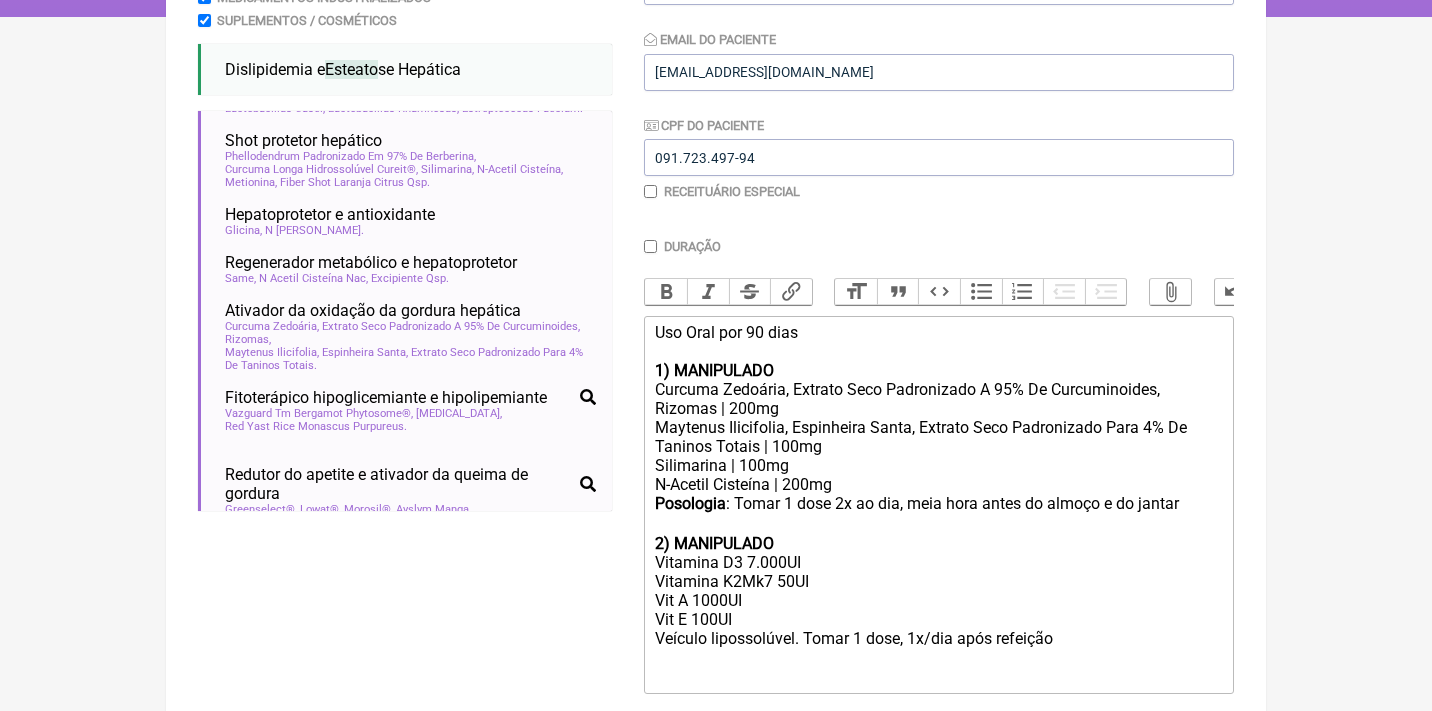 paste on "<strong>Posologia</strong>:&nbsp;" 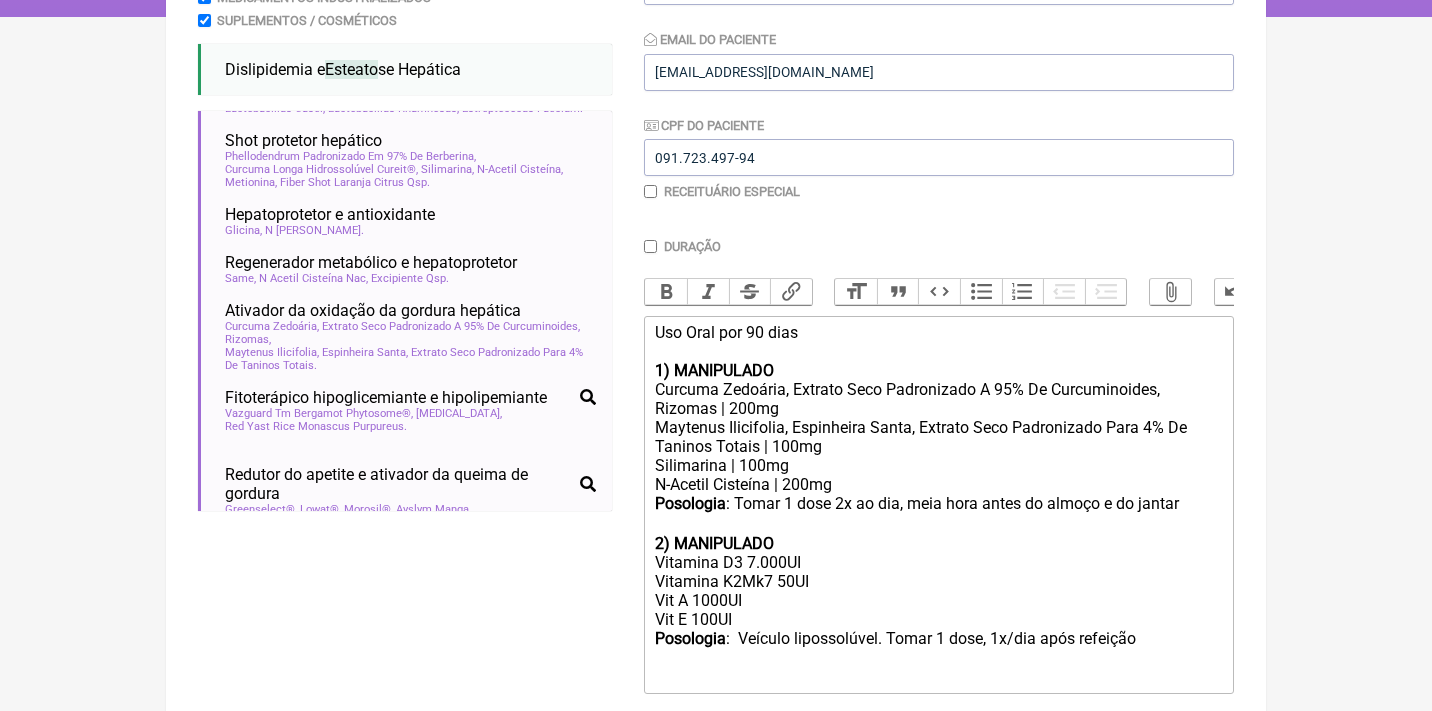 click on "Vitamina D3 7.000UI Vitamina K2Mk7 50UI Vit A 1000UI Vit E 100UI Posologia :  Veículo lipossolúvel. Tomar 1 dose, 1x/dia após refeição" 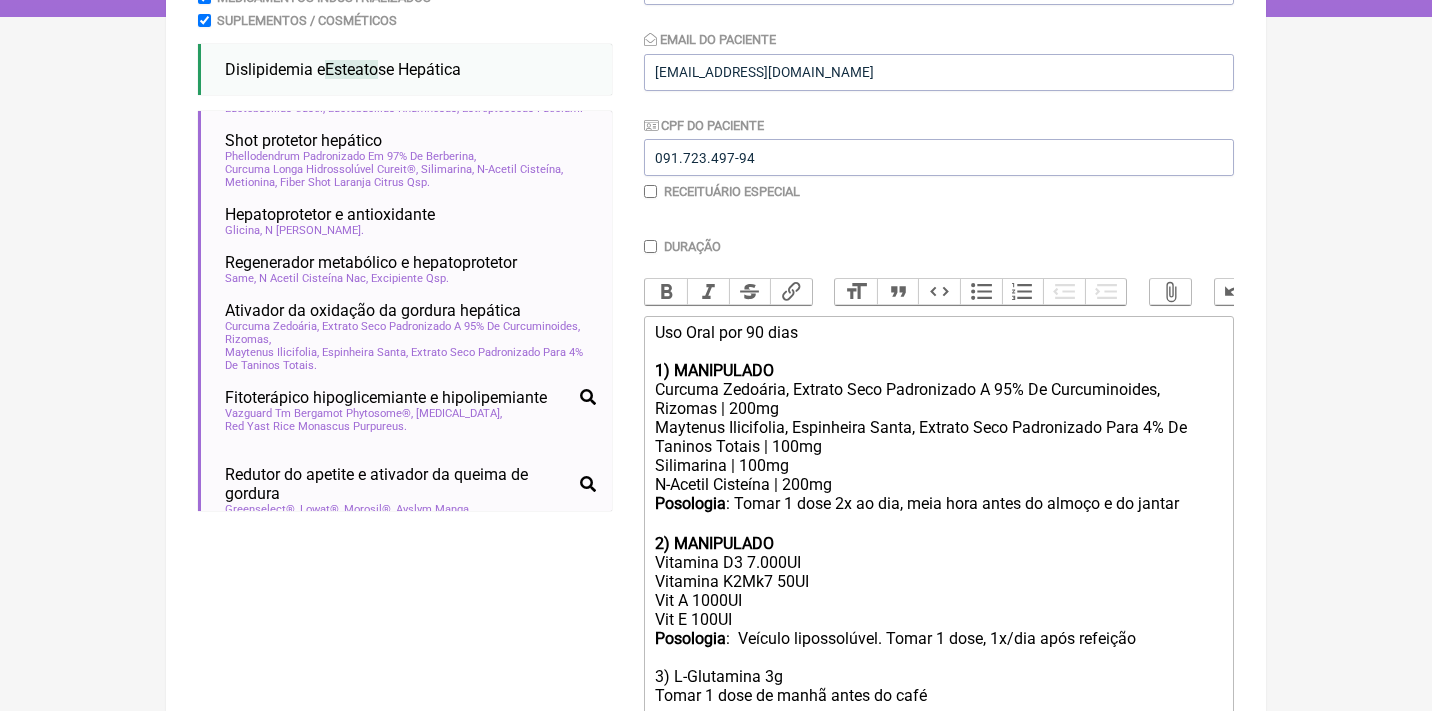 scroll, scrollTop: 389, scrollLeft: 0, axis: vertical 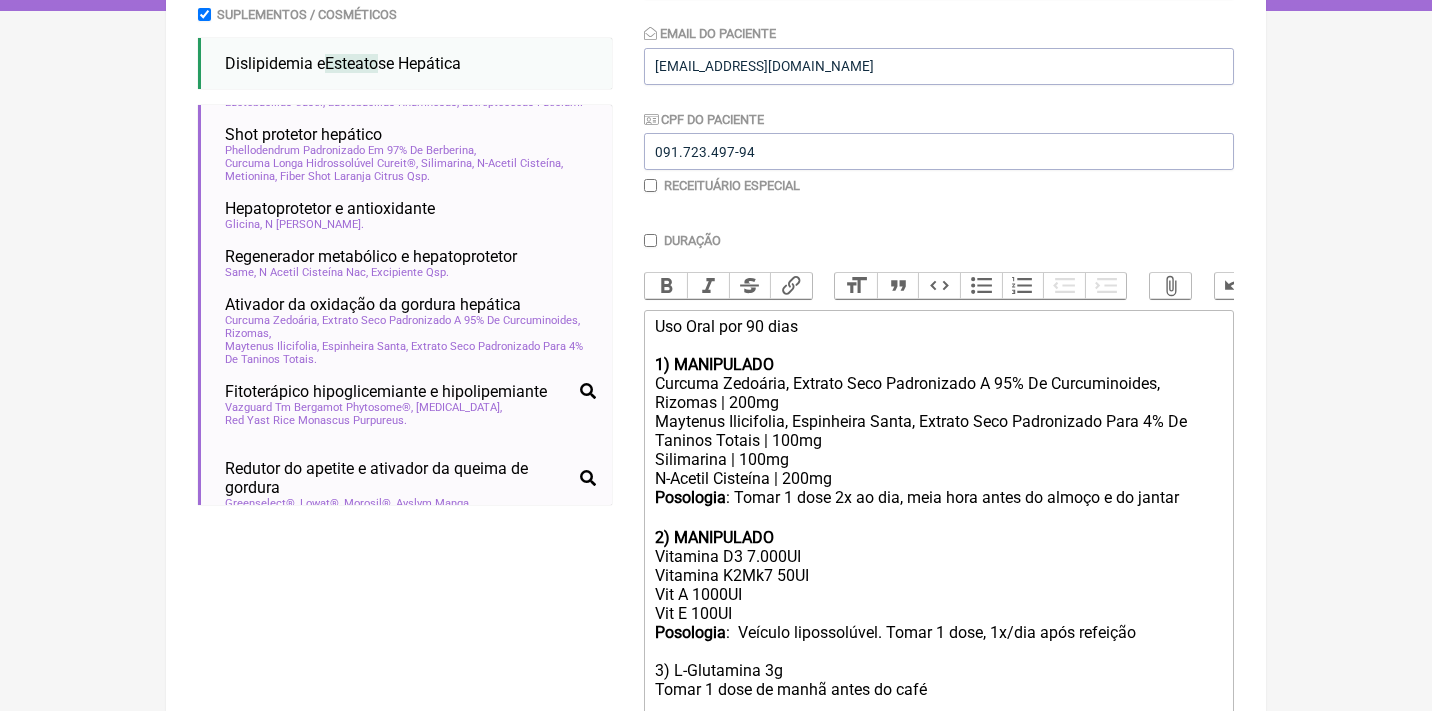 type on "<div>Uso Oral por 90 dias<br><br><strong>1) MANIPULADO</strong></div><div>Curcuma Zedoária, Extrato Seco Padronizado A 95% De Curcuminoides, Rizomas | 200mg</div><div>Maytenus Ilicifolia, Espinheira Santa, Extrato Seco Padronizado Para 4% De Taninos Totais | 100mg<br>Silimarina | 100mg<br>N-Acetil Cisteína | 200mg</div><div><strong>Posologia</strong>: Tomar 1 dose 2x ao dia, meia hora antes do almoço e do jantar ㅤ<br><br></div><div><strong>2) MANIPULADO</strong></div><div>Vitamina D3 7.000UI<br>Vitamina K2Mk7 50UI<br>Vit A 1000UI<br>Vit E 100UI<br><strong>Posologia</strong>:&nbsp; Veículo lipossolúvel. Tomar 1 dose, 1x/dia após refeição<br><br>3) L-Glutamina 3g<br>Tomar 1 dose de manhã antes do café<br><br>4)&nbsp;<br><br></div><div><br></div>" 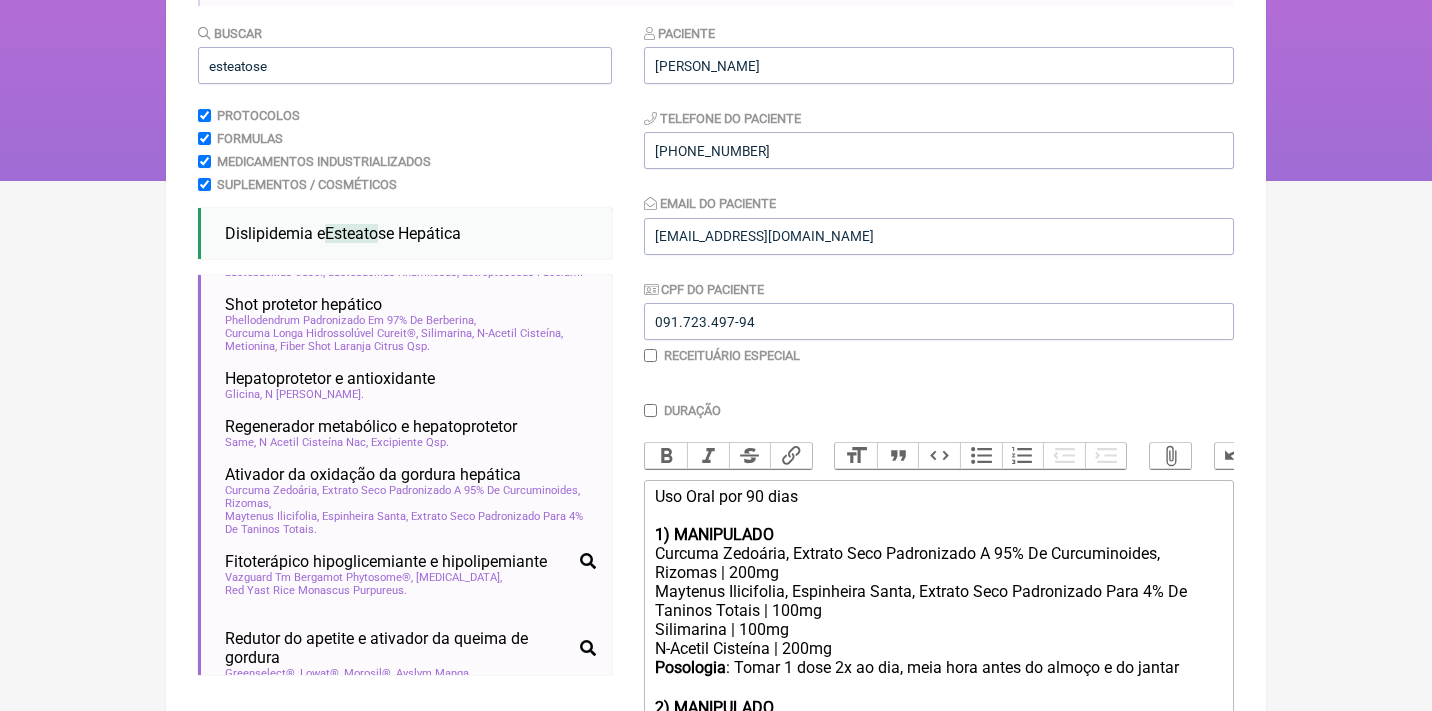 scroll, scrollTop: 69, scrollLeft: 0, axis: vertical 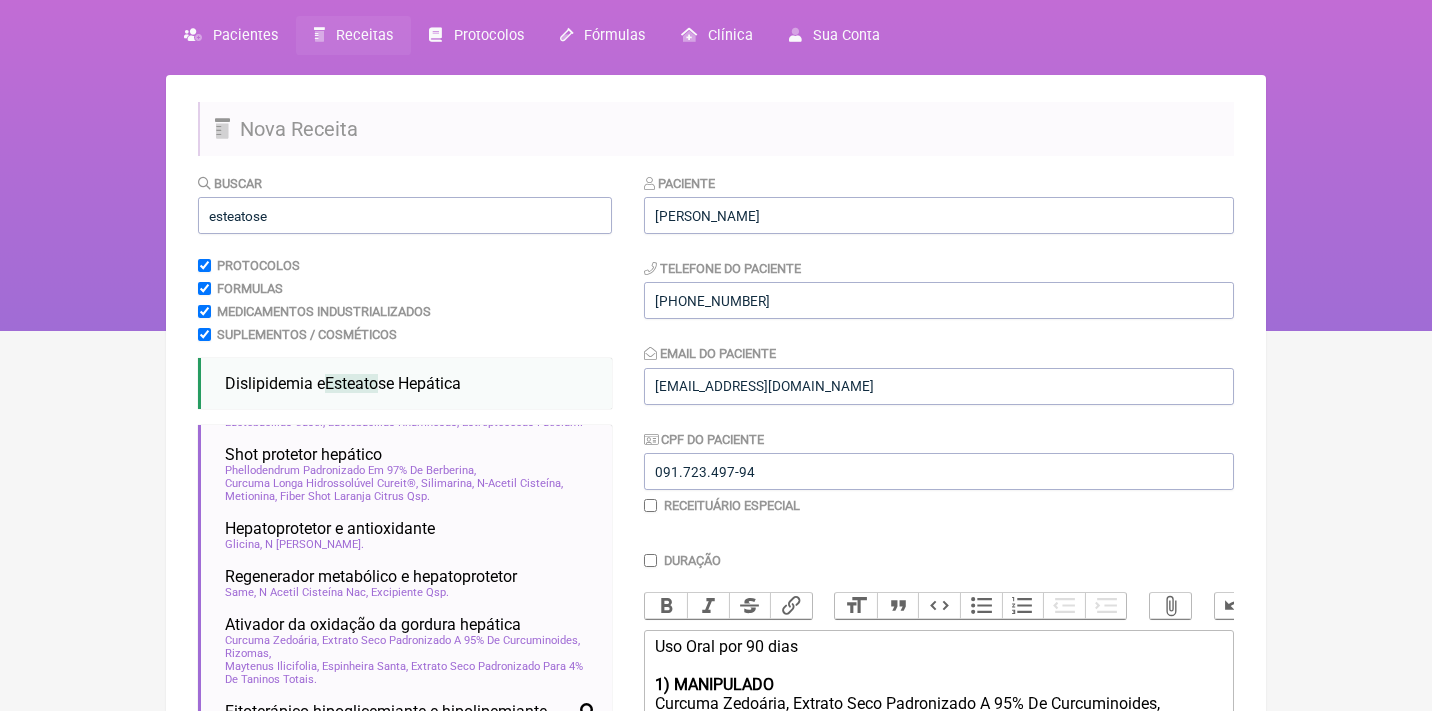 drag, startPoint x: 295, startPoint y: 235, endPoint x: 268, endPoint y: 226, distance: 28.460499 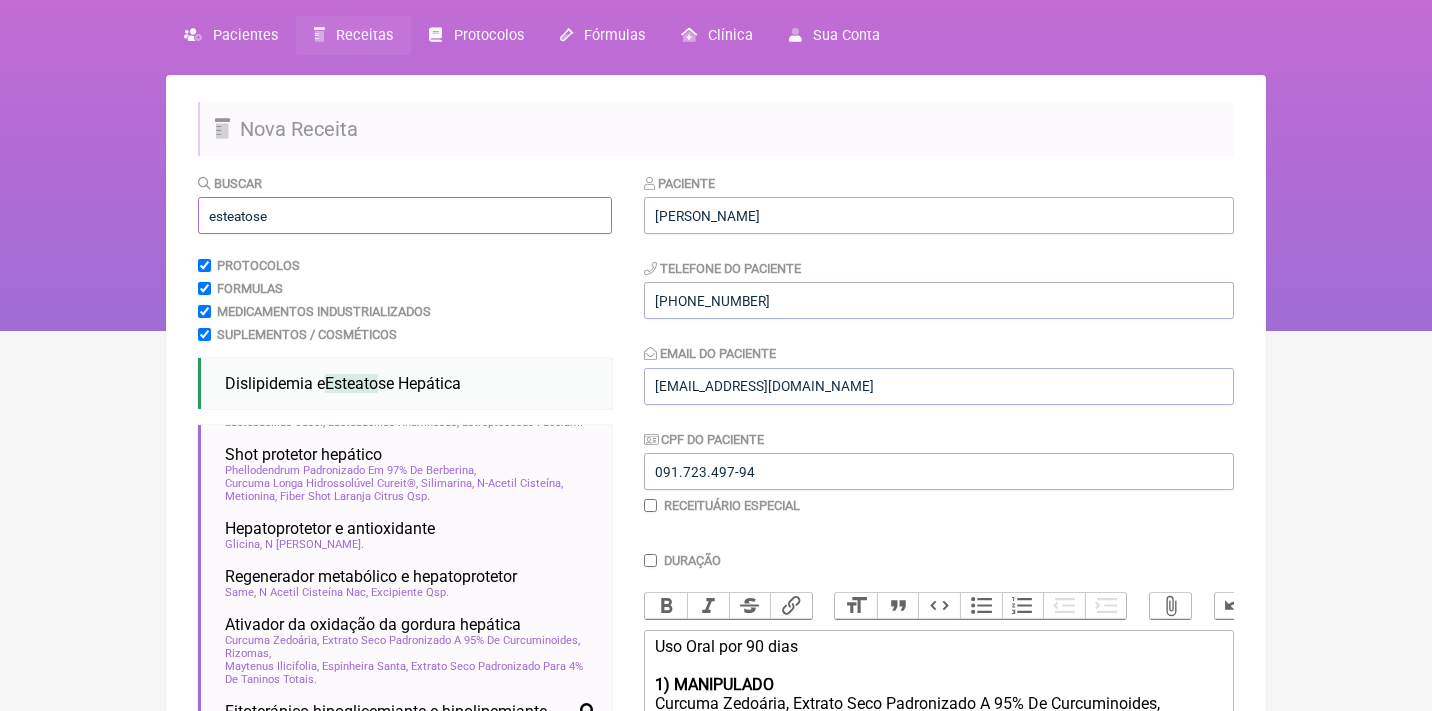 drag, startPoint x: 289, startPoint y: 223, endPoint x: 158, endPoint y: 217, distance: 131.13733 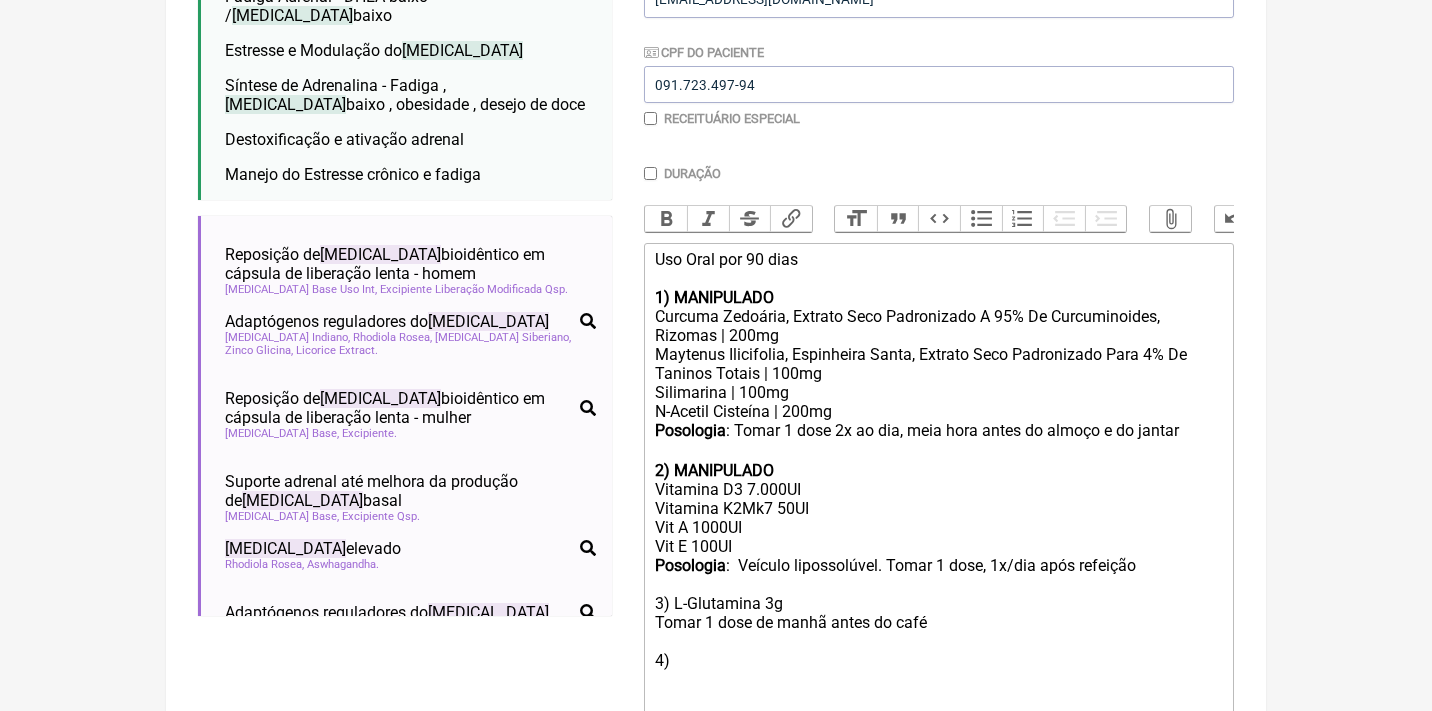 scroll, scrollTop: 462, scrollLeft: 0, axis: vertical 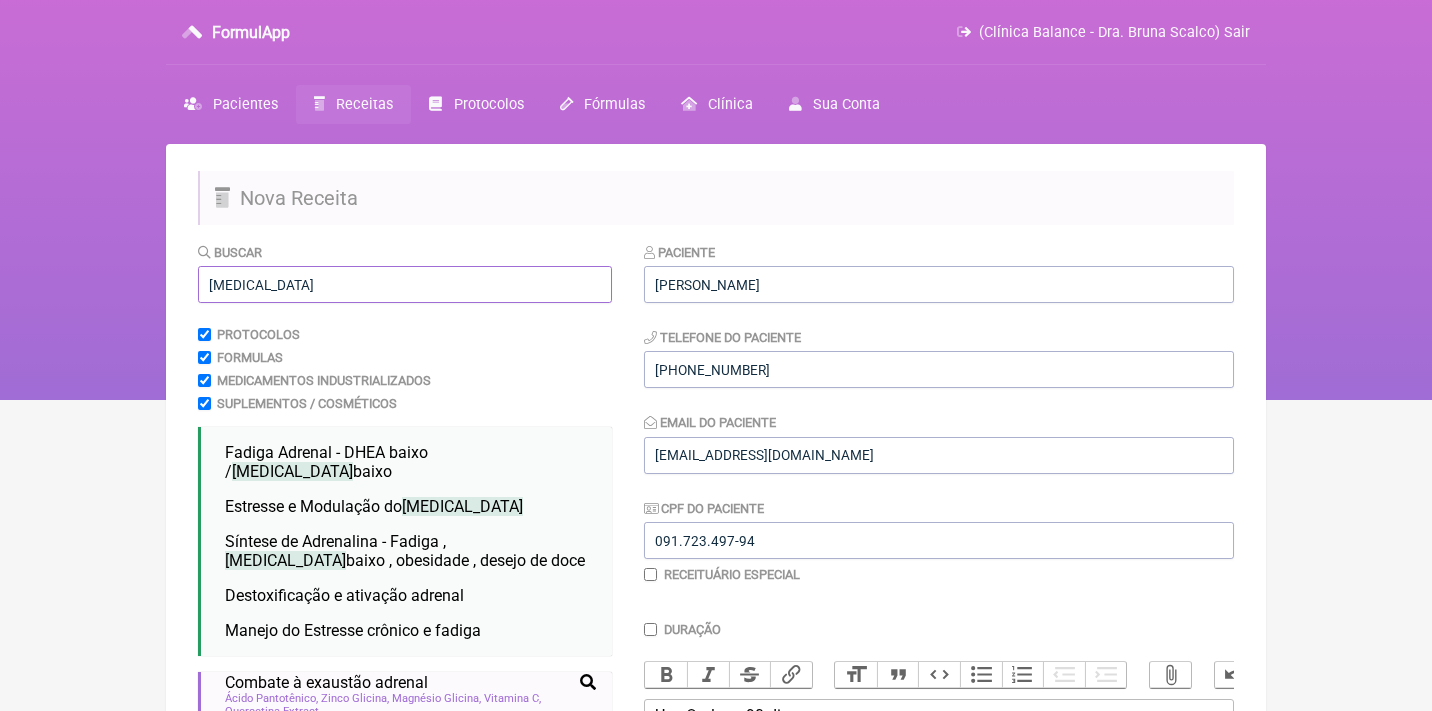 drag, startPoint x: 300, startPoint y: 287, endPoint x: 154, endPoint y: 279, distance: 146.21901 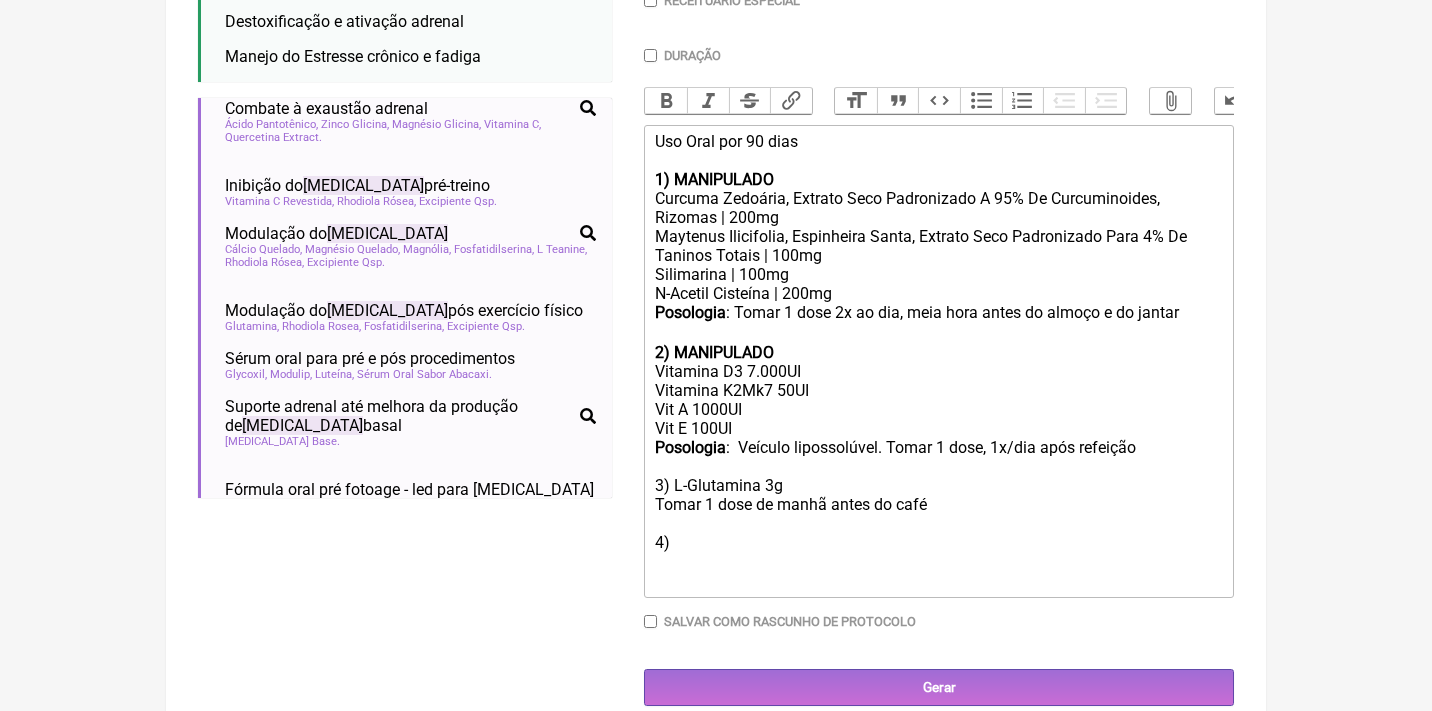 scroll, scrollTop: 573, scrollLeft: 0, axis: vertical 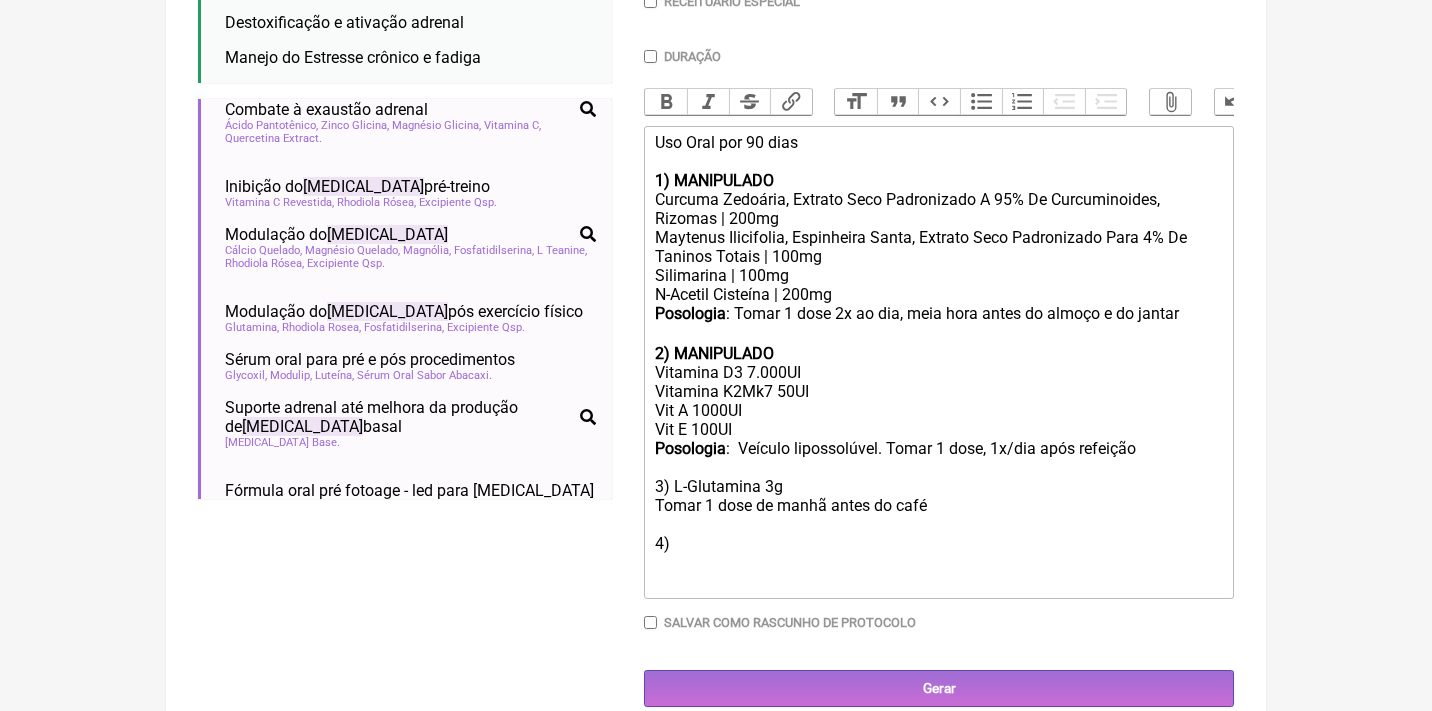 type on "cortisol" 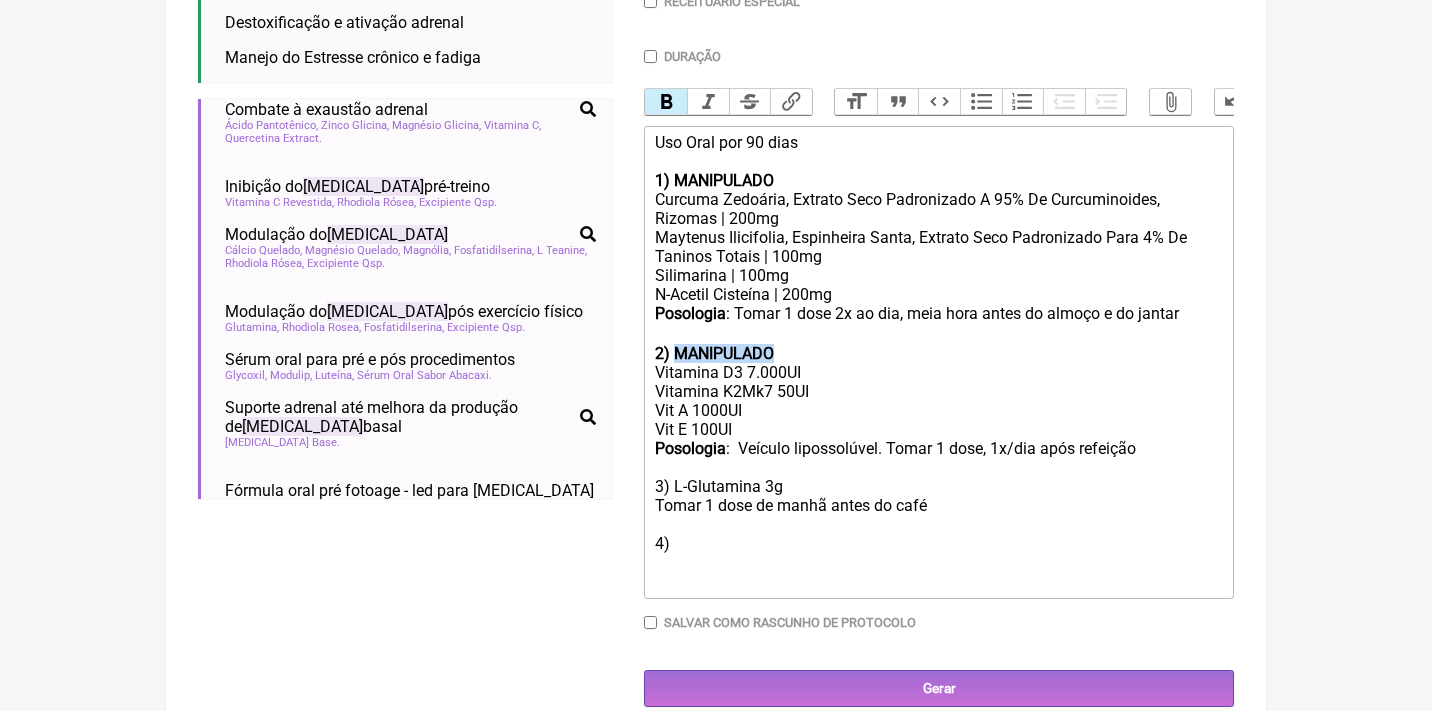 copy on "MANIPULADO" 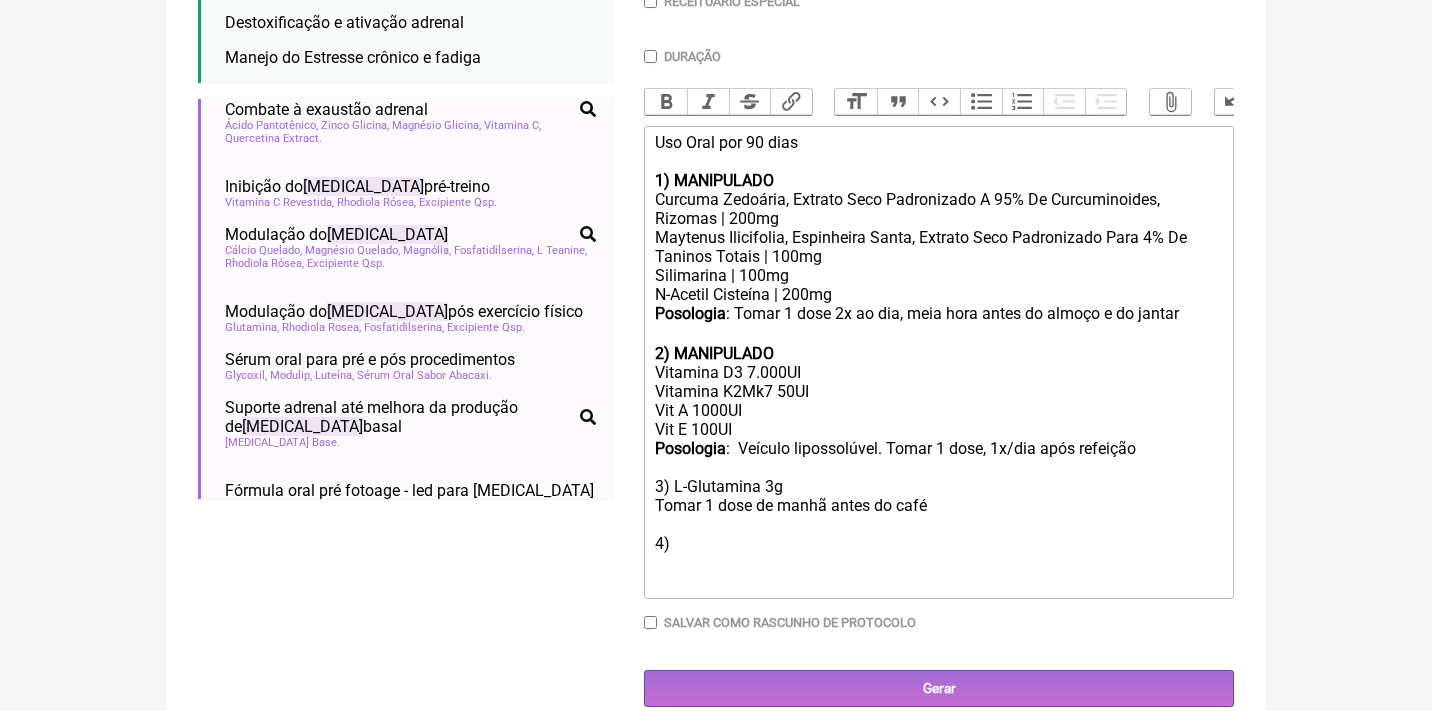 paste on "<div>Uso Oral por 90 dias<br><br><strong>1) MANIPULADO</strong></div><div>Curcuma Zedoária, Extrato Seco Padronizado A 95% De Curcuminoides, Rizomas | 200mg</div><div>Maytenus Ilicifolia, Espinheira Santa, Extrato Seco Padronizado Para 4% De Taninos Totais | 100mg<br>Silimarina | 100mg<br>N-Acetil Cisteína | 200mg</div><div><strong>Posologia</strong>: Tomar 1 dose 2x ao dia, meia hora antes do almoço e do jantar ㅤ<br><br></div><div><strong>2) MANIPULADO</strong></div><div>Vitamina D3 7.000UI<br>Vitamina K2Mk7 50UI<br>Vit A 1000UI<br>Vit E 100UI<br><strong>Posologia</strong>:&nbsp; Veículo lipossolúvel. Tomar 1 dose, 1x/dia após refeição<br><br>3) L-Glutamina 3g<br>Tomar 1 dose de manhã antes do café<br><br>4)&nbsp;<strong>MANIPULADO</strong><br><br></div><div><br></div>" 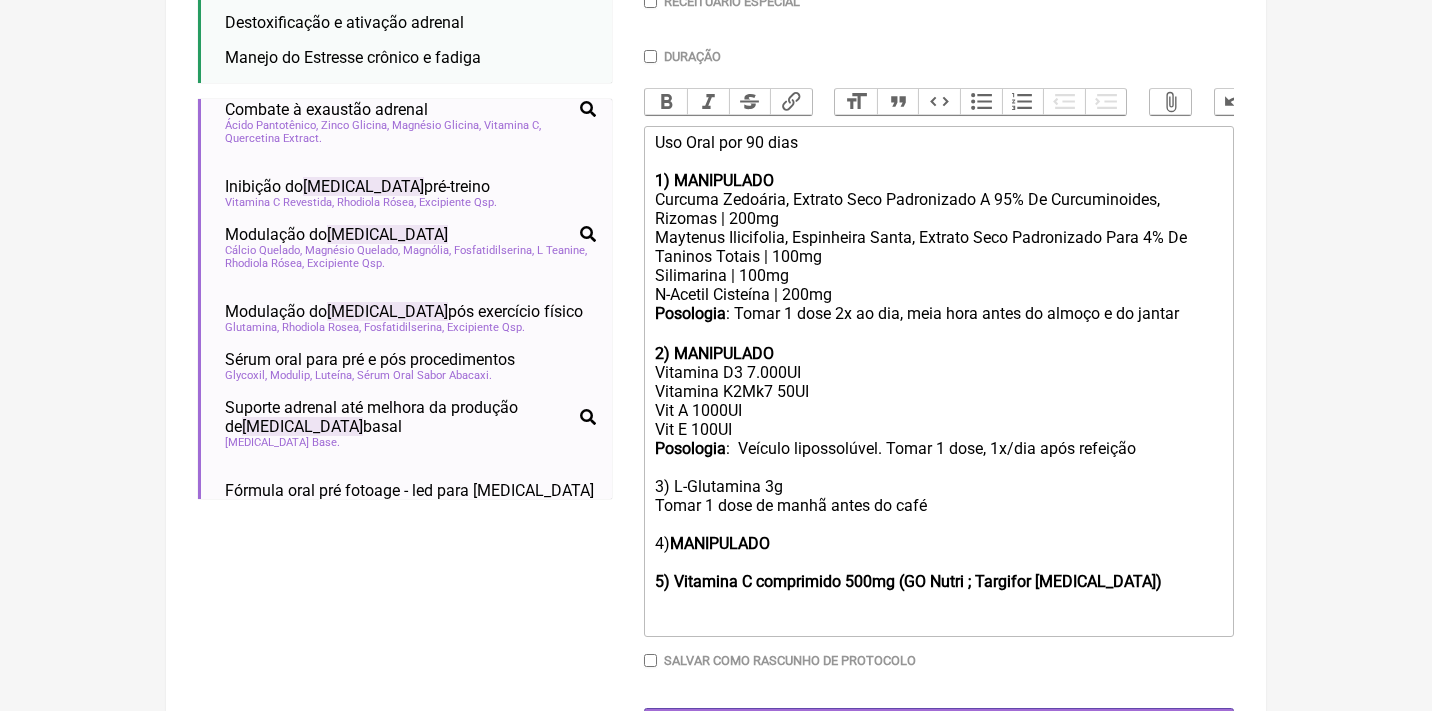 click on "Vitamina D3 7.000UI Vitamina K2Mk7 50UI Vit A 1000UI Vit E 100UI Posologia :  Veículo lipossolúvel. Tomar 1 dose, 1x/dia após refeição 3) L-Glutamina 3g Tomar 1 dose de manhã antes do café 4)  MANIPULADO 5) Vitamina C comprimido 500mg (GO Nutri ; Targifor Cewin)" 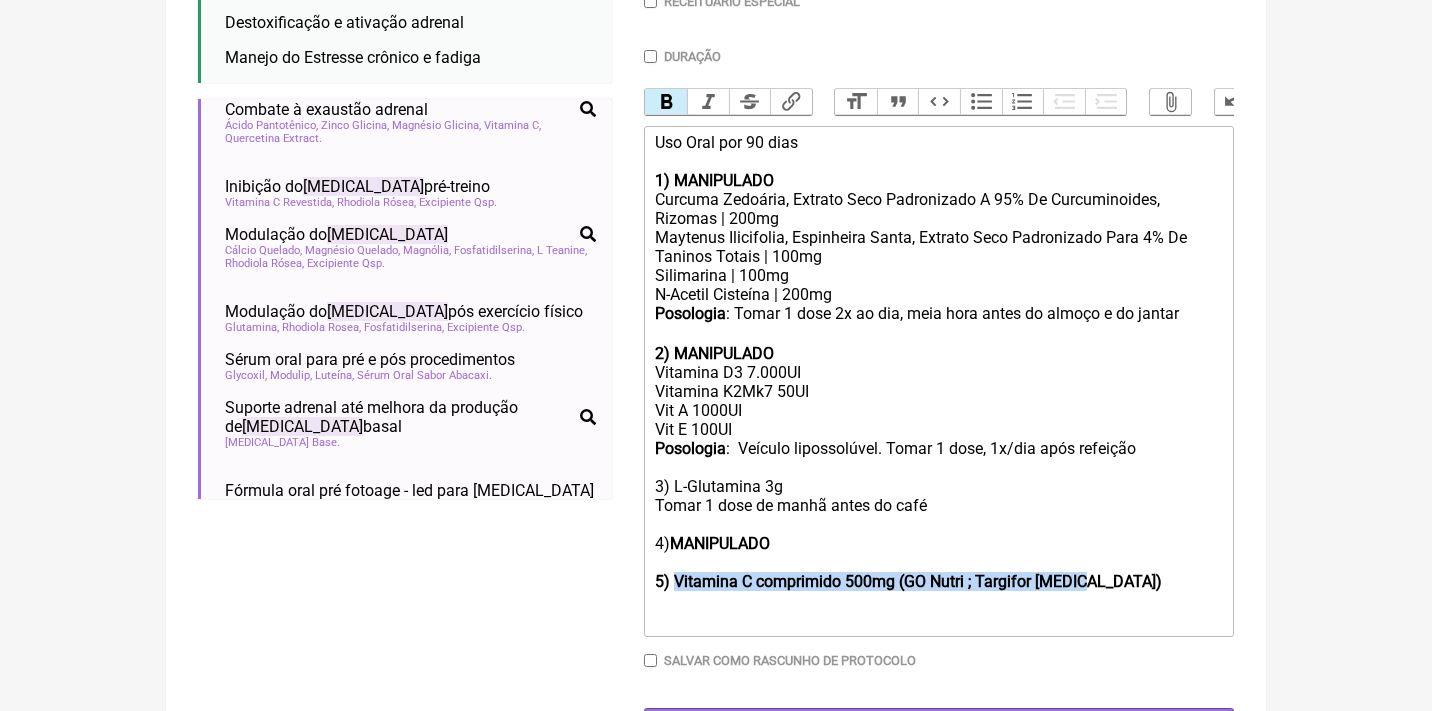drag, startPoint x: 1148, startPoint y: 561, endPoint x: 675, endPoint y: 551, distance: 473.10568 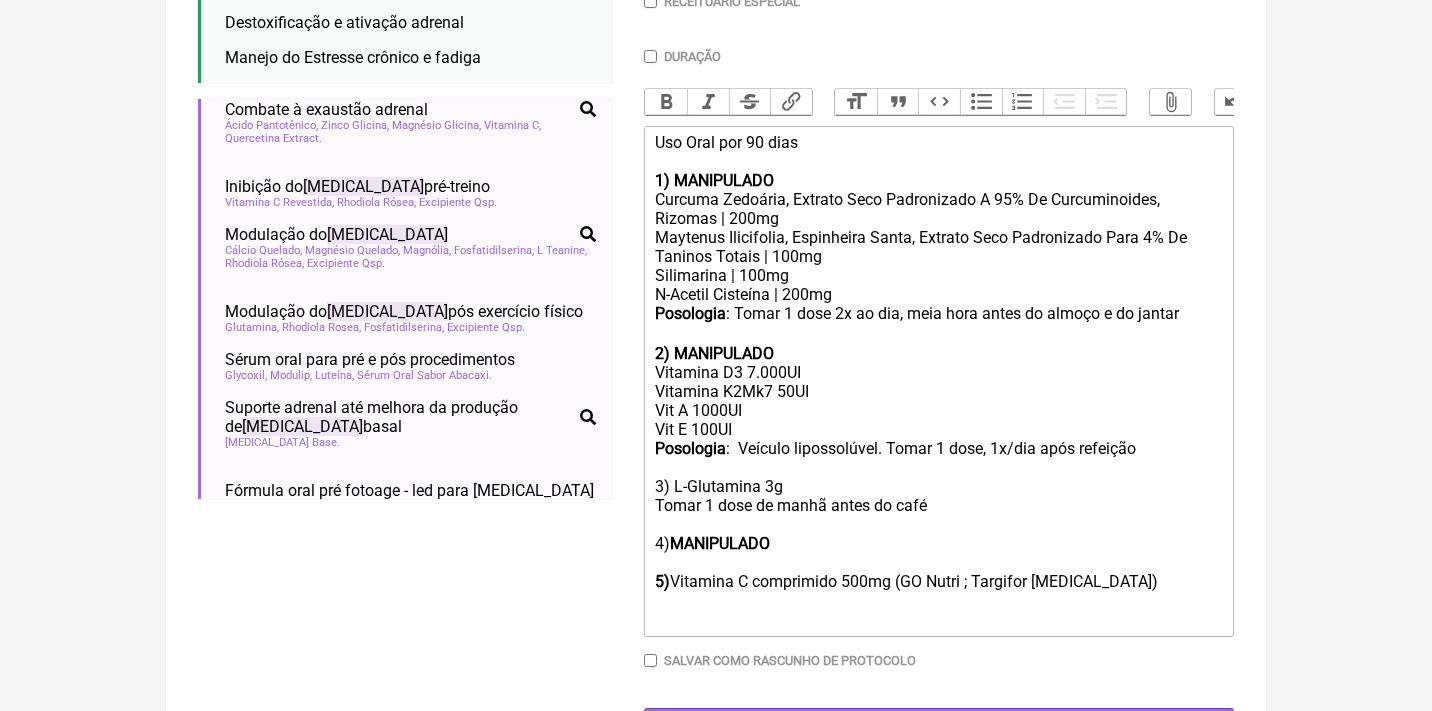 click on "Vitamina D3 7.000UI Vitamina K2Mk7 50UI Vit A 1000UI Vit E 100UI Posologia :  Veículo lipossolúvel. Tomar 1 dose, 1x/dia após refeição 3) L-Glutamina 3g Tomar 1 dose de manhã antes do café 4)  MANIPULADO 5)  Vitamina C comprimido 500mg (GO Nutri ; Targifor Cewin)" 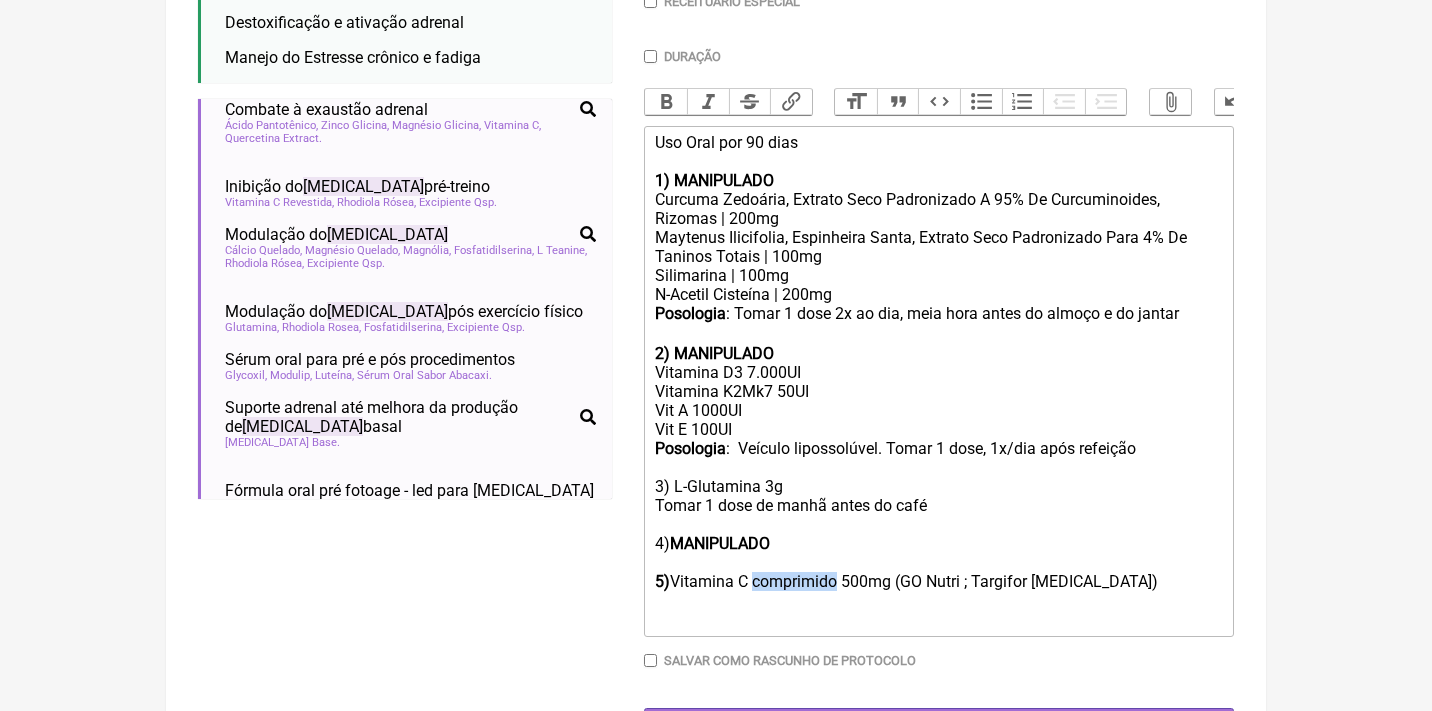 click on "Vitamina D3 7.000UI Vitamina K2Mk7 50UI Vit A 1000UI Vit E 100UI Posologia :  Veículo lipossolúvel. Tomar 1 dose, 1x/dia após refeição 3) L-Glutamina 3g Tomar 1 dose de manhã antes do café 4)  MANIPULADO 5)  Vitamina C comprimido 500mg (GO Nutri ; Targifor Cewin)" 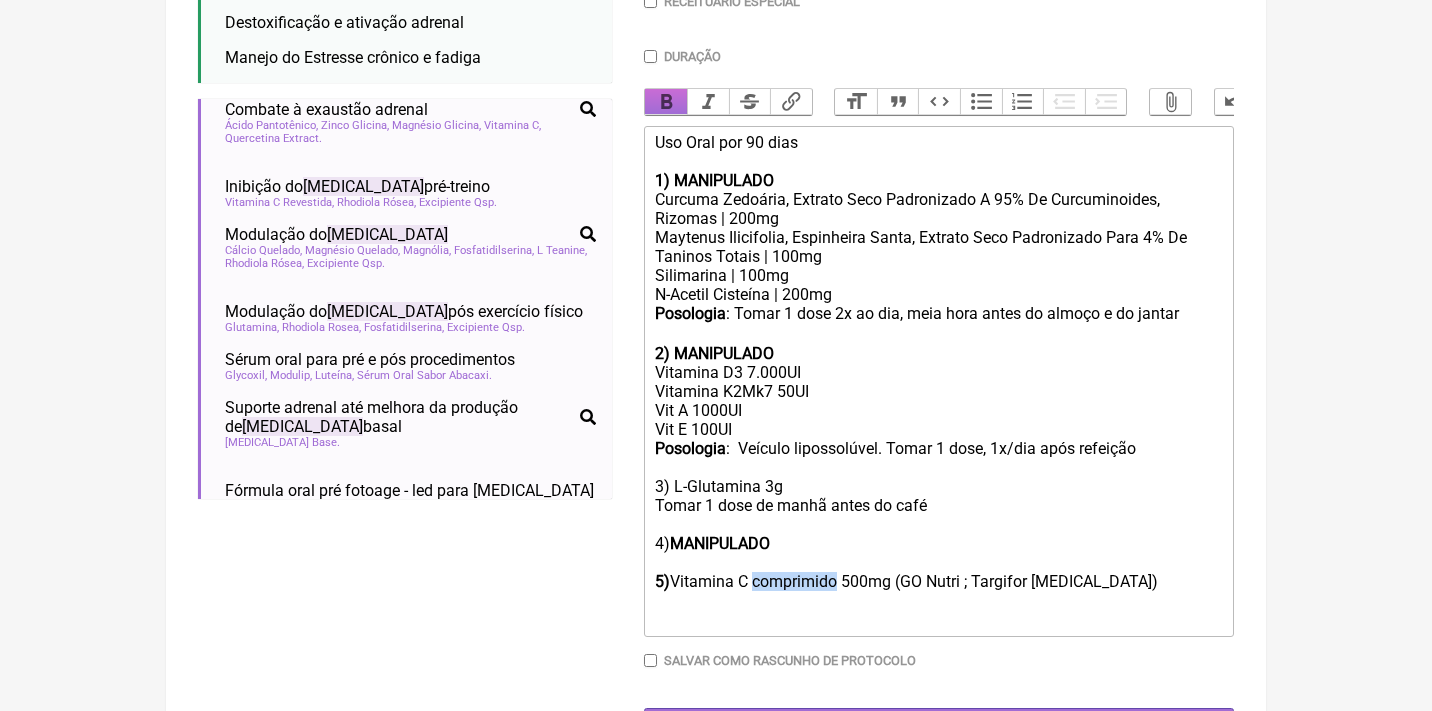 click on "Bold" at bounding box center (666, 102) 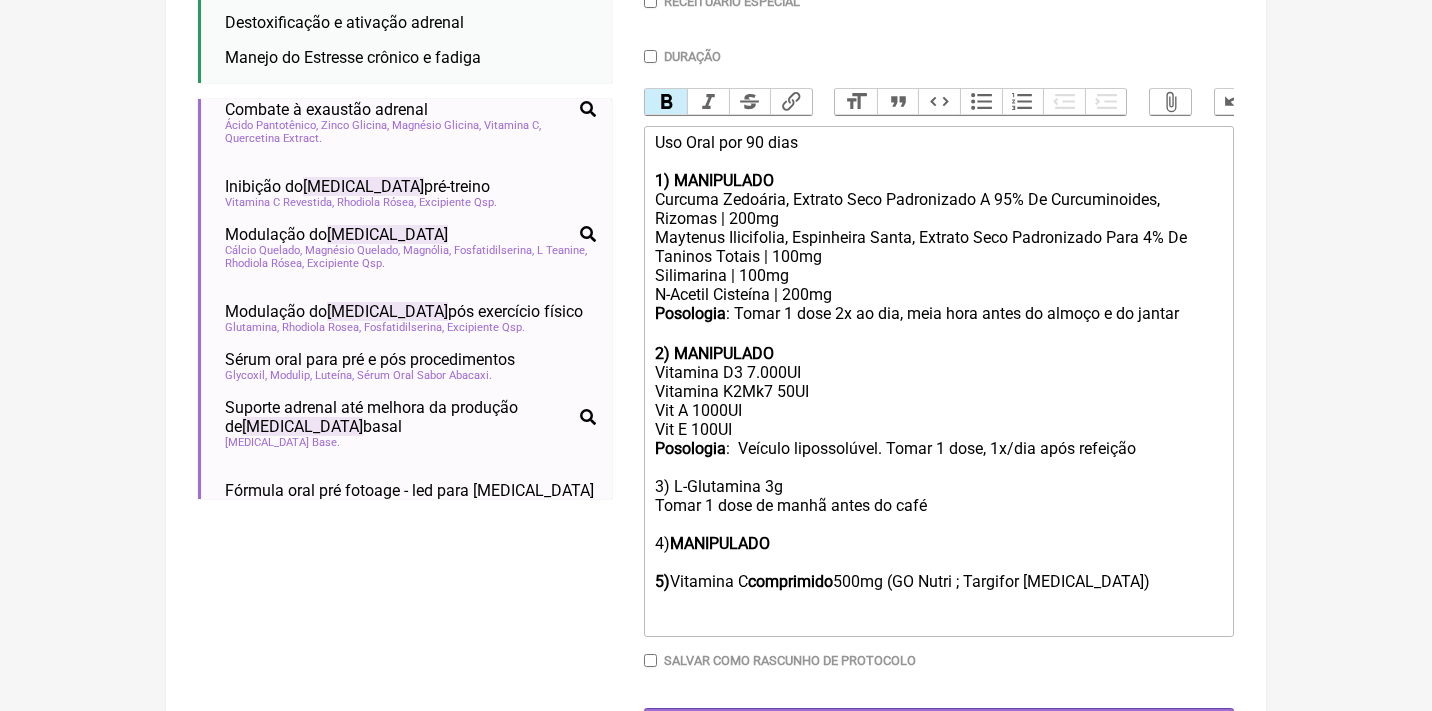 click on "Vitamina D3 7.000UI Vitamina K2Mk7 50UI Vit A 1000UI Vit E 100UI Posologia :  Veículo lipossolúvel. Tomar 1 dose, 1x/dia após refeição 3) L-Glutamina 3g Tomar 1 dose de manhã antes do café 4)  MANIPULADO 5)  Vitamina C  comprimido  500mg (GO Nutri ; Targifor Cewin)" 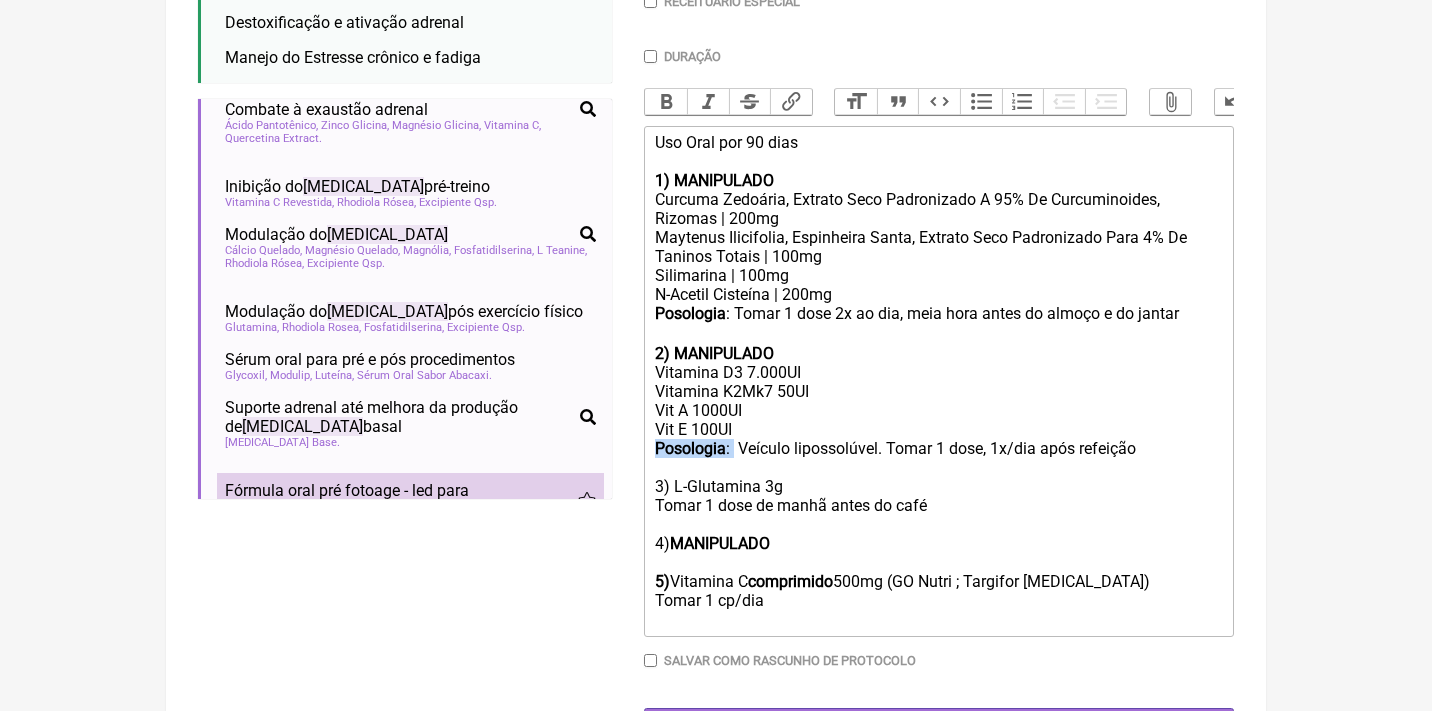 drag, startPoint x: 740, startPoint y: 426, endPoint x: 589, endPoint y: 424, distance: 151.01324 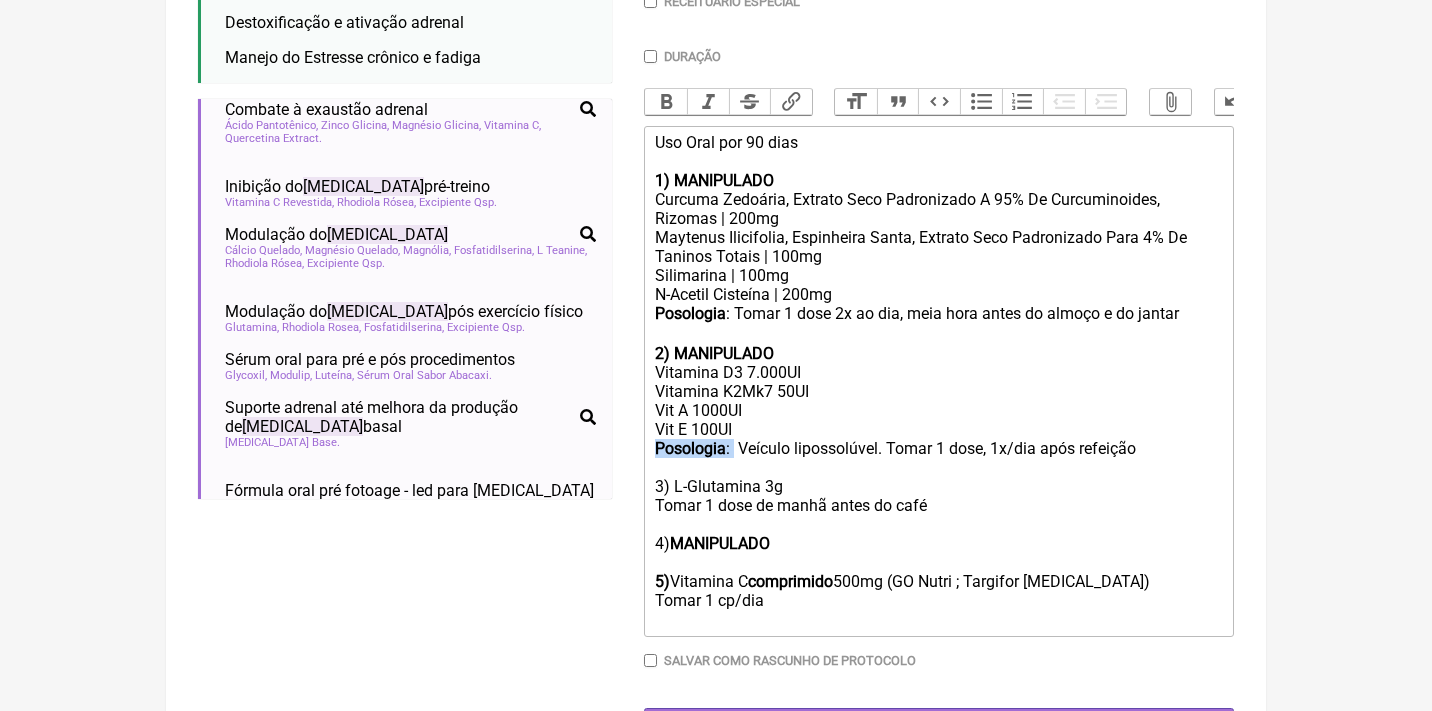 click on "Uso Oral por 90 dias 1) MANIPULADO Curcuma Zedoária, Extrato Seco Padronizado A 95% De Curcuminoides, Rizomas | 200mg Maytenus Ilicifolia, Espinheira Santa, Extrato Seco Padronizado Para 4% De Taninos Totais | 100mg Silimarina | 100mg N-Acetil Cisteína | 200mg Posologia : Tomar 1 dose 2x ao dia, meia hora antes do almoço e do jantar ㅤ 2) MANIPULADO Vitamina D3 7.000UI Vitamina K2Mk7 50UI Vit A 1000UI Vit E 100UI Posologia :  Veículo lipossolúvel. Tomar 1 dose, 1x/dia após refeição 3) L-Glutamina 3g Tomar 1 dose de manhã antes do café 4)  MANIPULADO 5)  Vitamina C  comprimido  500mg (GO Nutri ; Targifor Cewin) Tomar 1 cp/dia" 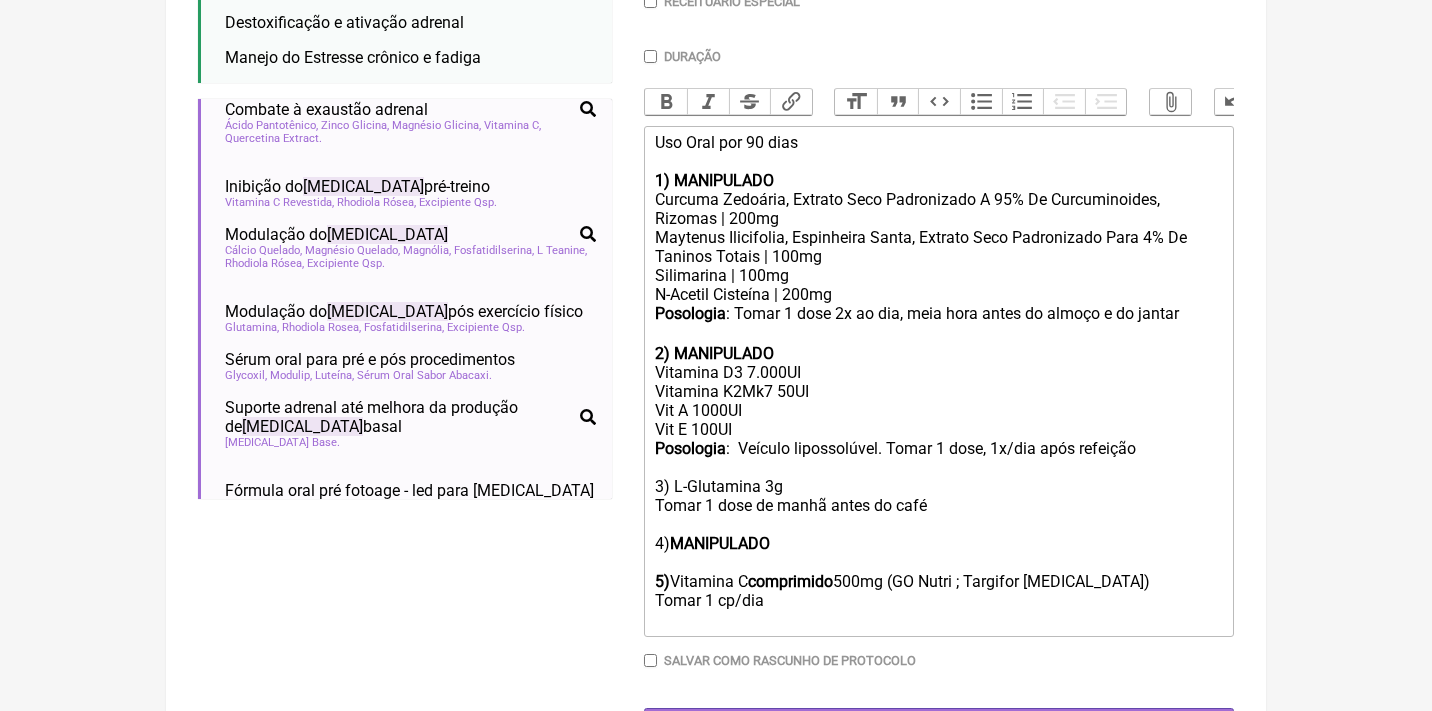paste on "<strong>Posologia</strong>:&nbsp;" 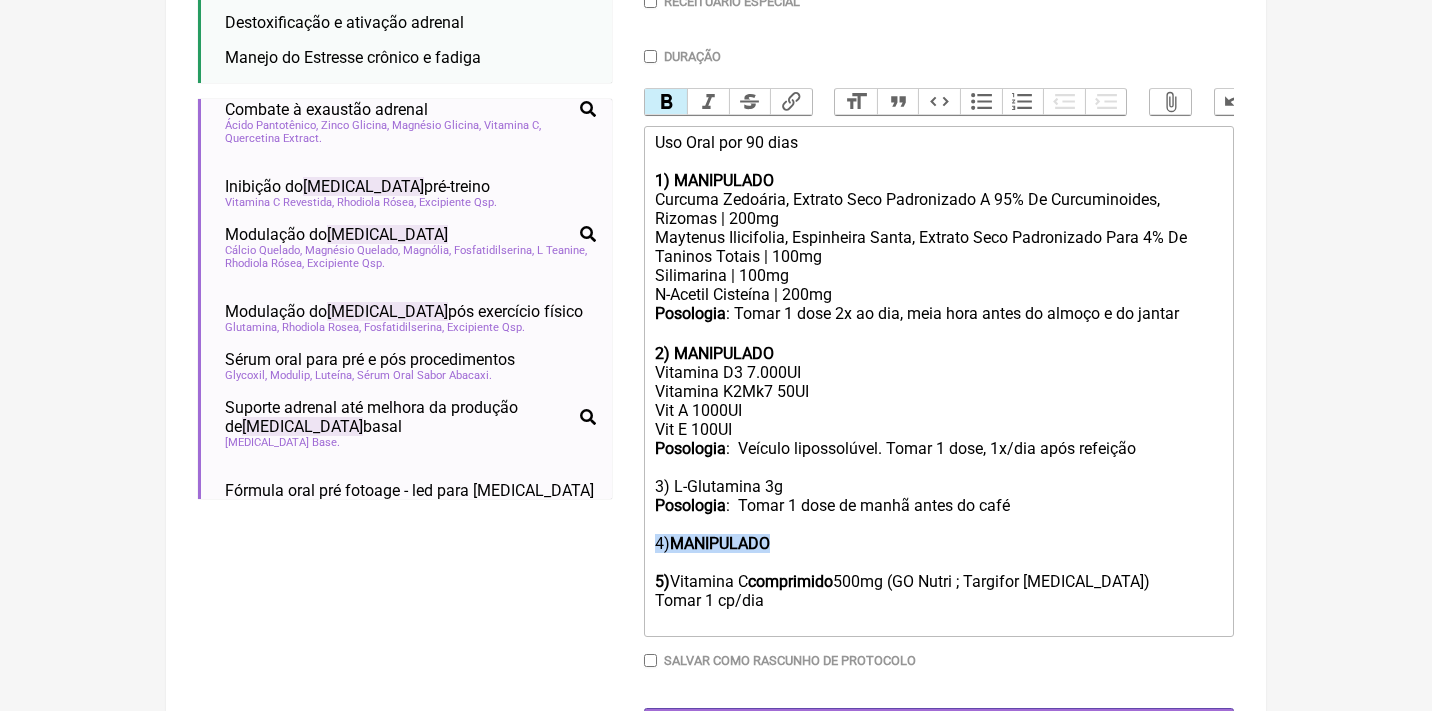 drag, startPoint x: 795, startPoint y: 521, endPoint x: 632, endPoint y: 510, distance: 163.37074 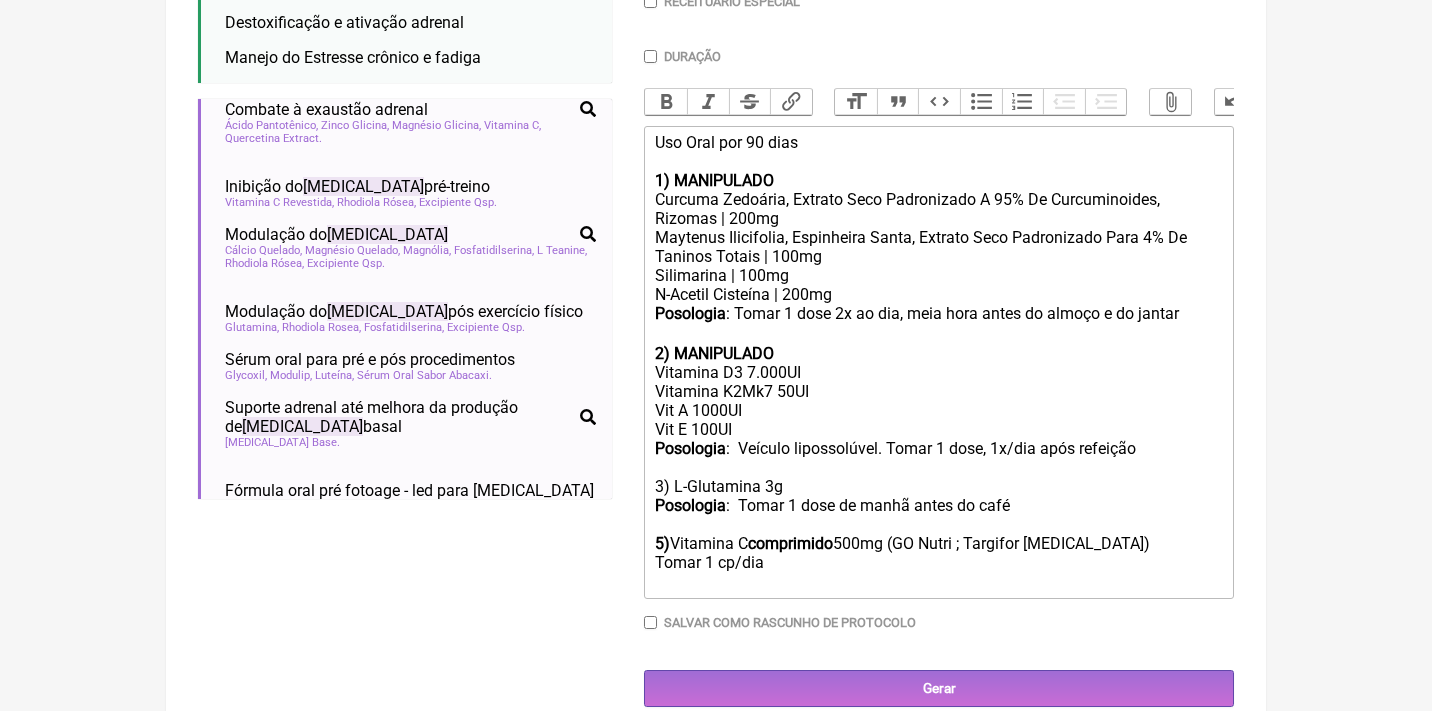 click on "Uso Oral por 90 dias 1) MANIPULADO Curcuma Zedoária, Extrato Seco Padronizado A 95% De Curcuminoides, Rizomas | 200mg Maytenus Ilicifolia, Espinheira Santa, Extrato Seco Padronizado Para 4% De Taninos Totais | 100mg Silimarina | 100mg N-Acetil Cisteína | 200mg Posologia : Tomar 1 dose 2x ao dia, meia hora antes do almoço e do jantar ㅤ 2) MANIPULADO Vitamina D3 7.000UI Vitamina K2Mk7 50UI Vit A 1000UI Vit E 100UI Posologia :  Veículo lipossolúvel. Tomar 1 dose, 1x/dia após refeição 3) L-Glutamina 3g Posologia :  Tomar 1 dose de manhã antes do café 5)  Vitamina C  comprimido  500mg (GO Nutri ; Targifor Cewin) Tomar 1 cp/dia" 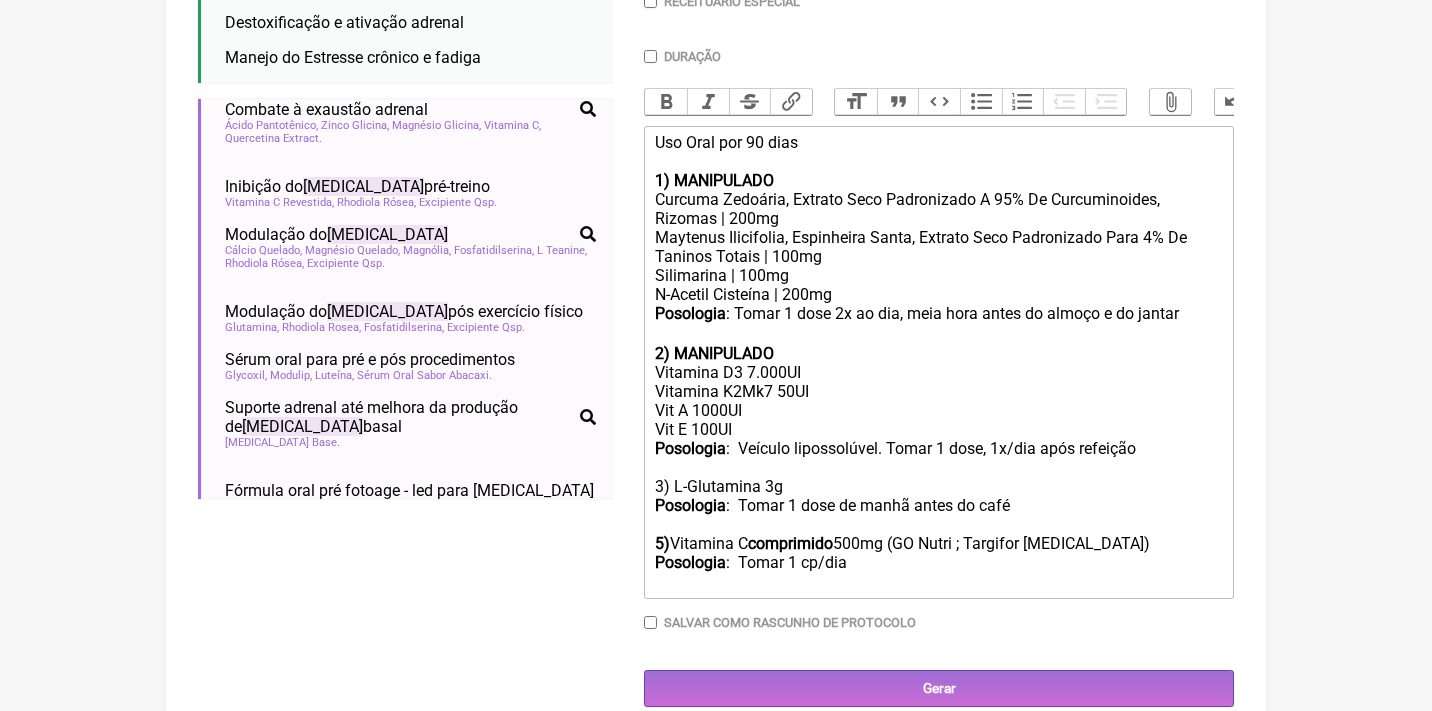 click on "5)" 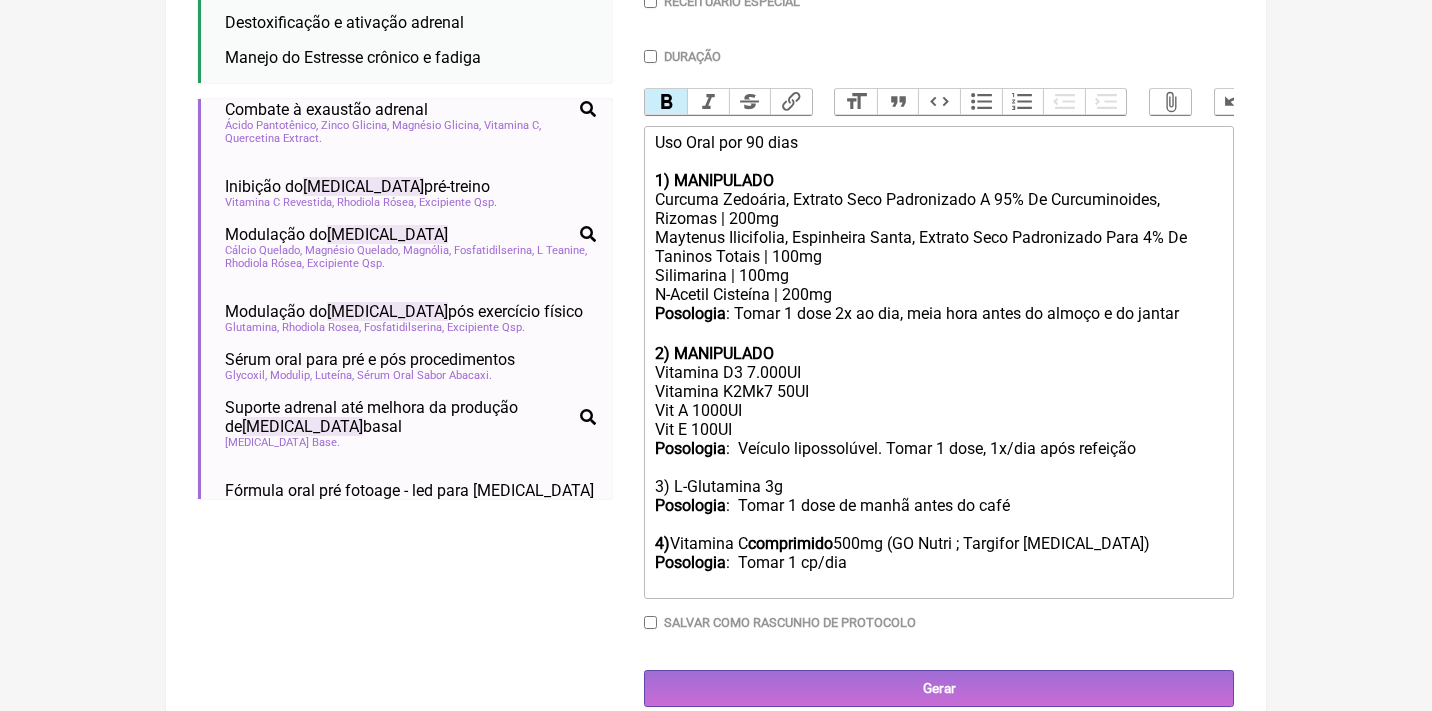 click on "Vitamina D3 7.000UI Vitamina K2Mk7 50UI Vit A 1000UI Vit E 100UI Posologia :  Veículo lipossolúvel. Tomar 1 dose, 1x/dia após refeição 3) L-Glutamina 3g Posologia :  Tomar 1 dose de manhã antes do café 4)  Vitamina C  comprimido  500mg (GO Nutri ; Targifor Cewin) Posologia :  Tomar 1 cp/dia" 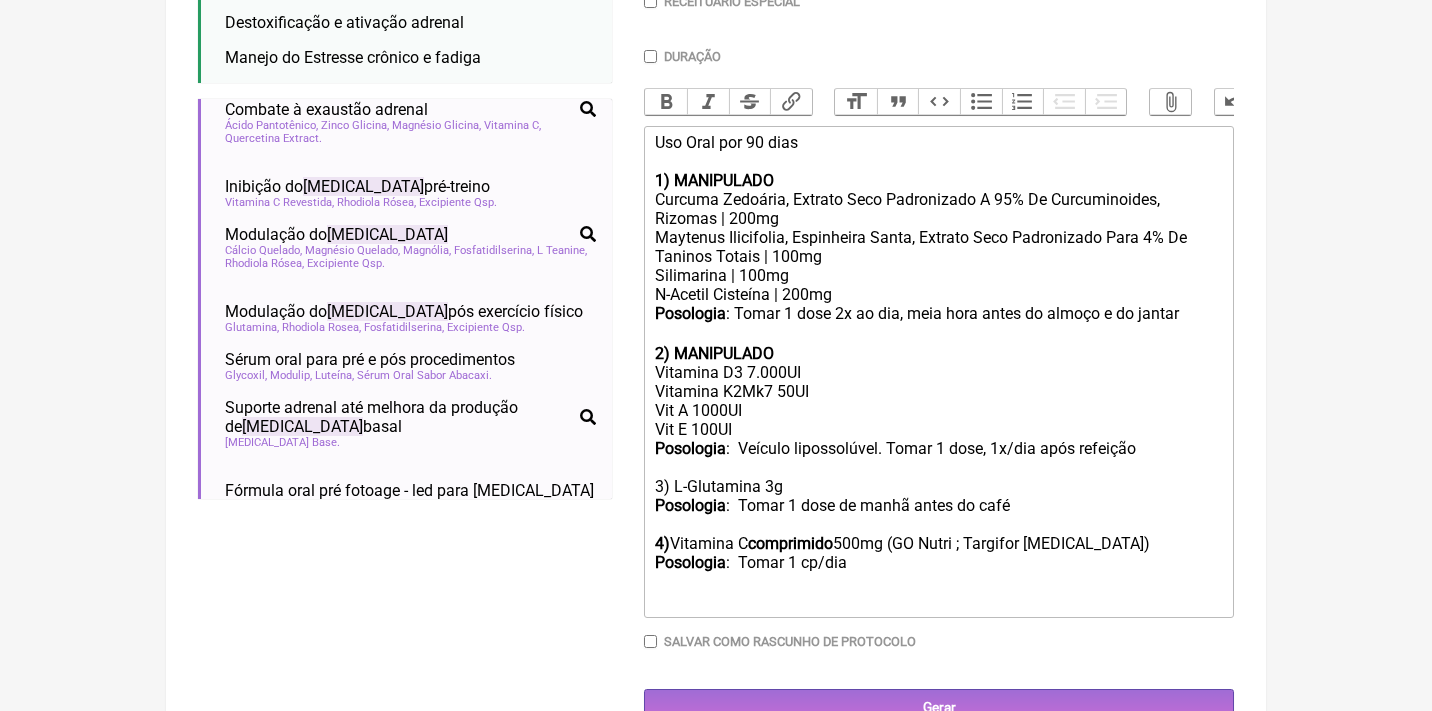 type on "<div>Uso Oral por 90 dias<br><br><strong>1) MANIPULADO</strong></div><div>Curcuma Zedoária, Extrato Seco Padronizado A 95% De Curcuminoides, Rizomas | 200mg</div><div>Maytenus Ilicifolia, Espinheira Santa, Extrato Seco Padronizado Para 4% De Taninos Totais | 100mg<br>Silimarina | 100mg<br>N-Acetil Cisteína | 200mg</div><div><strong>Posologia</strong>: Tomar 1 dose 2x ao dia, meia hora antes do almoço e do jantar ㅤ<br><br></div><div><strong>2) MANIPULADO</strong></div><div>Vitamina D3 7.000UI<br>Vitamina K2Mk7 50UI<br>Vit A 1000UI<br>Vit E 100UI<br><strong>Posologia</strong>:&nbsp; Veículo lipossolúvel. Tomar 1 dose, 1x/dia após refeição<br><br>3) L-Glutamina 3g<br><strong>Posologia</strong>:&nbsp; Tomar 1 dose de manhã antes do café<strong><br><br>4) </strong>Vitamina C <strong>comprimido</strong> 500mg (GO Nutri ; Targifor Cewin)<br><strong>Posologia</strong>:&nbsp; Tomar 1 cp/dia<br><br><br></div><div><br></div>" 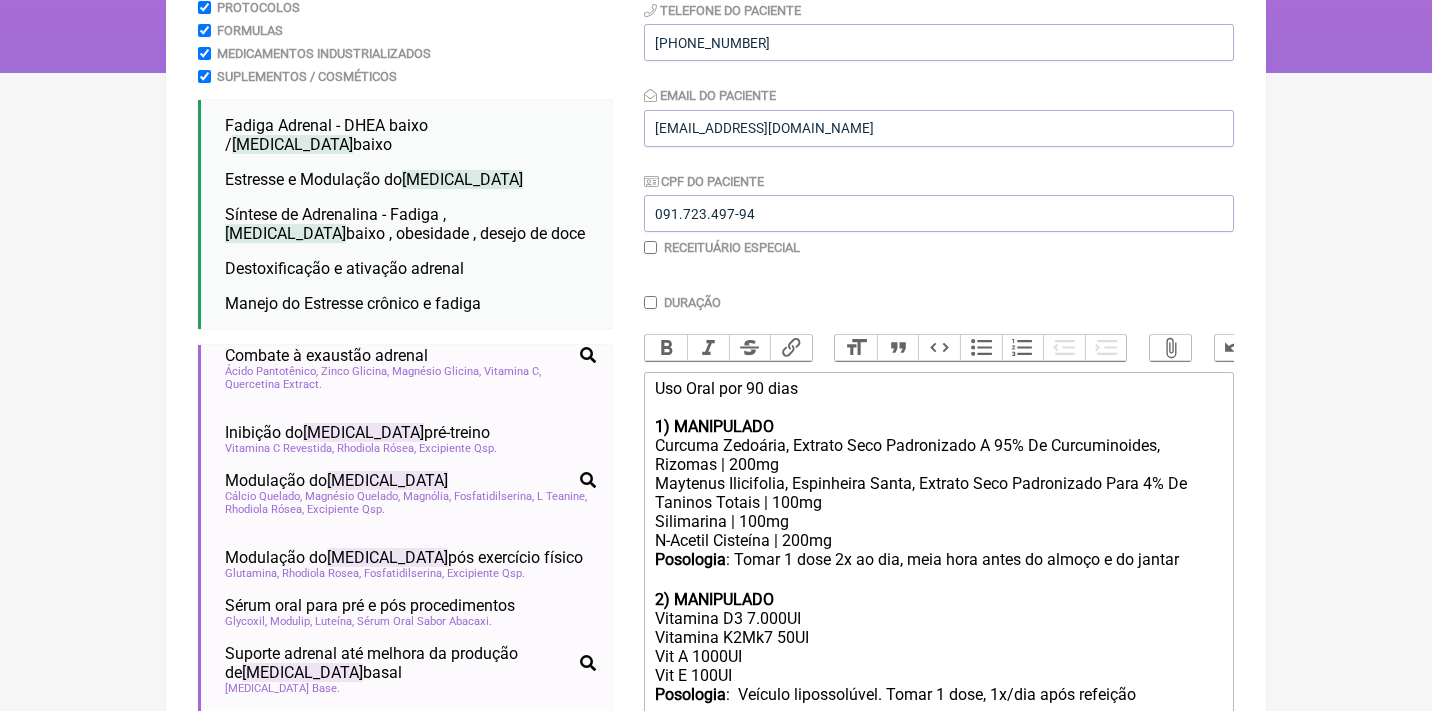 scroll, scrollTop: 274, scrollLeft: 0, axis: vertical 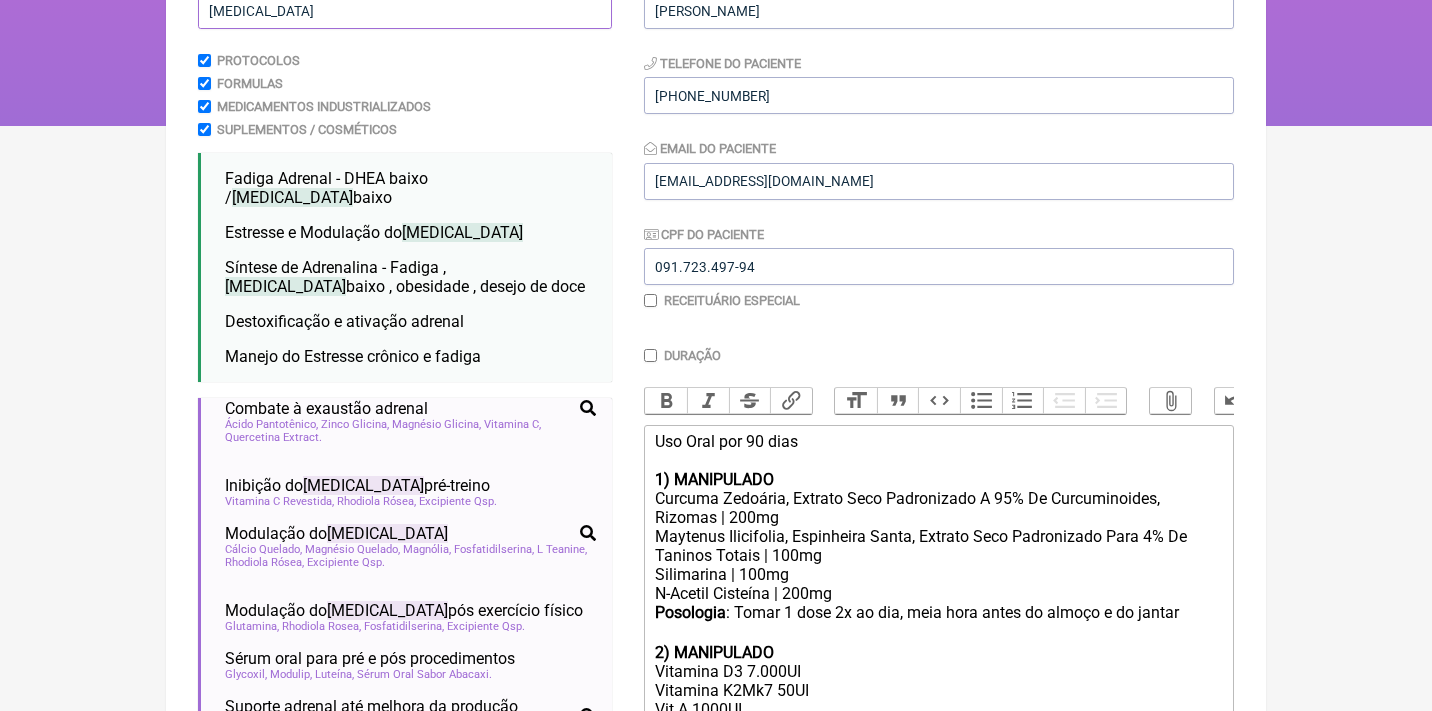 drag, startPoint x: 282, startPoint y: 18, endPoint x: 178, endPoint y: 4, distance: 104.93808 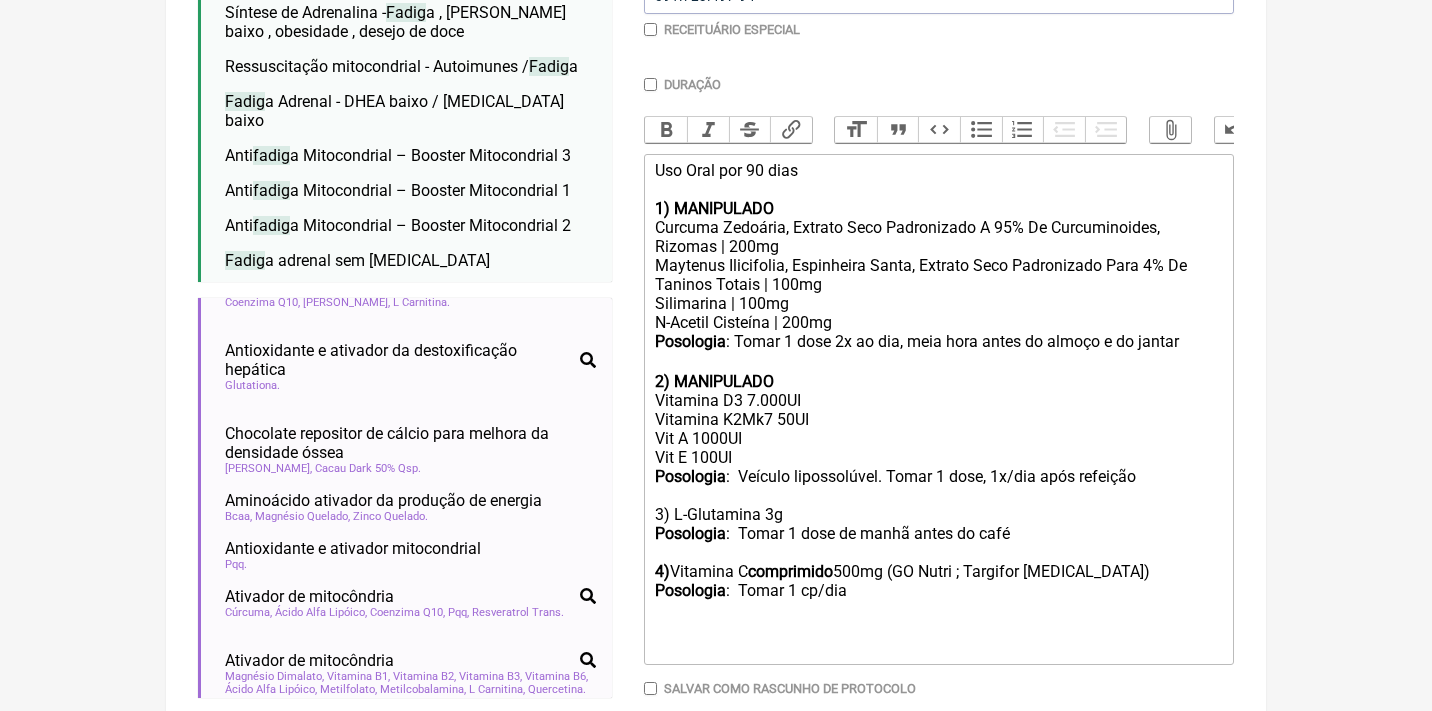 scroll, scrollTop: 557, scrollLeft: 0, axis: vertical 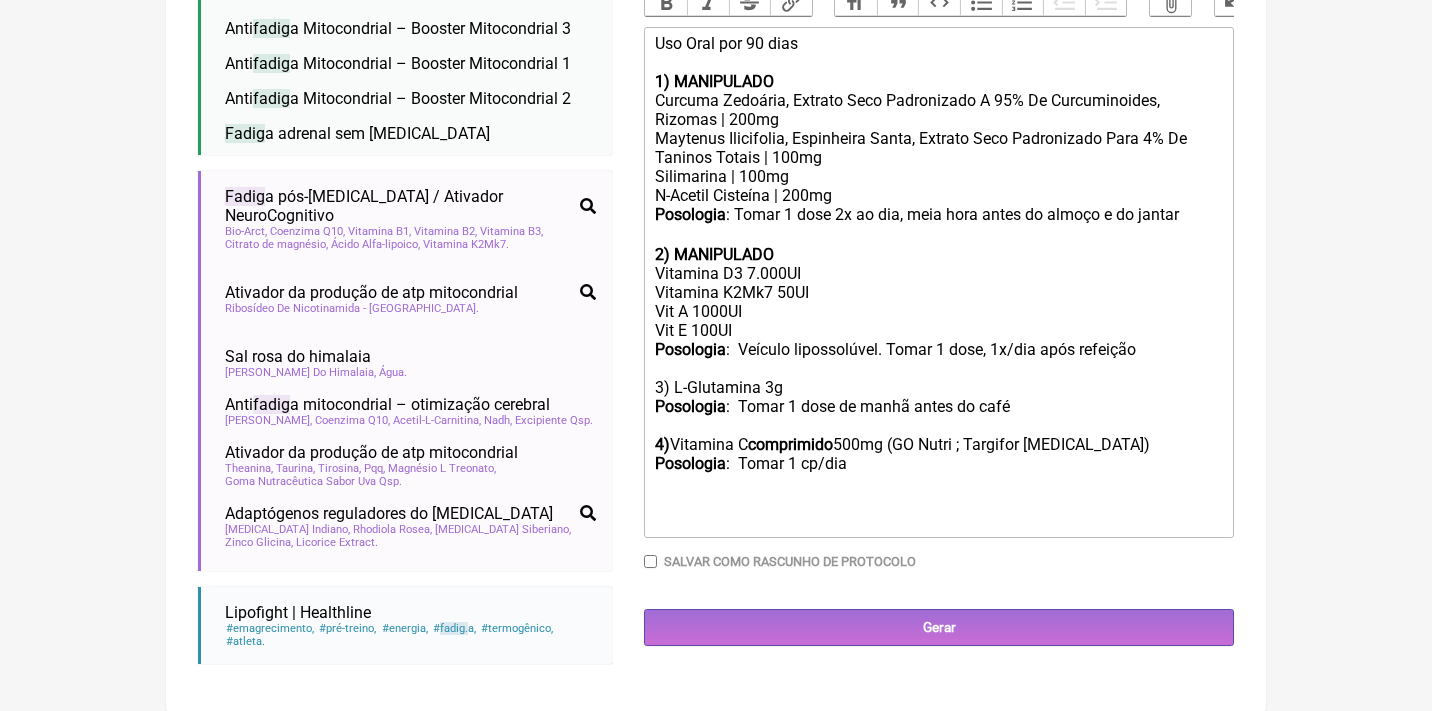 click on "FormulApp
(Clínica Balance - Dra. Bruna Scalco) Sair
Pacientes
Receitas
Protocolos
Fórmulas
Clínica
Sua Conta
Nova Receita
Buscar
fadiga
Protocolos
Formulas
Medicamentos Industrializados
Suplementos / Cosméticos
Cansaço crônico e  fadig a 1
fadig a   apatia   cansaço crônico   fibromialgia   fadig a mitocondrial   nutrologia   medicina integrativa   ortomolecular   fibromialgia mitocondrial
fadig a 2 a" at bounding box center [716, -472] 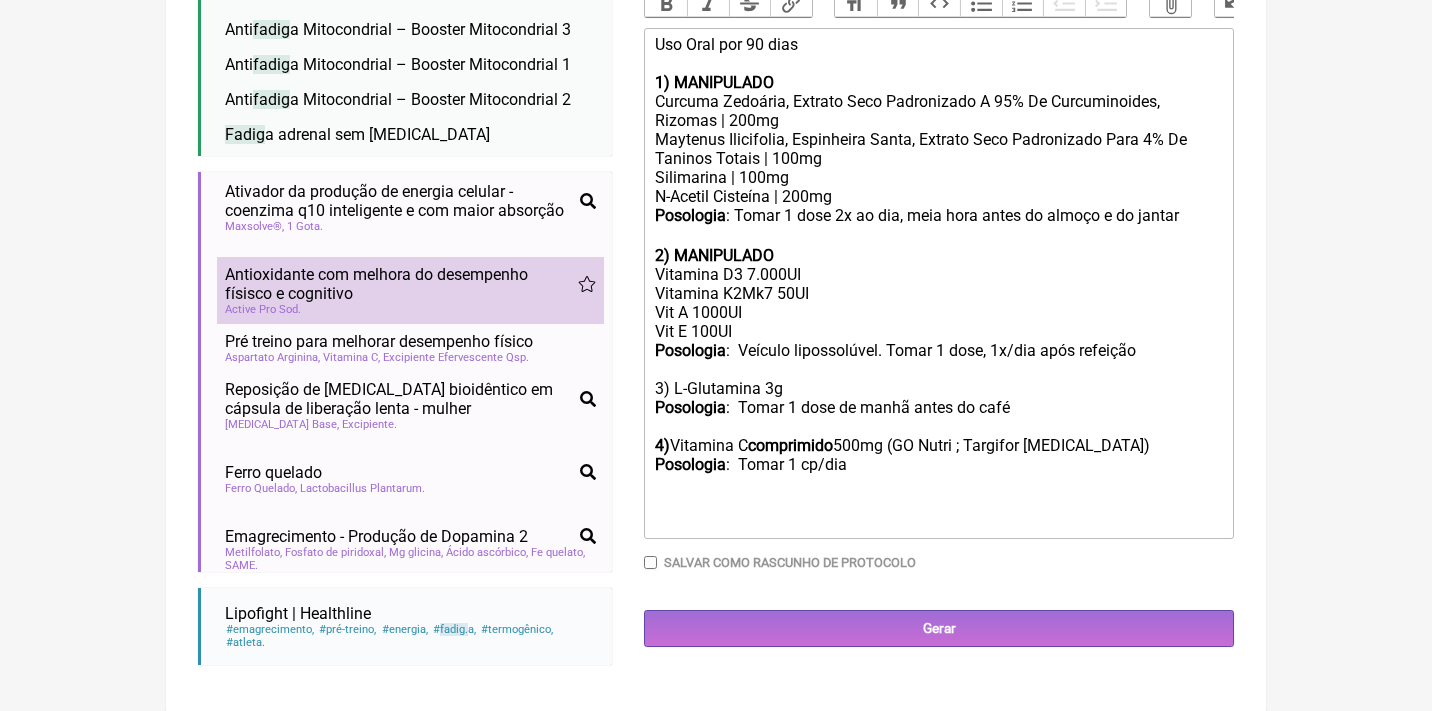 scroll, scrollTop: 640, scrollLeft: 0, axis: vertical 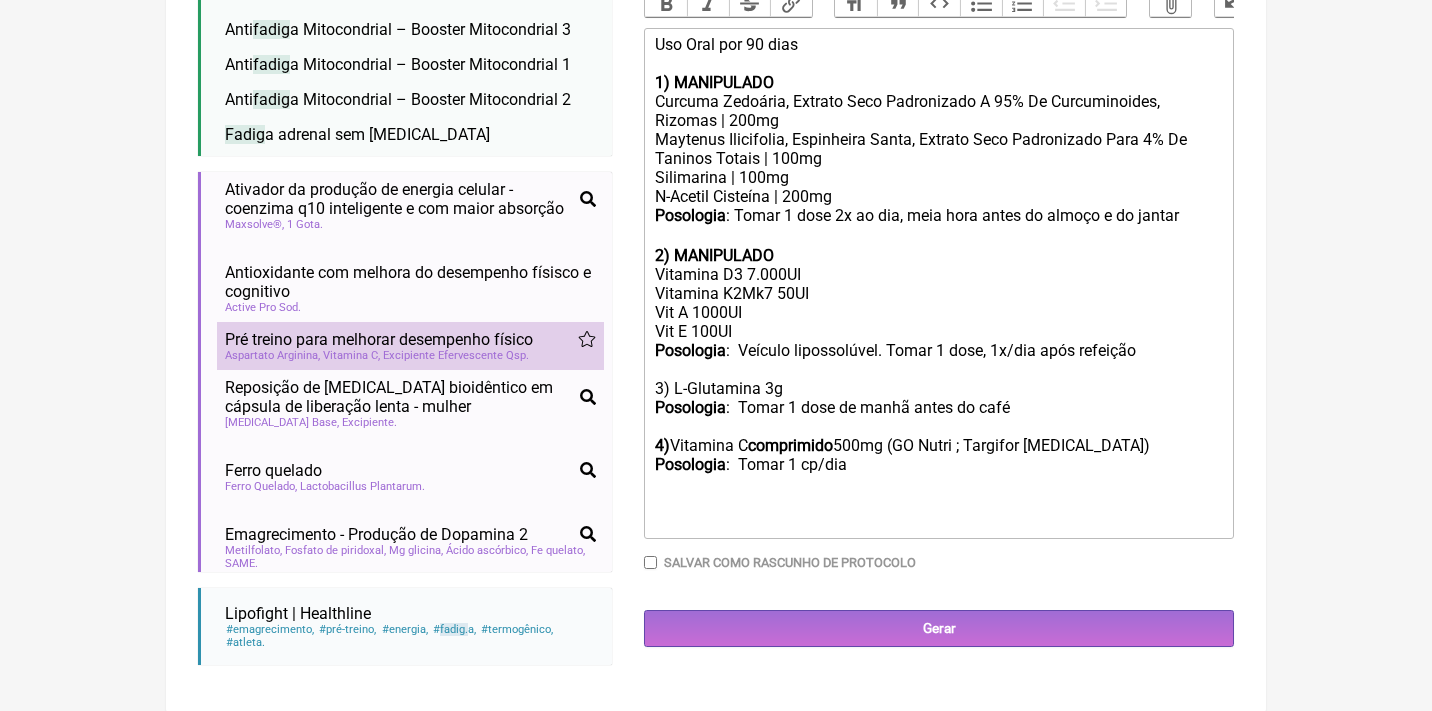 click on "Pré treino para melhorar desempenho físico" at bounding box center (379, 339) 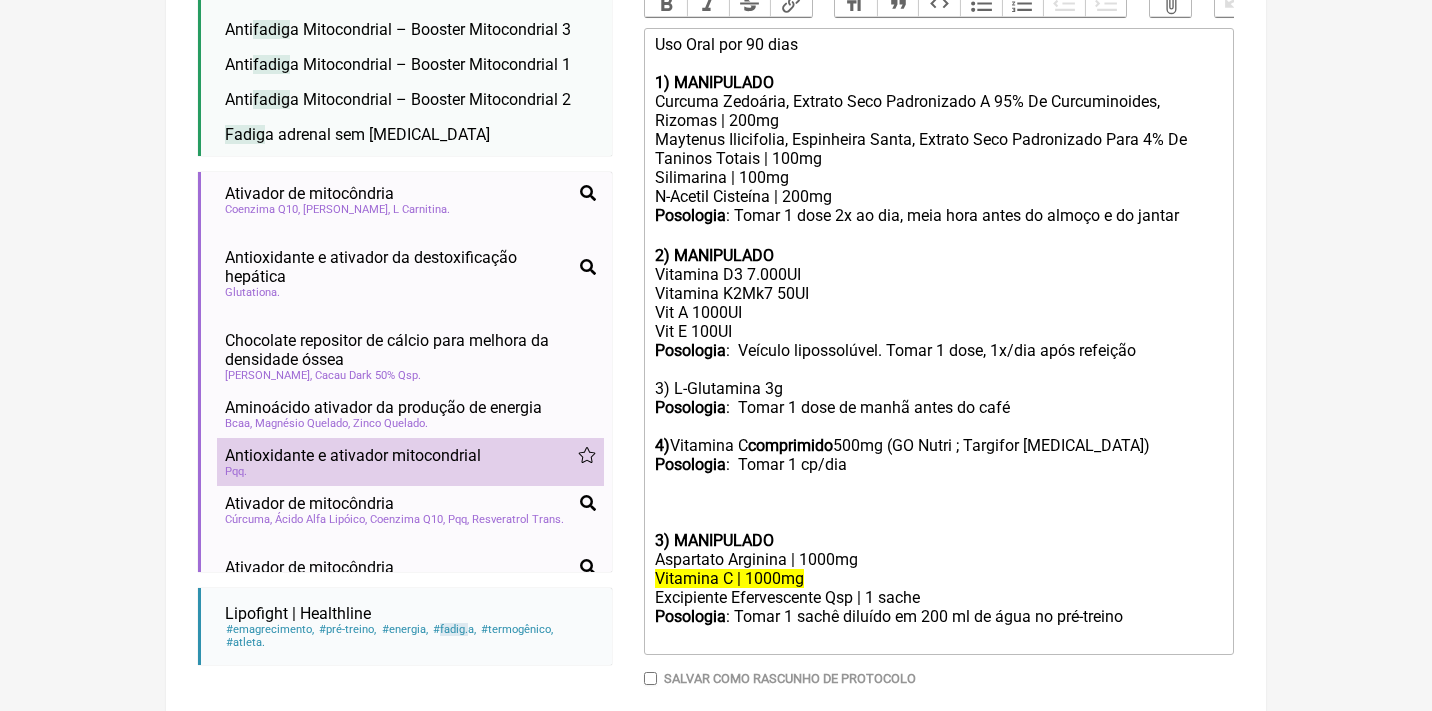 scroll, scrollTop: 1163, scrollLeft: 0, axis: vertical 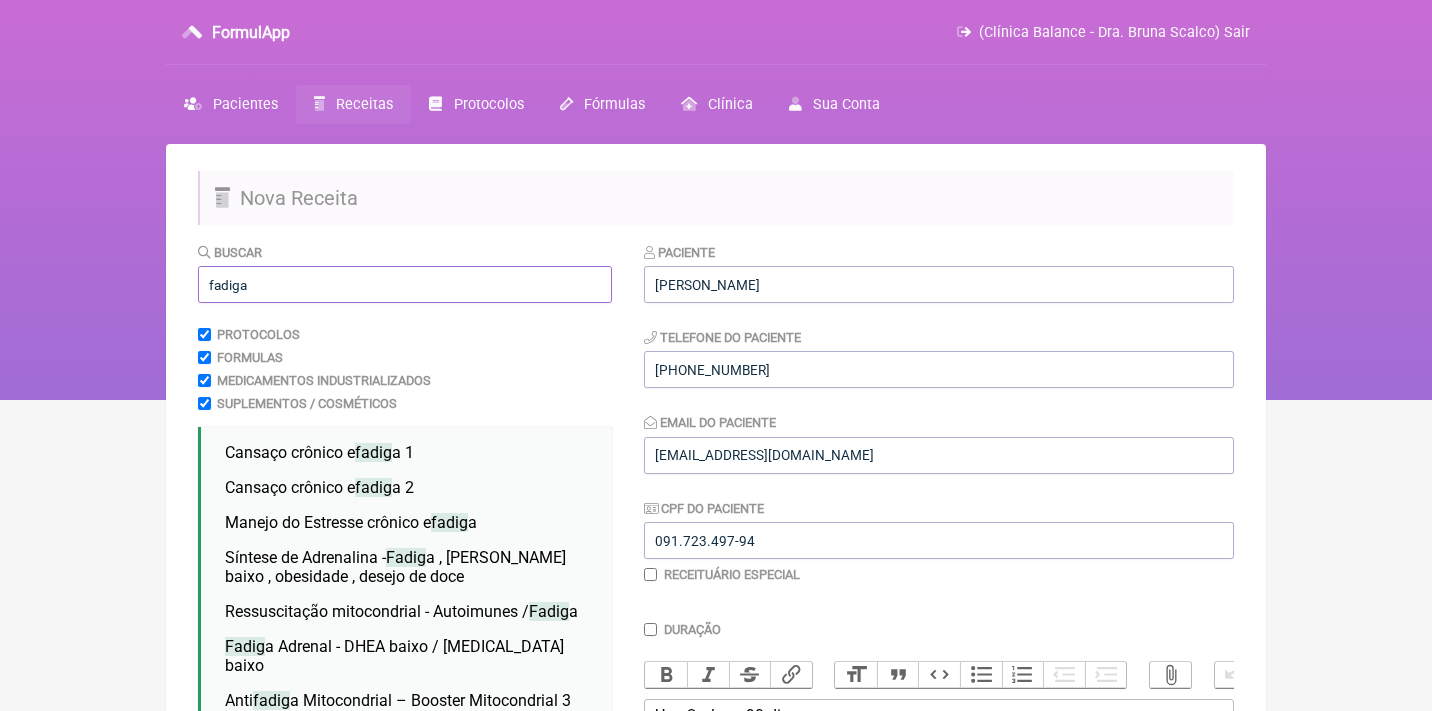 drag, startPoint x: 345, startPoint y: 281, endPoint x: 117, endPoint y: 268, distance: 228.37032 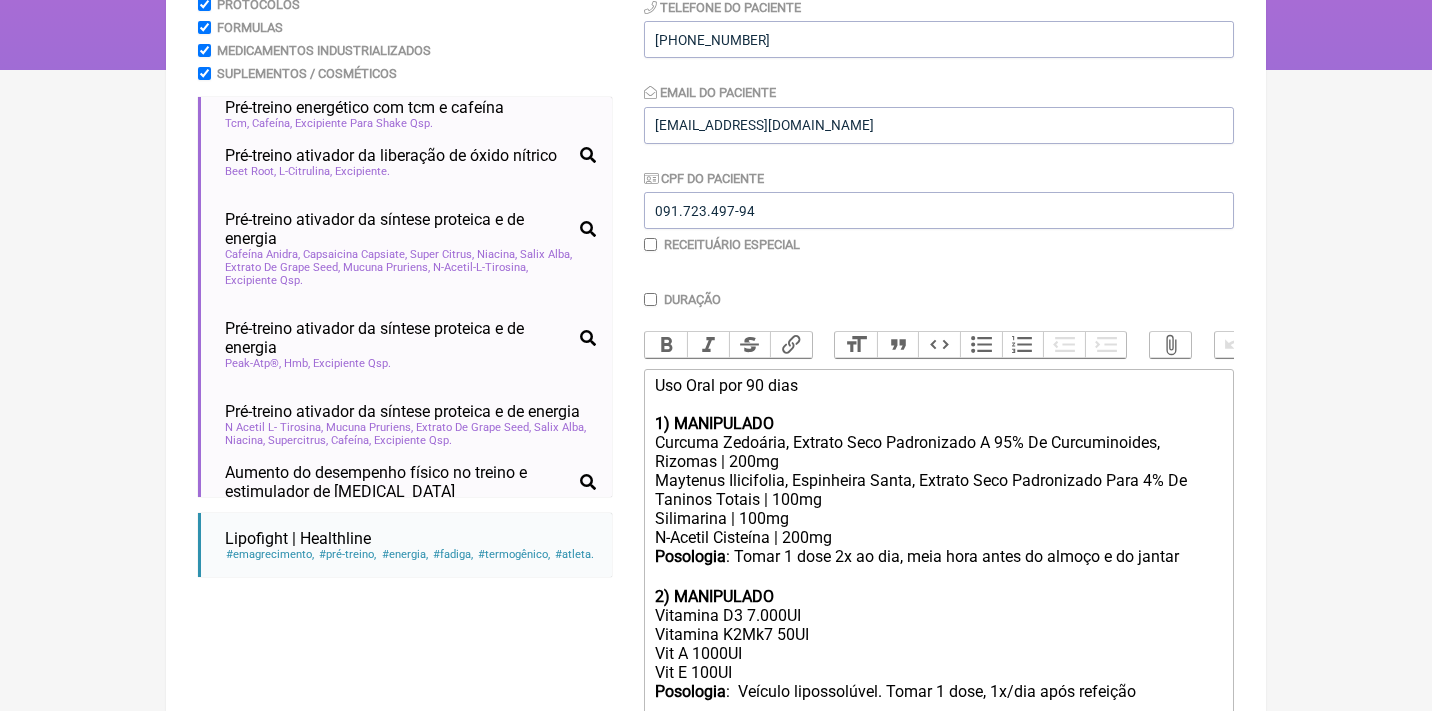 scroll, scrollTop: 332, scrollLeft: 0, axis: vertical 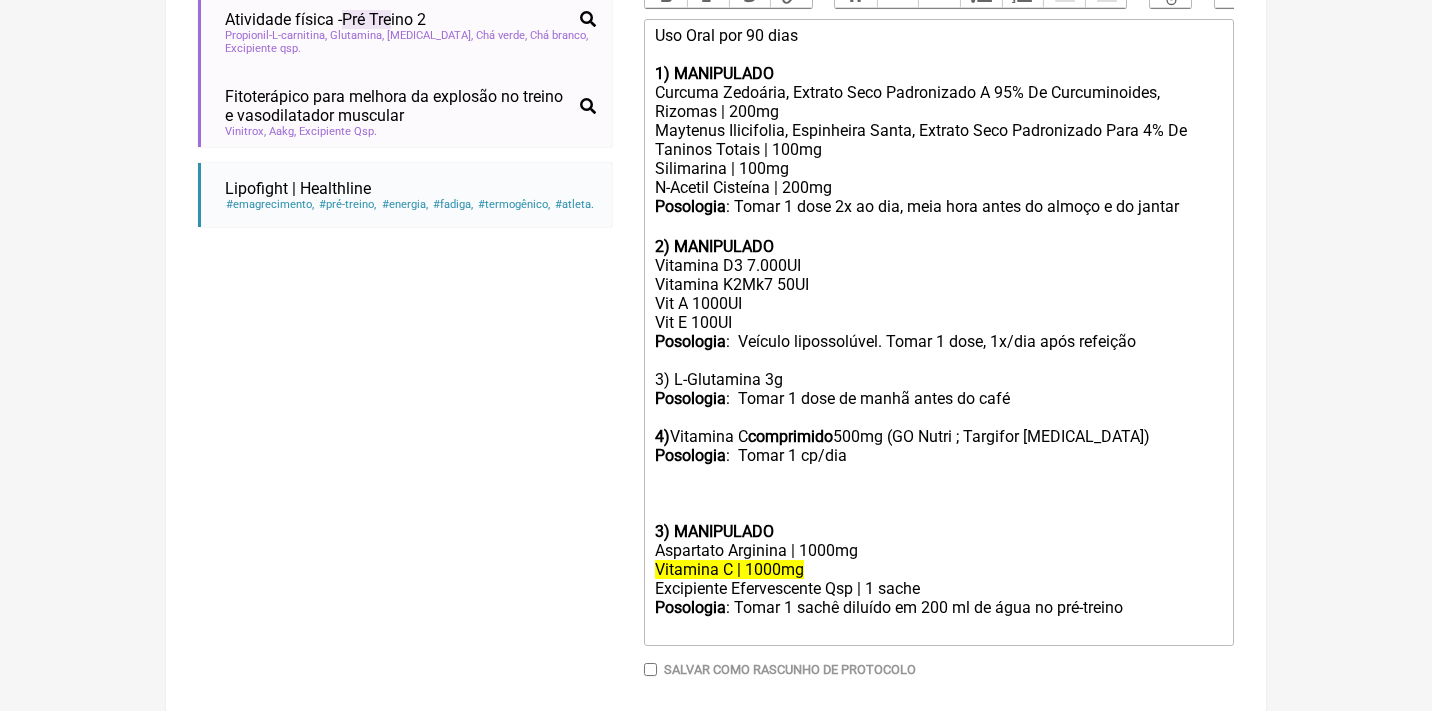 type on "pré tre" 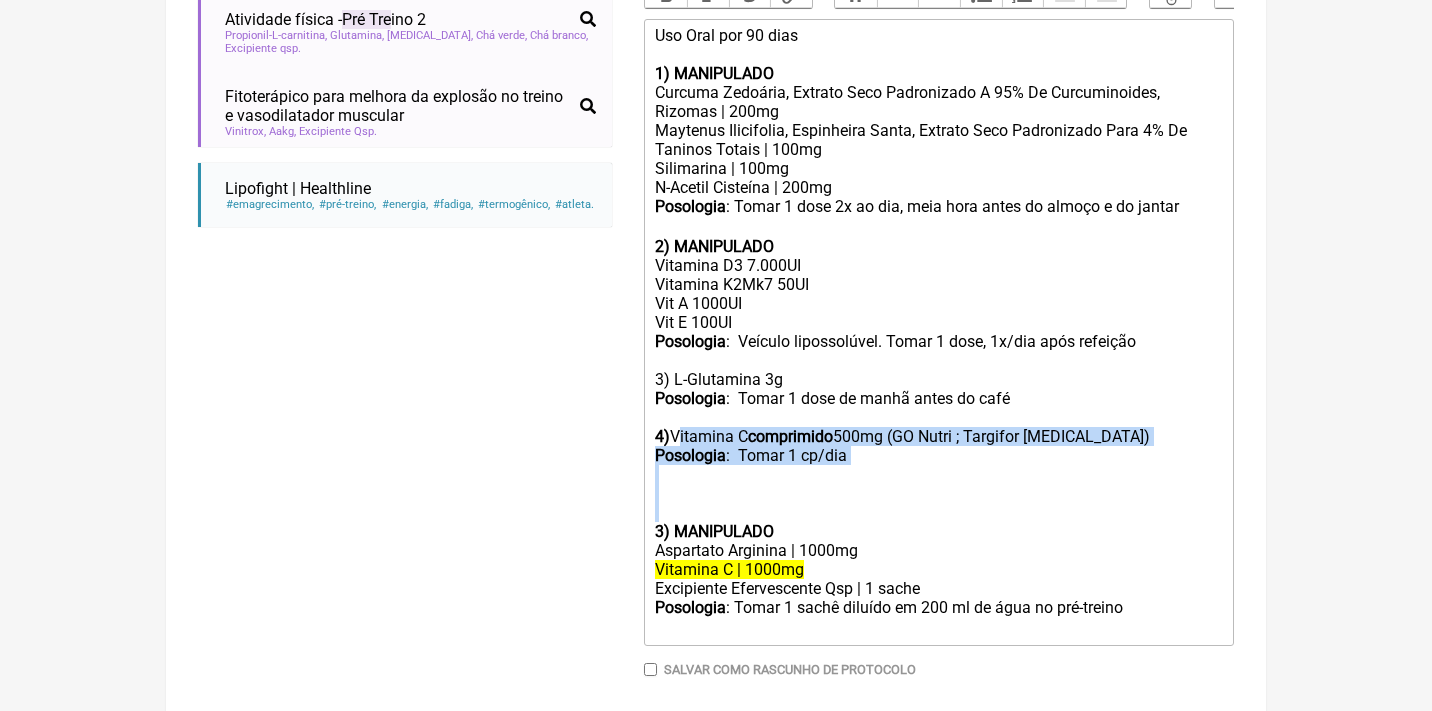 drag, startPoint x: 653, startPoint y: 504, endPoint x: 682, endPoint y: 412, distance: 96.462425 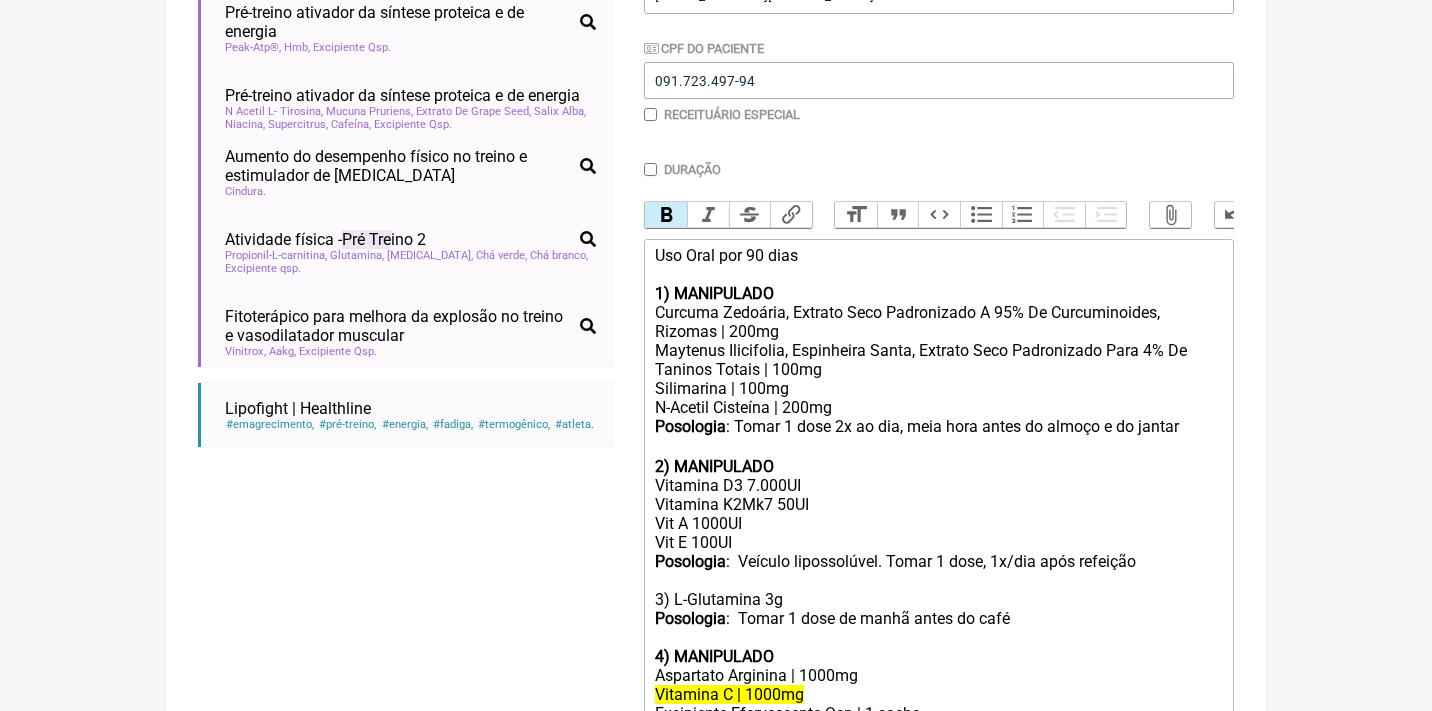 scroll, scrollTop: 459, scrollLeft: 0, axis: vertical 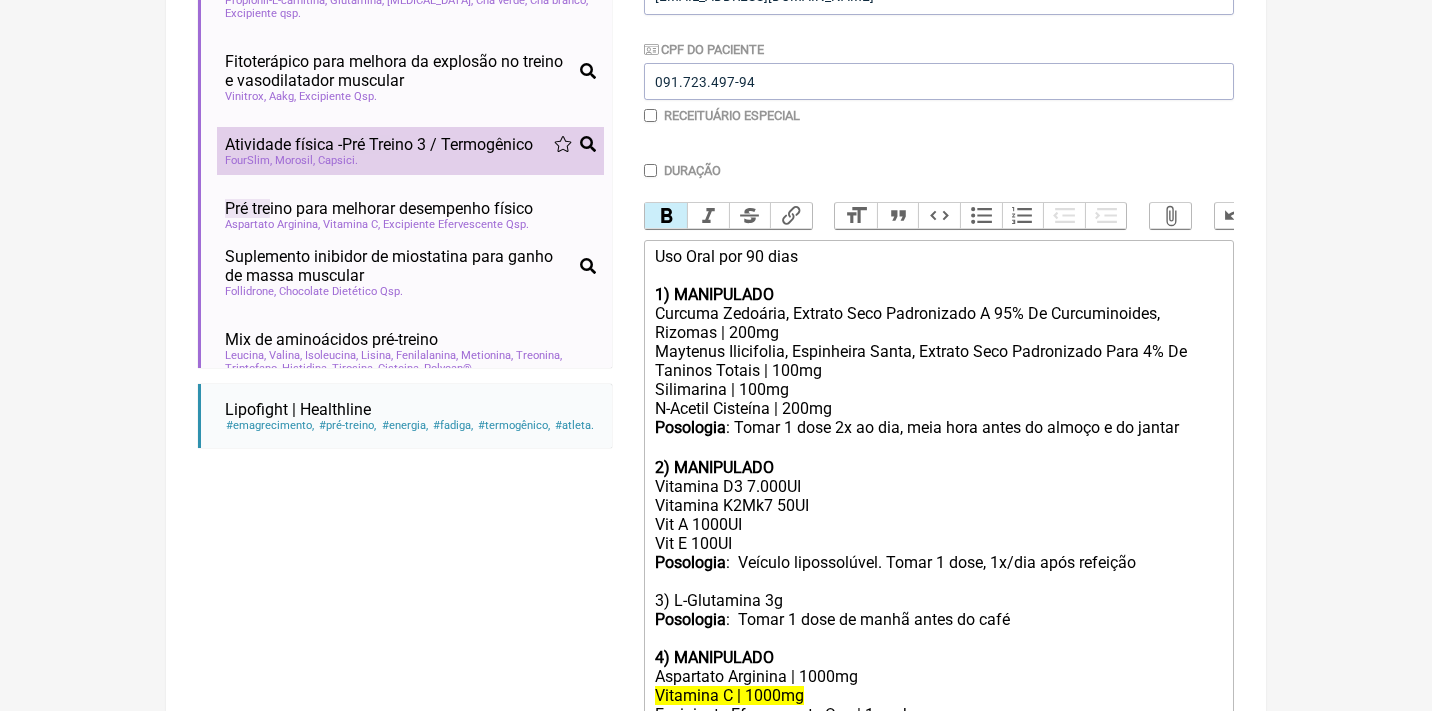 click on "Atividade física -  Pré Tre ino 3 / Termogênico" at bounding box center [379, 144] 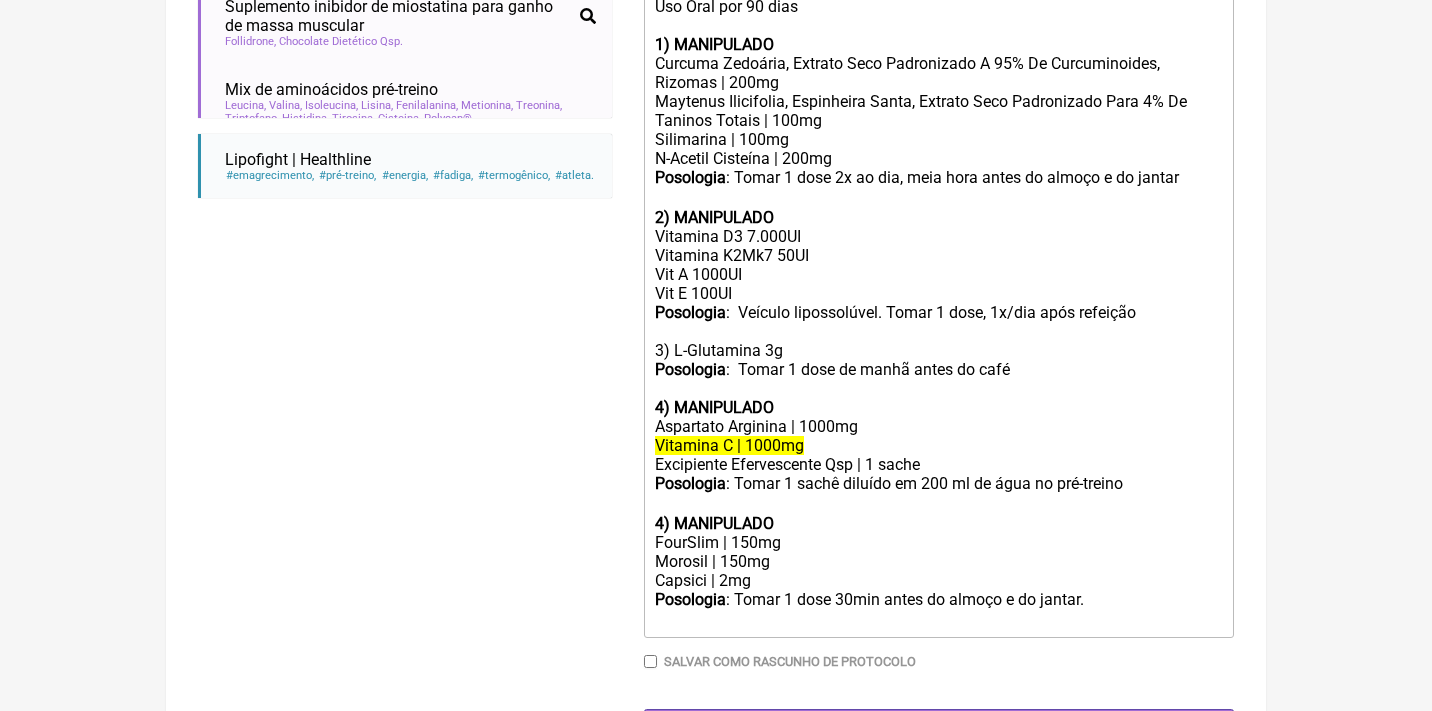 scroll, scrollTop: 712, scrollLeft: 0, axis: vertical 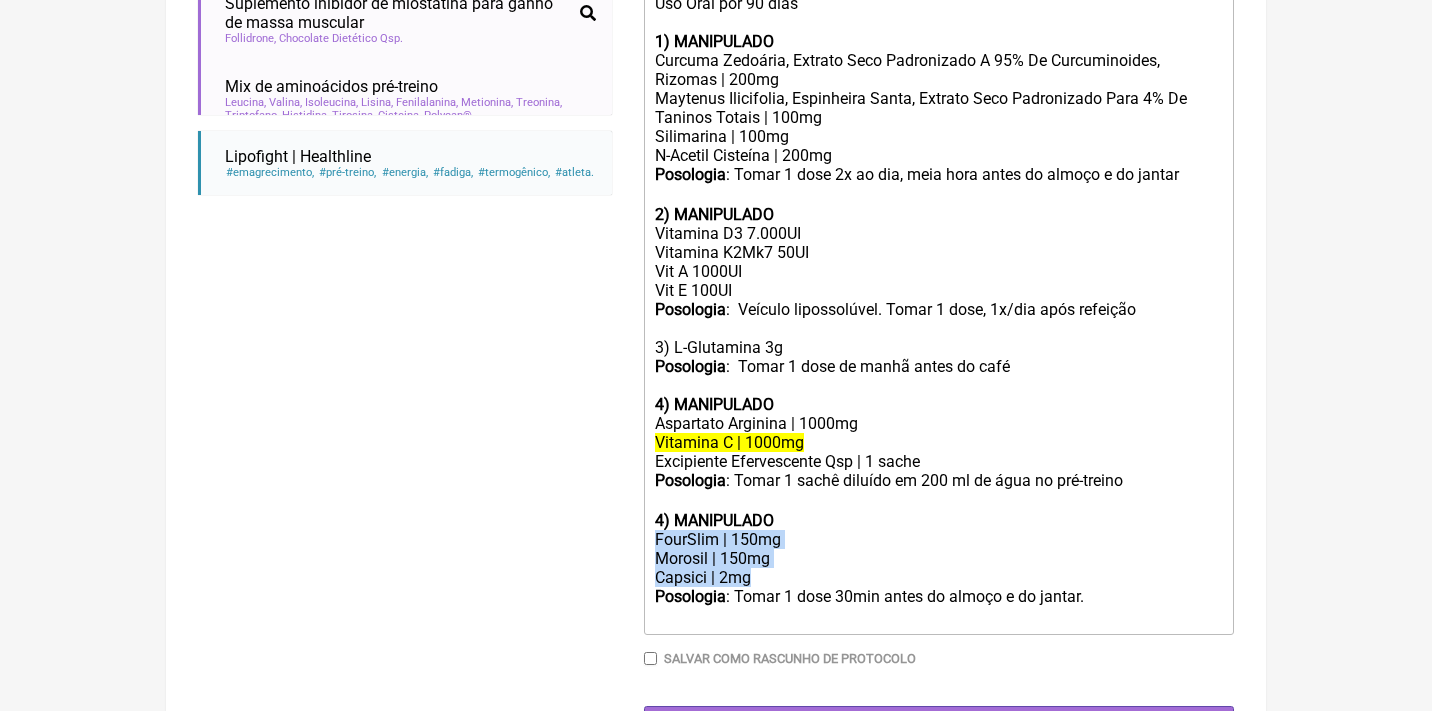 drag, startPoint x: 765, startPoint y: 542, endPoint x: 637, endPoint y: 503, distance: 133.80957 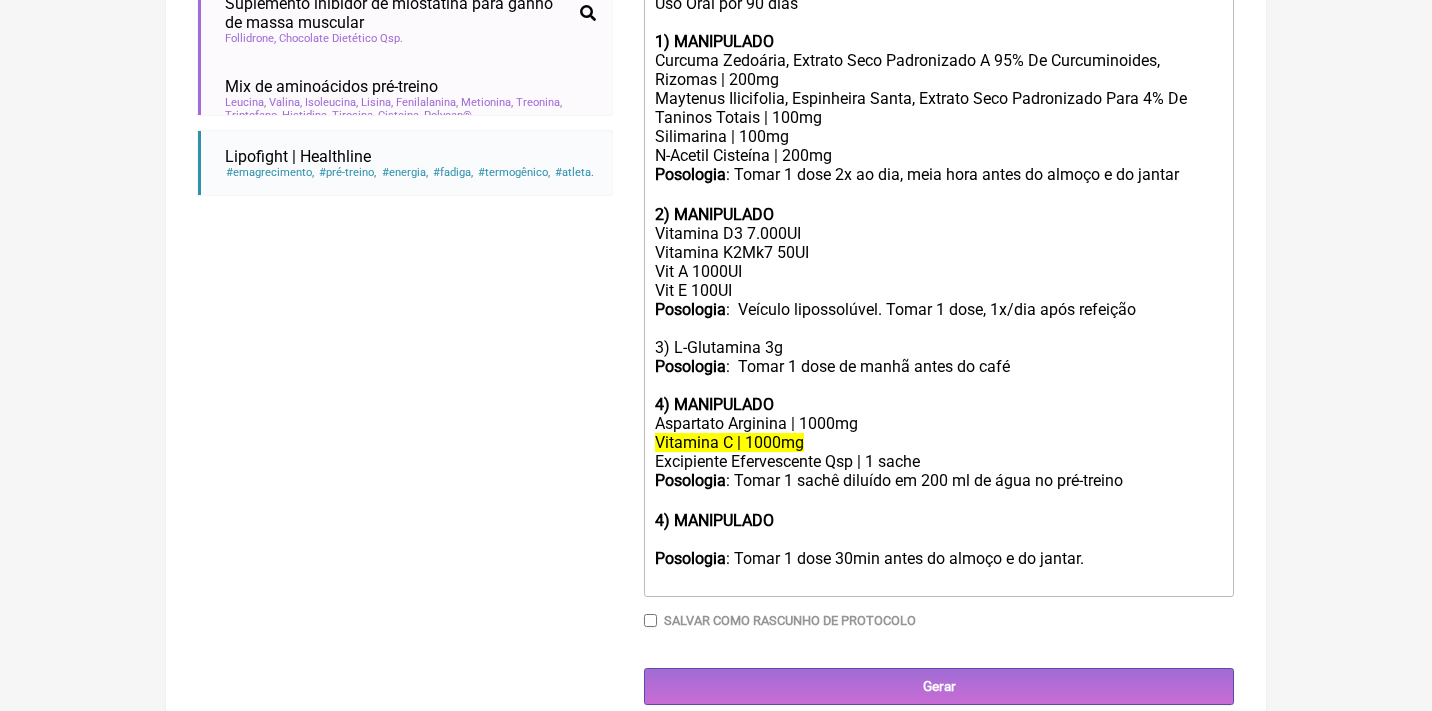 scroll, scrollTop: 699, scrollLeft: 0, axis: vertical 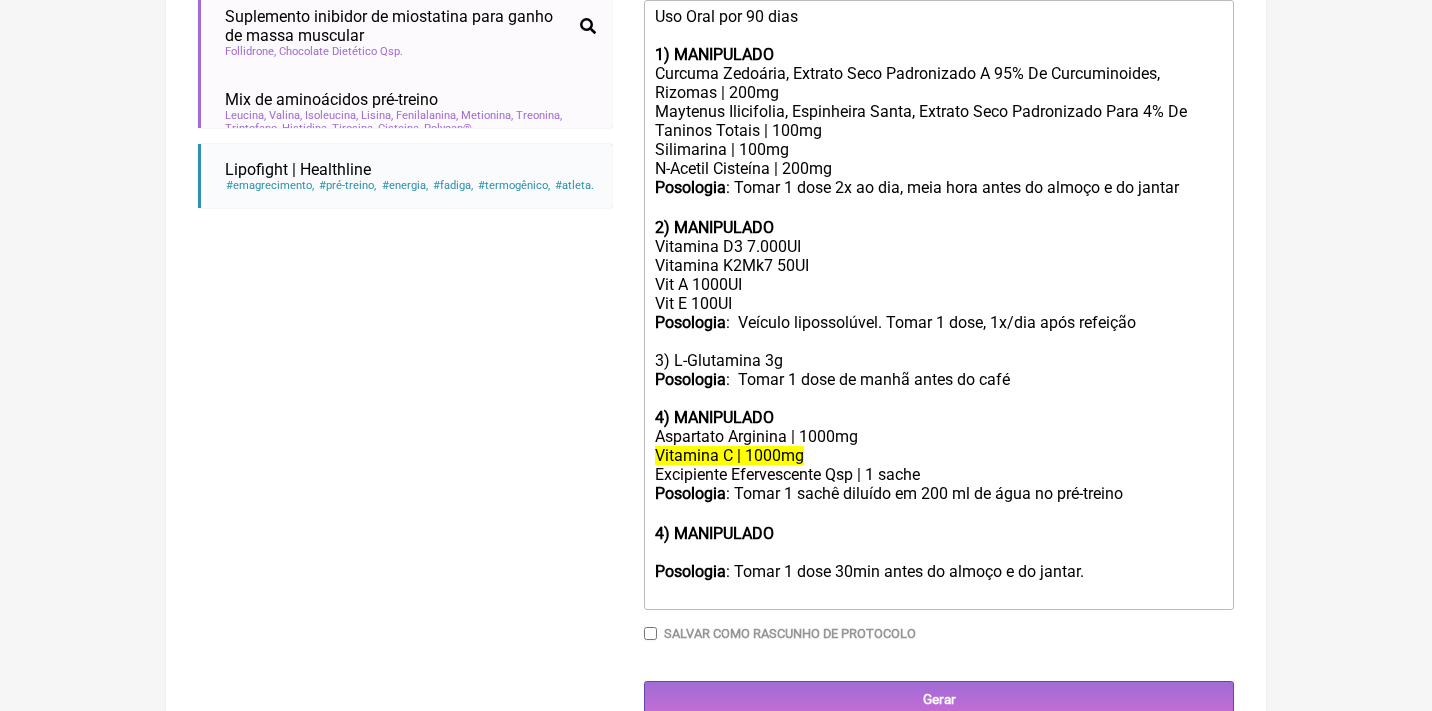 click on "Vitamina C | 1000mg" 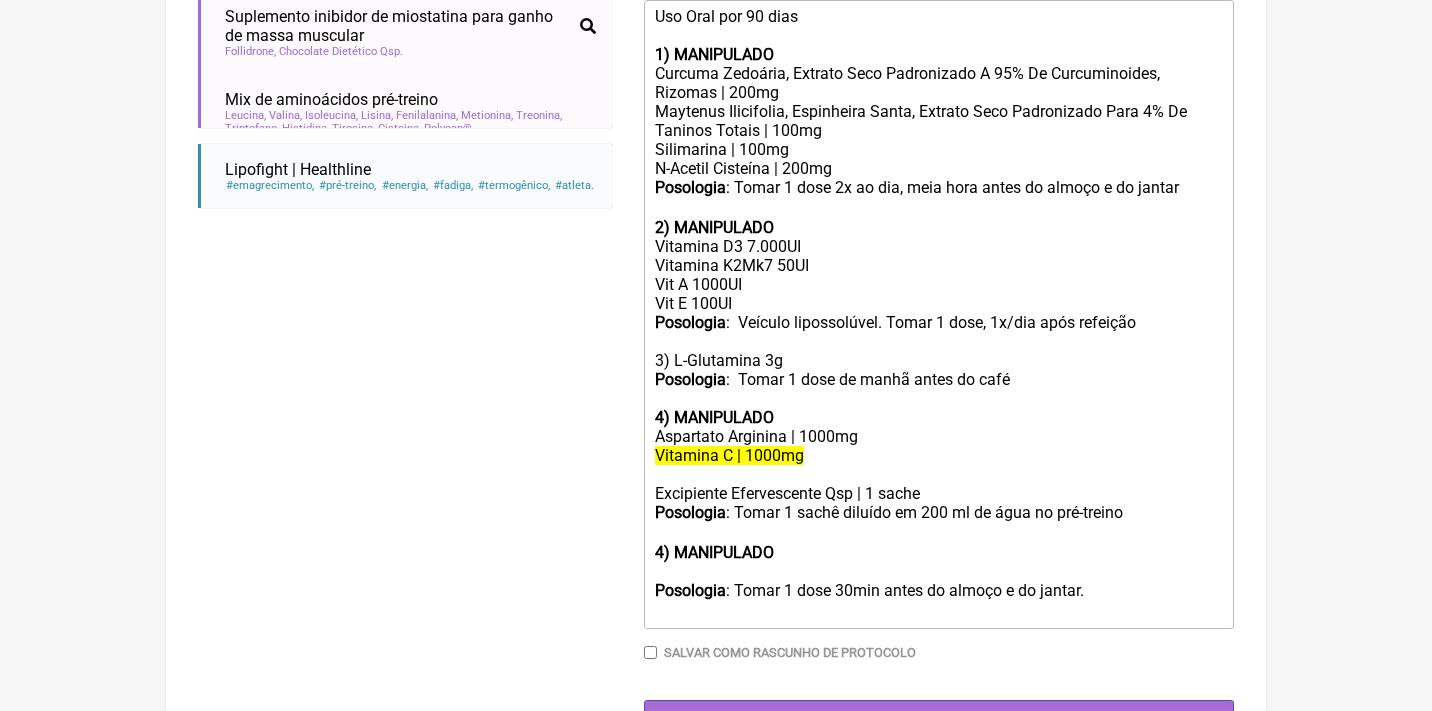 paste on "FourSlim | 150mg</div><div>Morosil | 150mg</div><div>Capsici | 2mg" 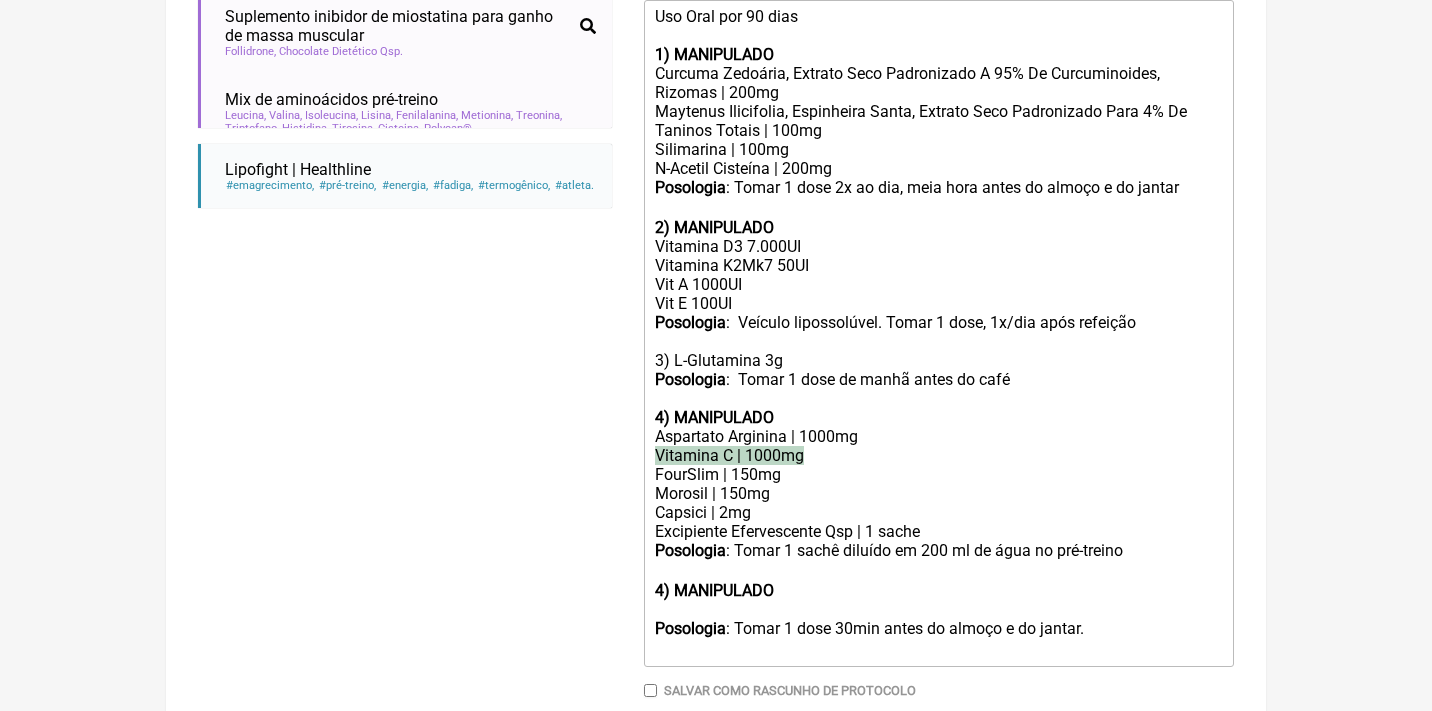 drag, startPoint x: 814, startPoint y: 433, endPoint x: 582, endPoint y: 423, distance: 232.21542 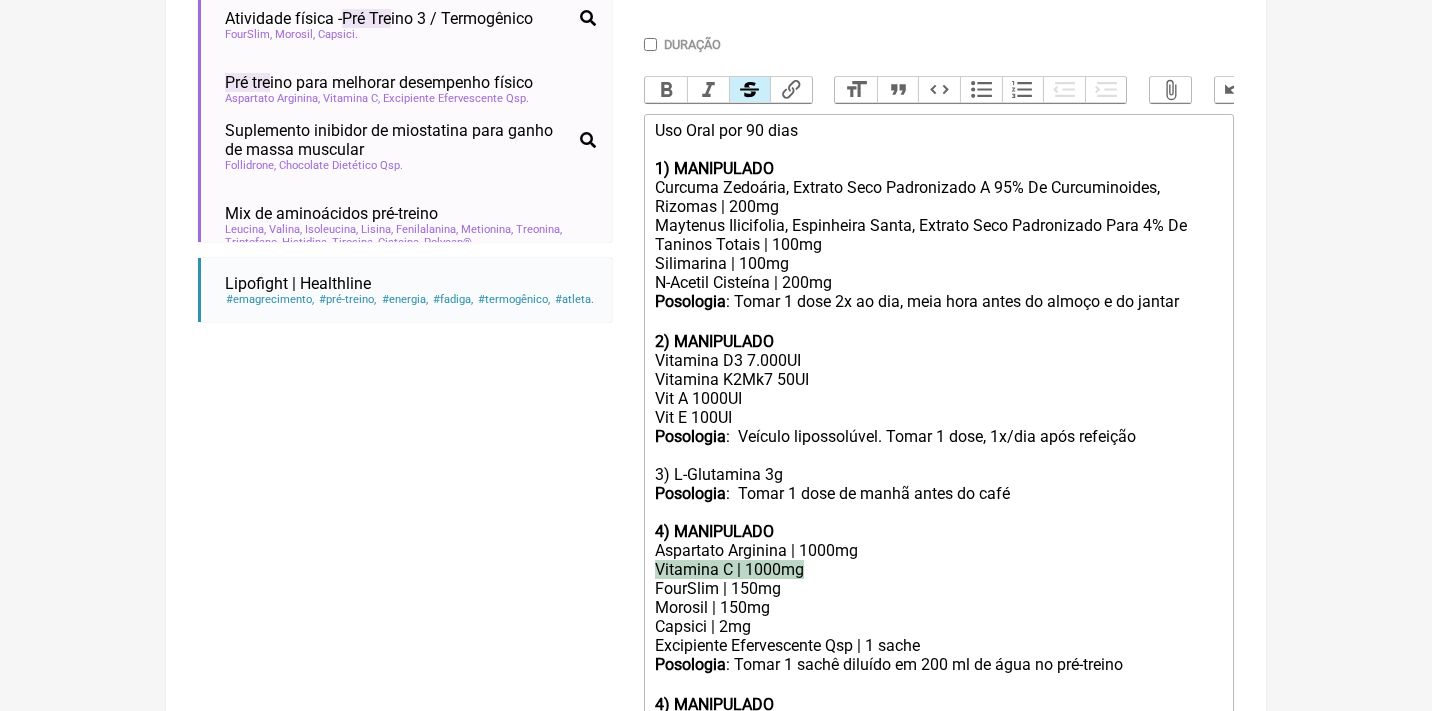 scroll, scrollTop: 559, scrollLeft: 0, axis: vertical 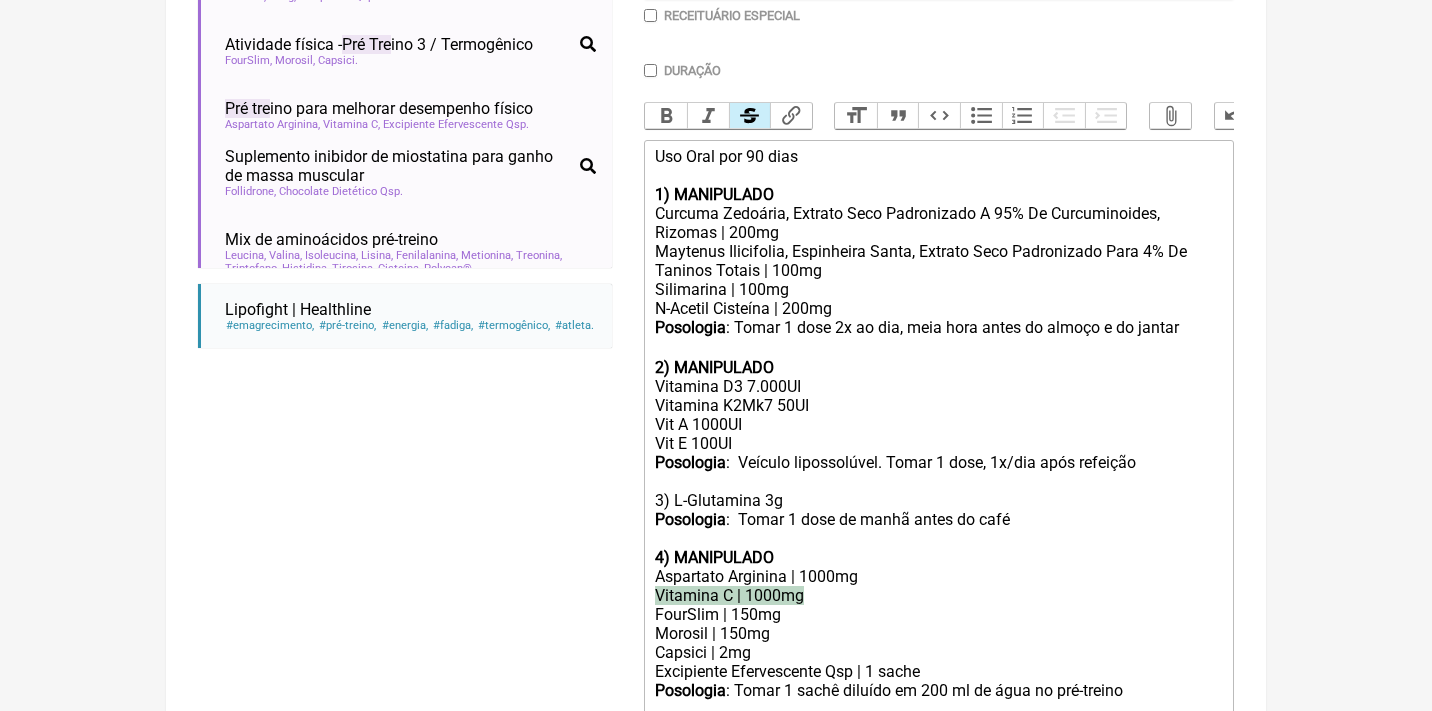 click on "Strikethrough" at bounding box center [750, 116] 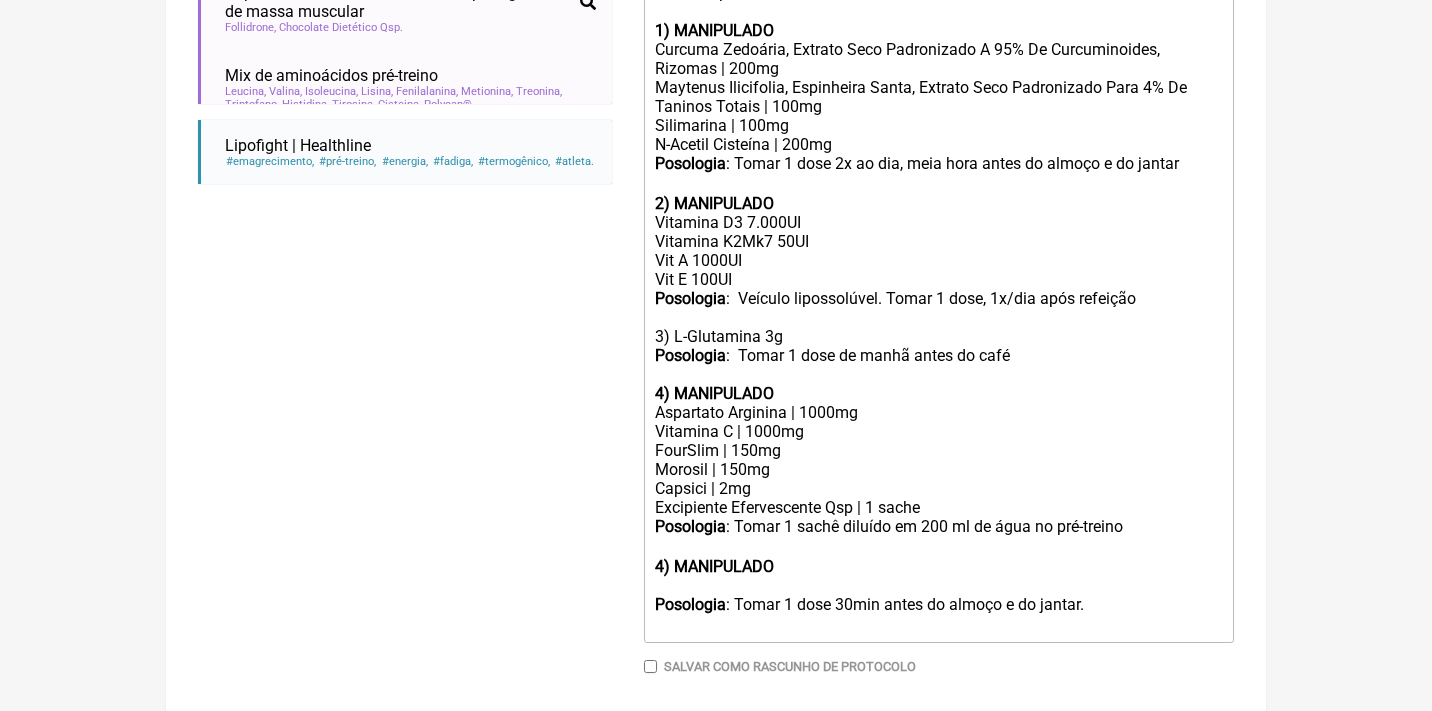 scroll, scrollTop: 725, scrollLeft: 0, axis: vertical 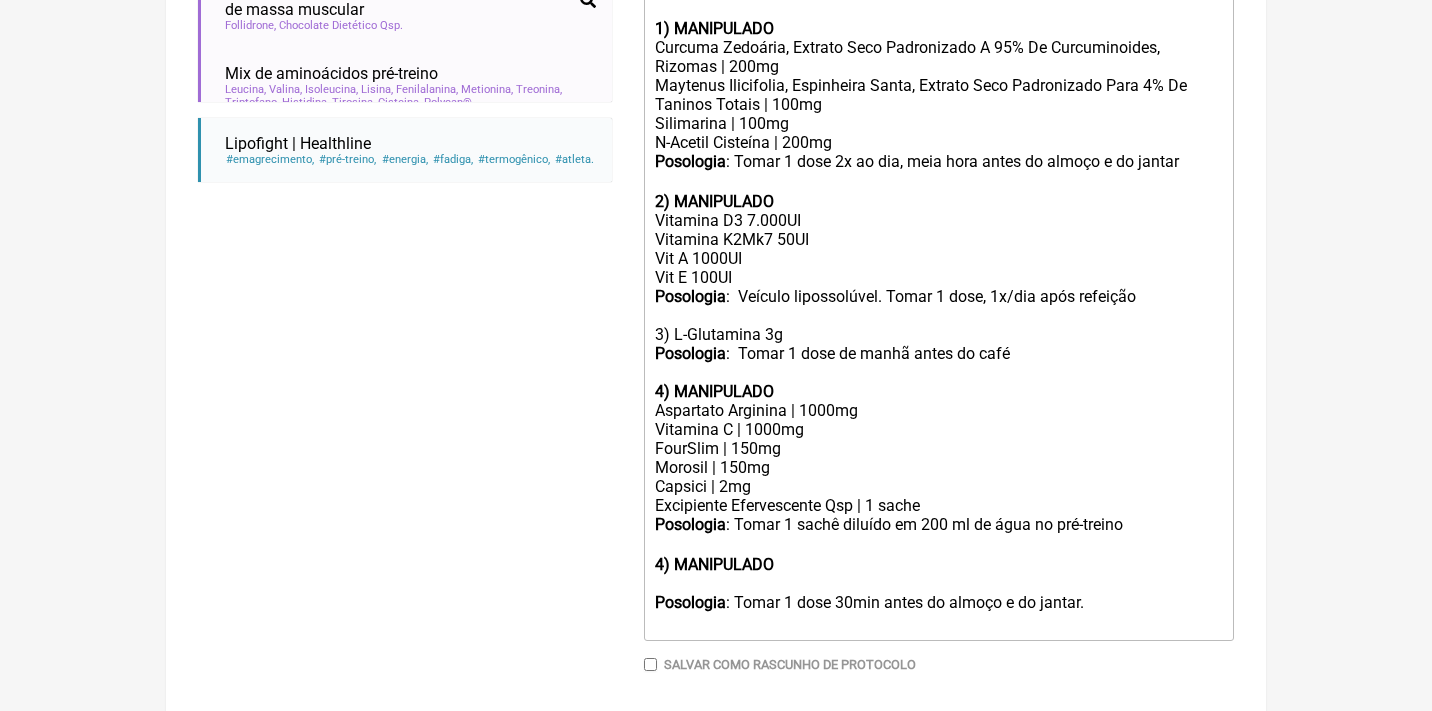 click on "Vitamina C | 1000mg FourSlim | 150mg" 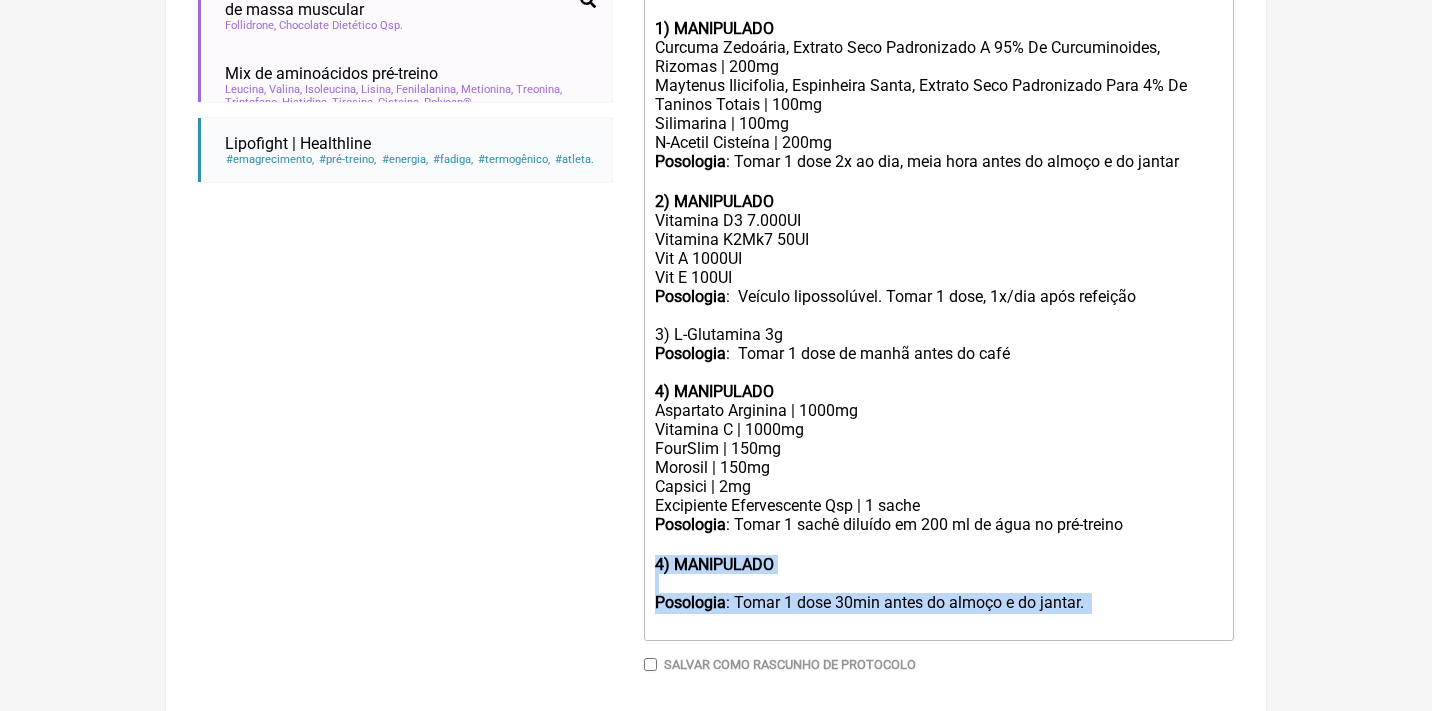 drag, startPoint x: 1118, startPoint y: 573, endPoint x: 633, endPoint y: 520, distance: 487.88727 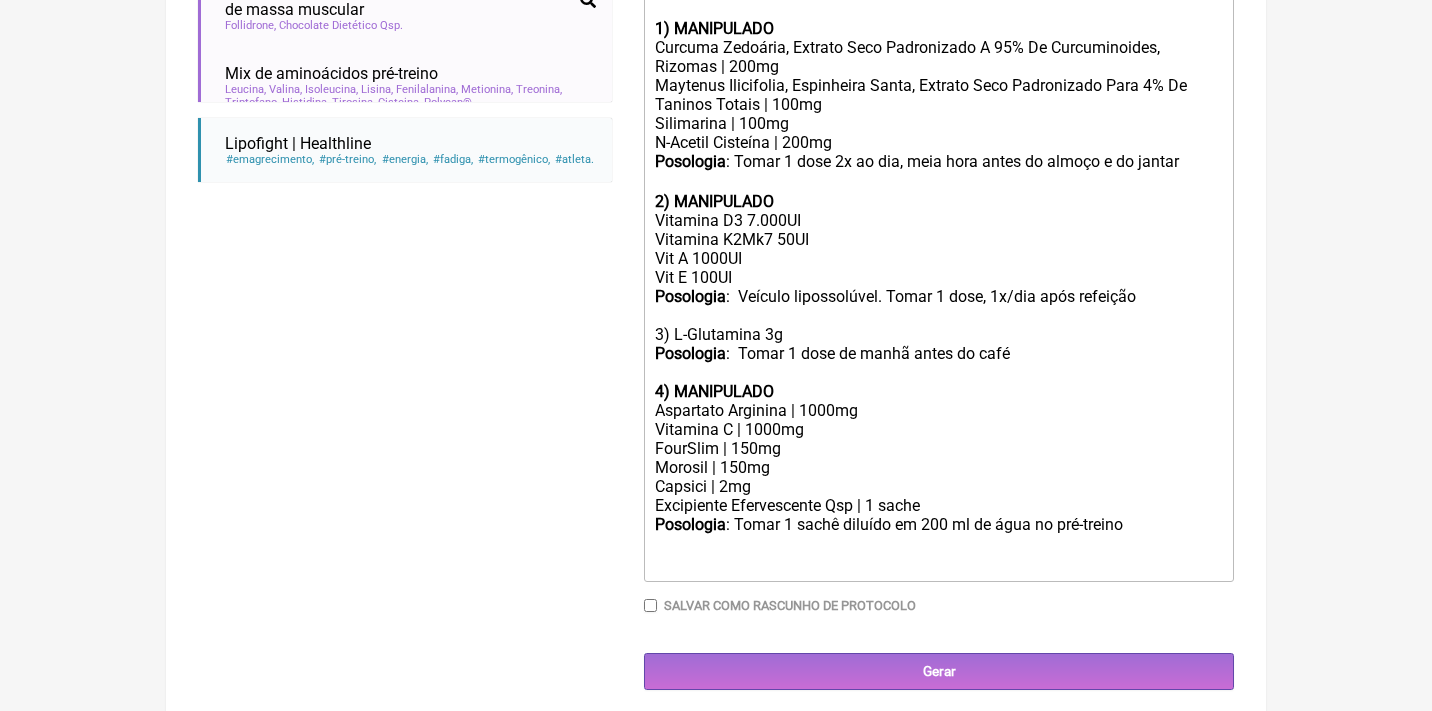 scroll, scrollTop: 699, scrollLeft: 0, axis: vertical 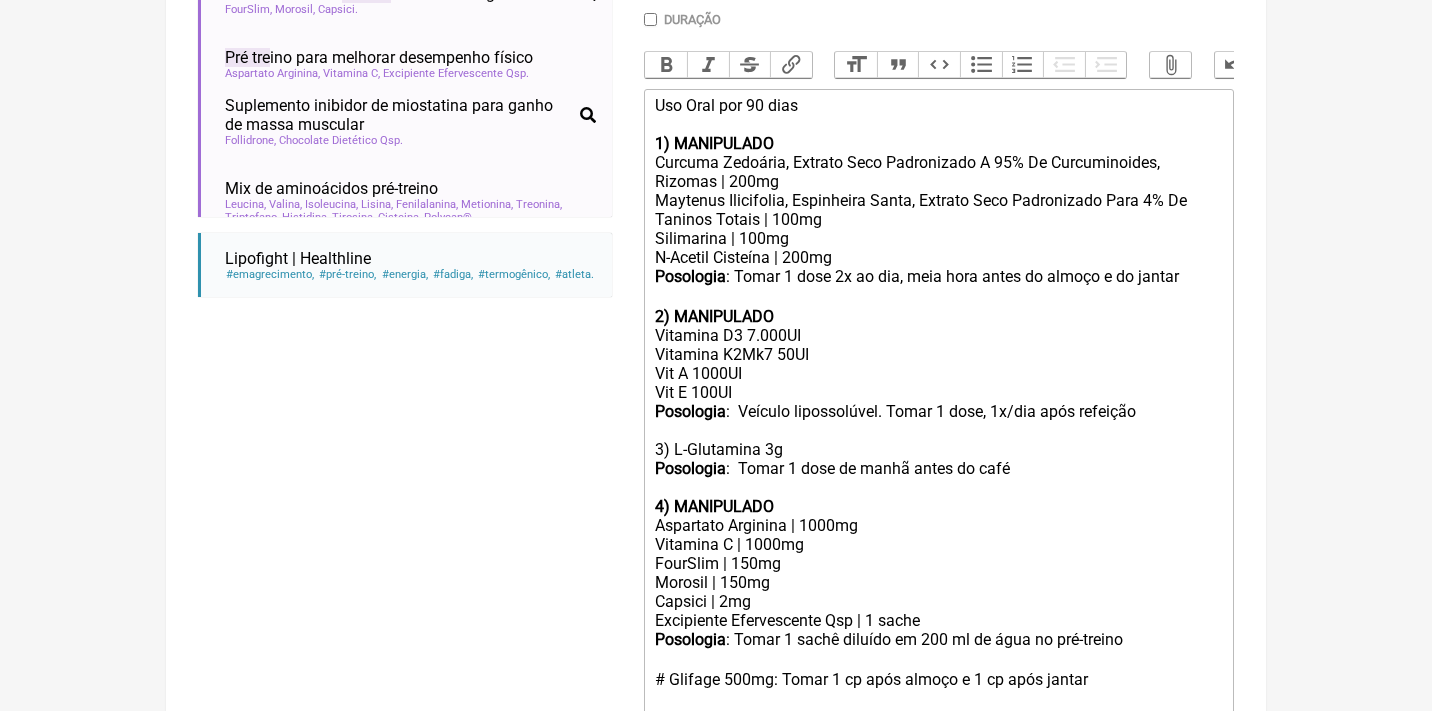 click on "Vitamina D3 7.000UI Vitamina K2Mk7 50UI Vit A 1000UI Vit E 100UI Posologia :  Veículo lipossolúvel. Tomar 1 dose, 1x/dia após refeição 3) L-Glutamina 3g Posologia :  Tomar 1 dose de manhã antes do café 4) MANIPULADO" 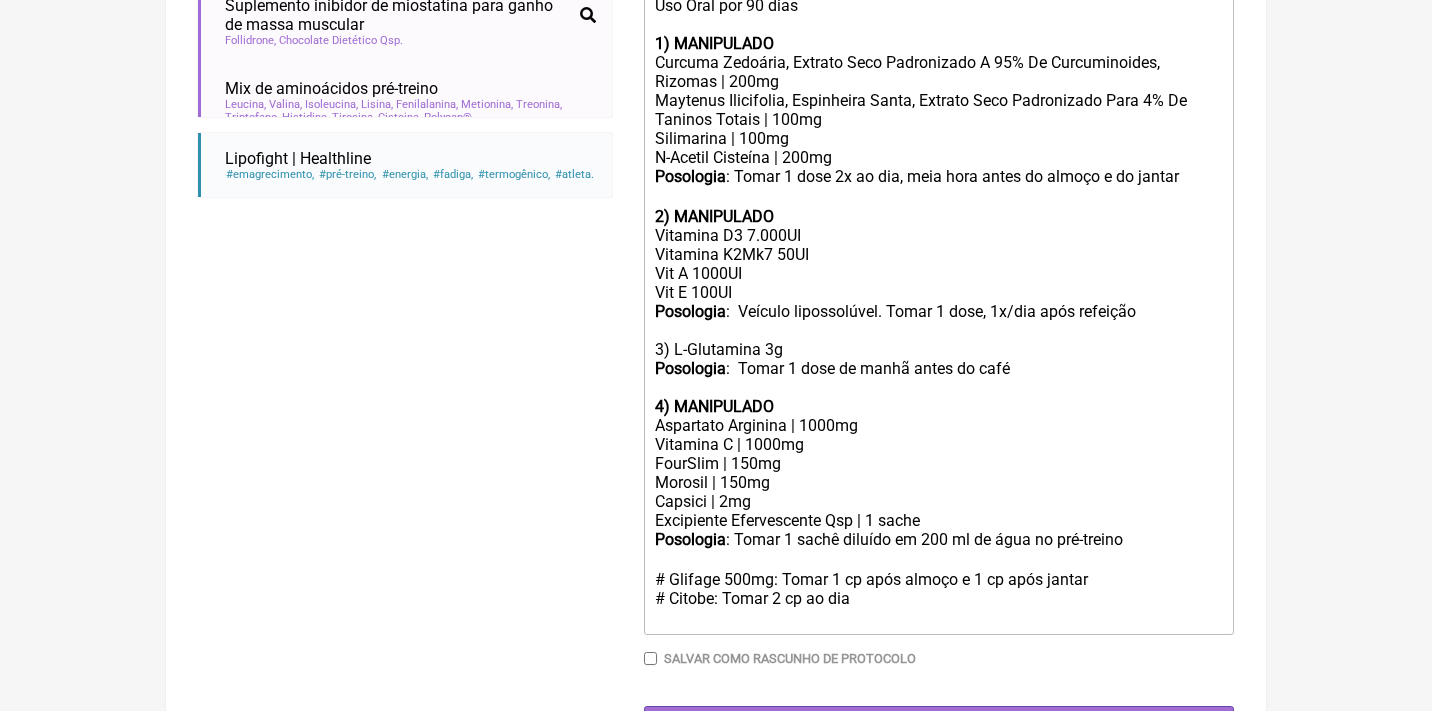 scroll, scrollTop: 716, scrollLeft: 0, axis: vertical 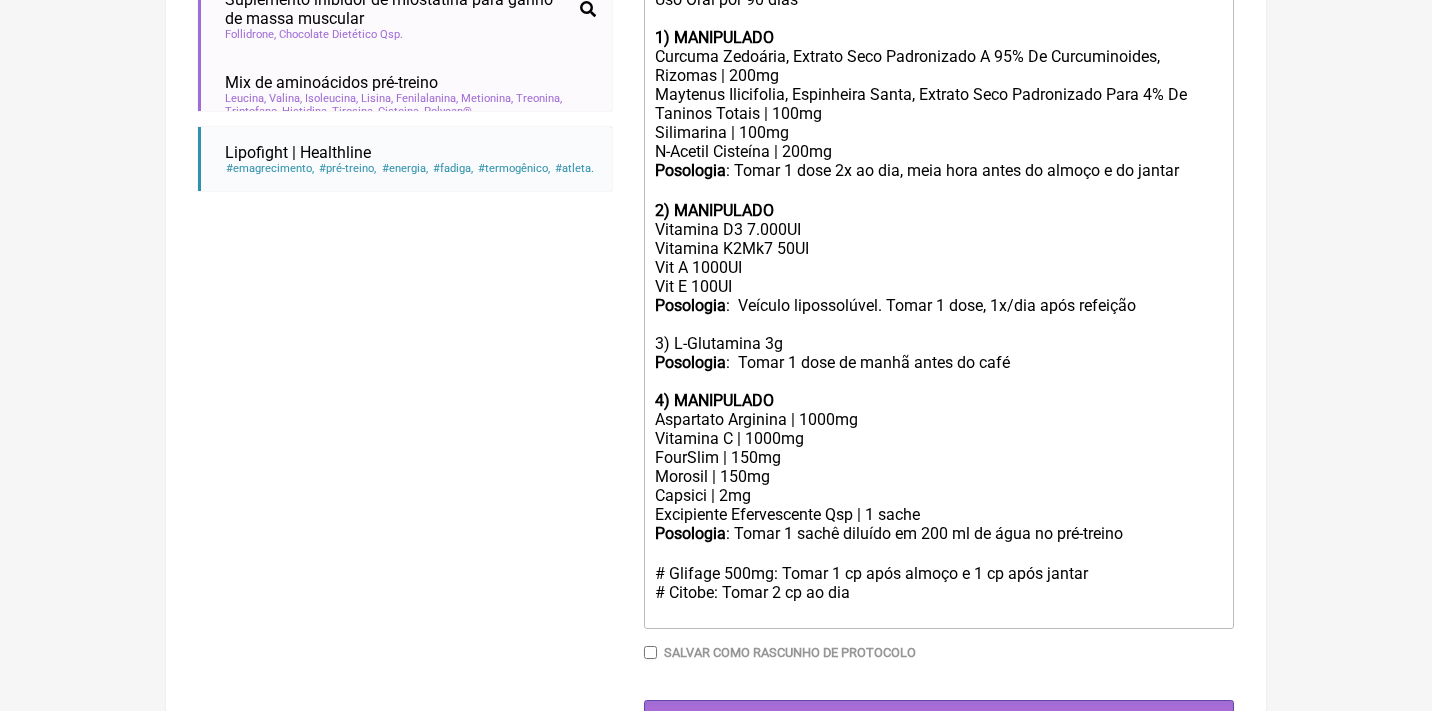 click on "Posologia : Tomar 1 sachê diluído em 200 ml de água no pré-treino ㅤ" 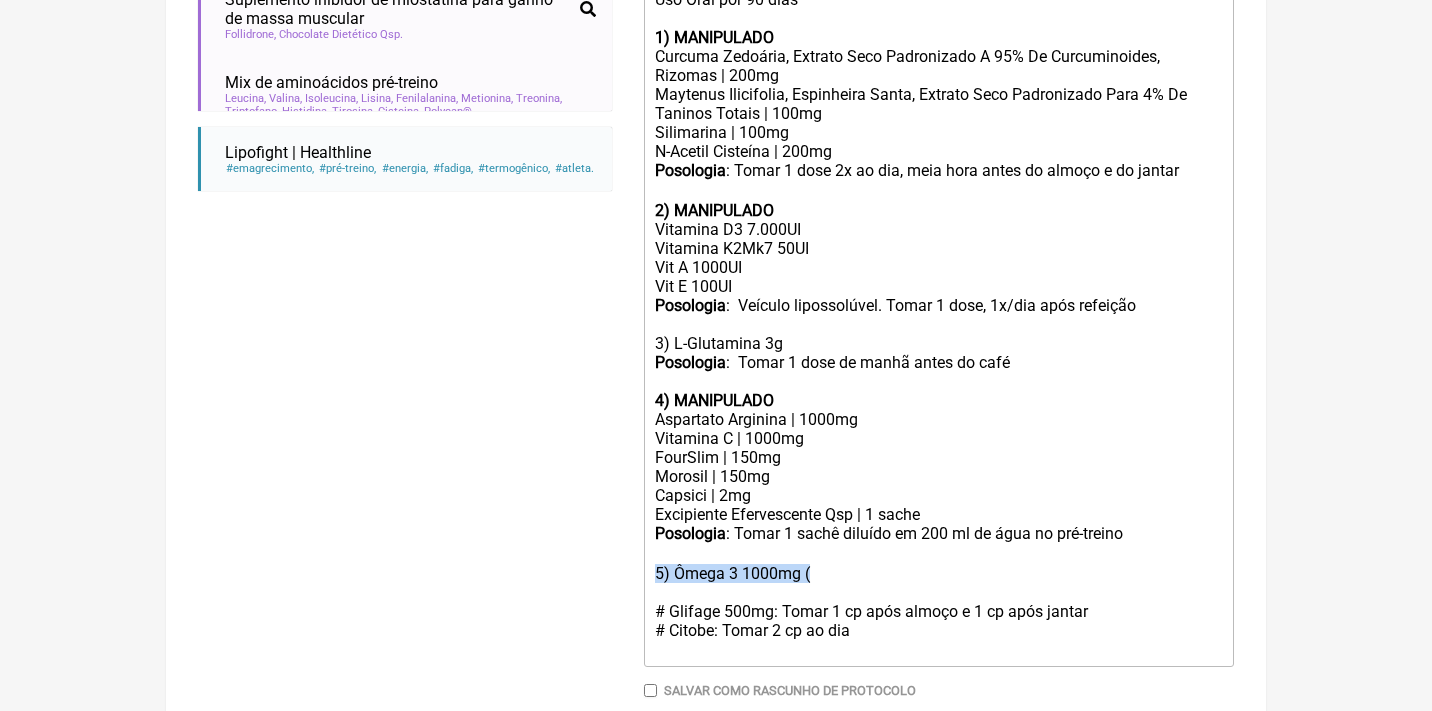 drag, startPoint x: 833, startPoint y: 542, endPoint x: 597, endPoint y: 528, distance: 236.41489 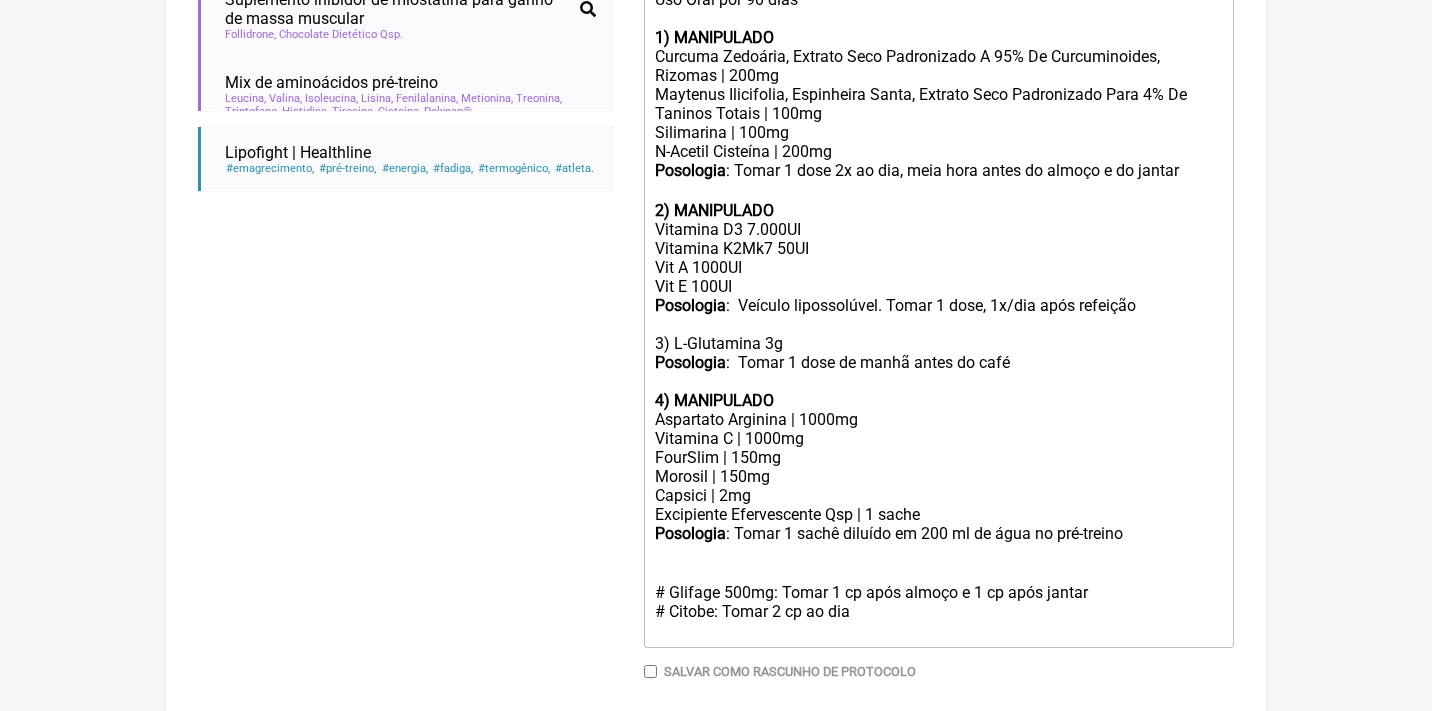 type on "<div>Uso Oral por 90 dias<br><br><strong>1) MANIPULADO</strong></div><div>Curcuma Zedoária, Extrato Seco Padronizado A 95% De Curcuminoides, Rizomas | 200mg</div><div>Maytenus Ilicifolia, Espinheira Santa, Extrato Seco Padronizado Para 4% De Taninos Totais | 100mg<br>Silimarina | 100mg<br>N-Acetil Cisteína | 200mg</div><div><strong>Posologia</strong>: Tomar 1 dose 2x ao dia, meia hora antes do almoço e do jantar ㅤ<br><br></div><div><strong>2) MANIPULADO</strong></div><div>Vitamina D3 7.000UI<br>Vitamina K2Mk7 50UI<br>Vit A 1000UI<br>Vit E 100UI<br><strong>Posologia</strong>:&nbsp; Veículo lipossolúvel. Tomar 1 dose, 1x/dia após refeição<br><br>3) L-Glutamina 3g<br><strong>Posologia</strong>:&nbsp; Tomar 1 dose de manhã antes do café<strong><br><br>4) MANIPULADO</strong></div><div>Aspartato Arginina | 1000mg</div><div>Vitamina C | 1000mg<del><br></del>FourSlim | 150mg</div><div>Morosil | 150mg</div><div>Capsici | 2mg</div><div>Excipiente Efervescente Qsp | 1 sache</div><div><strong>Posologia</strong>: Tomar..." 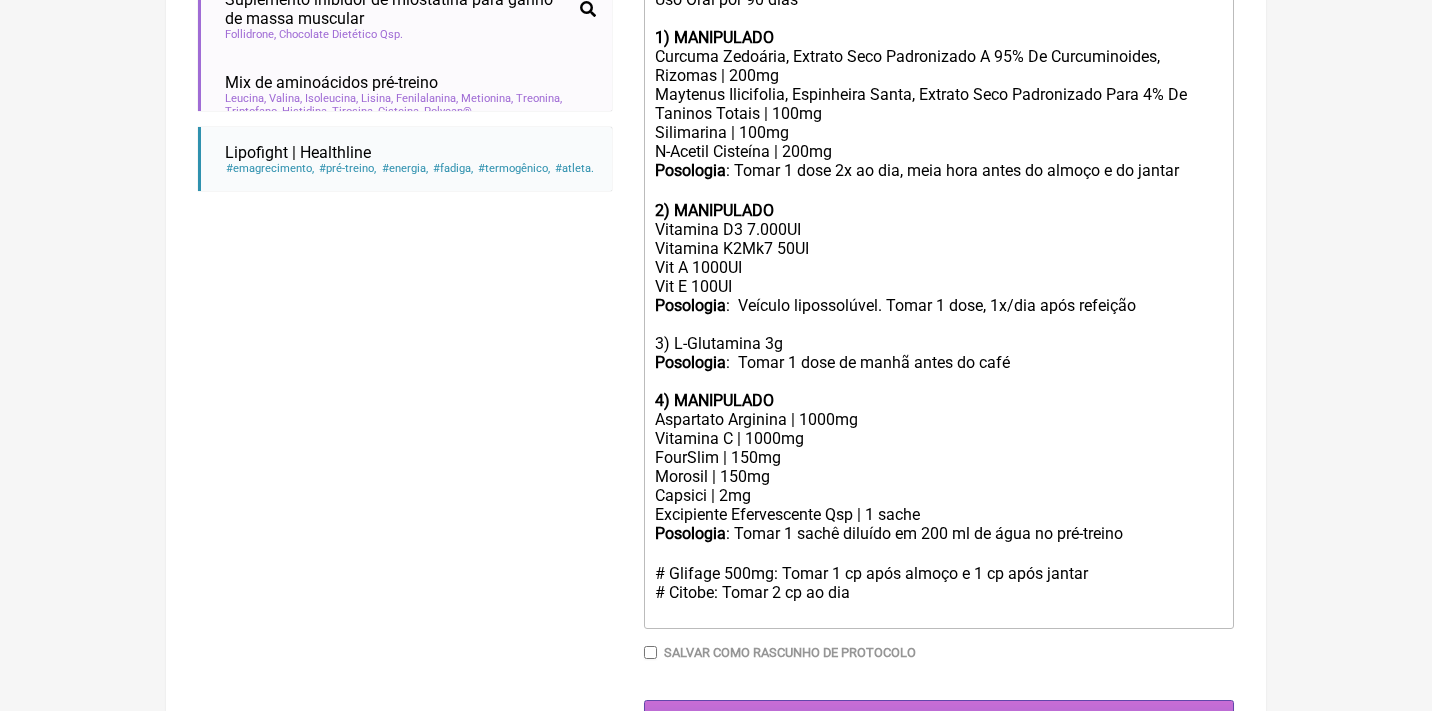 click on "Gerar" at bounding box center (939, 718) 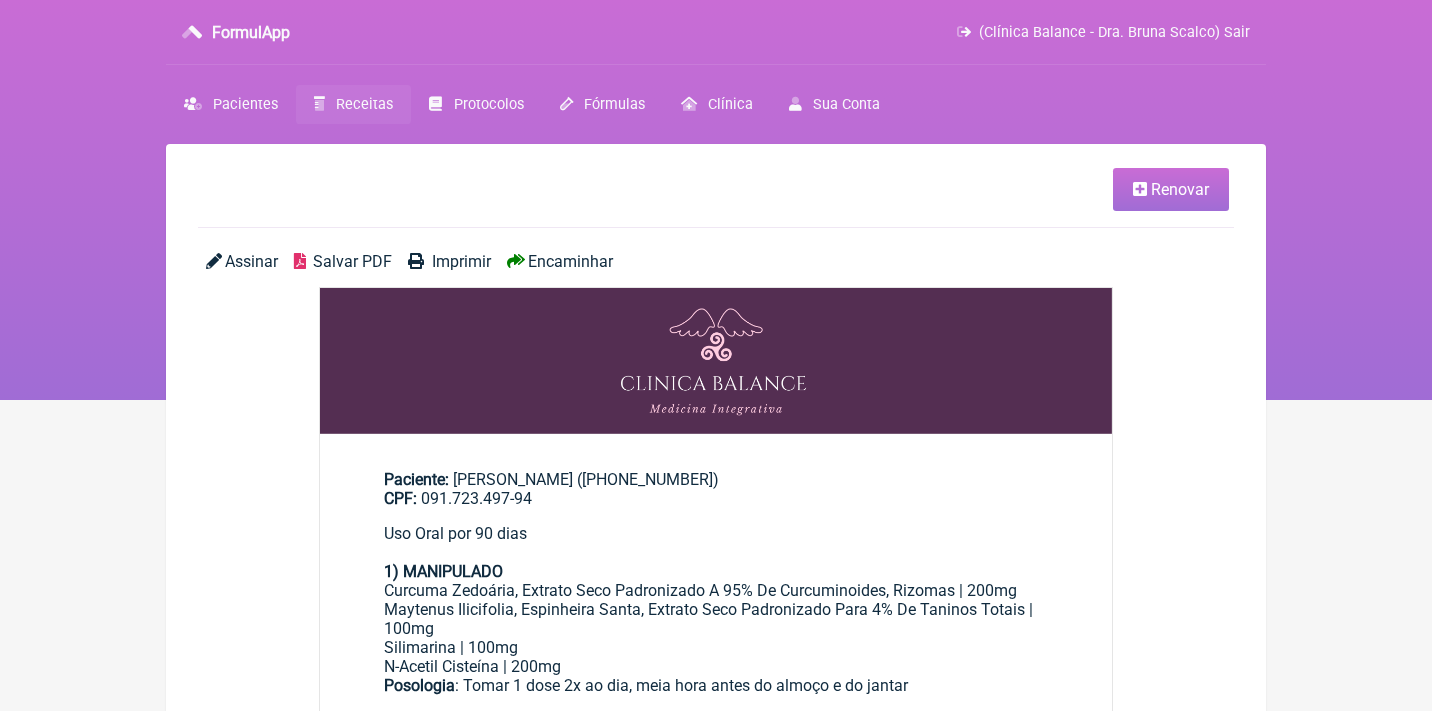 scroll, scrollTop: 0, scrollLeft: 0, axis: both 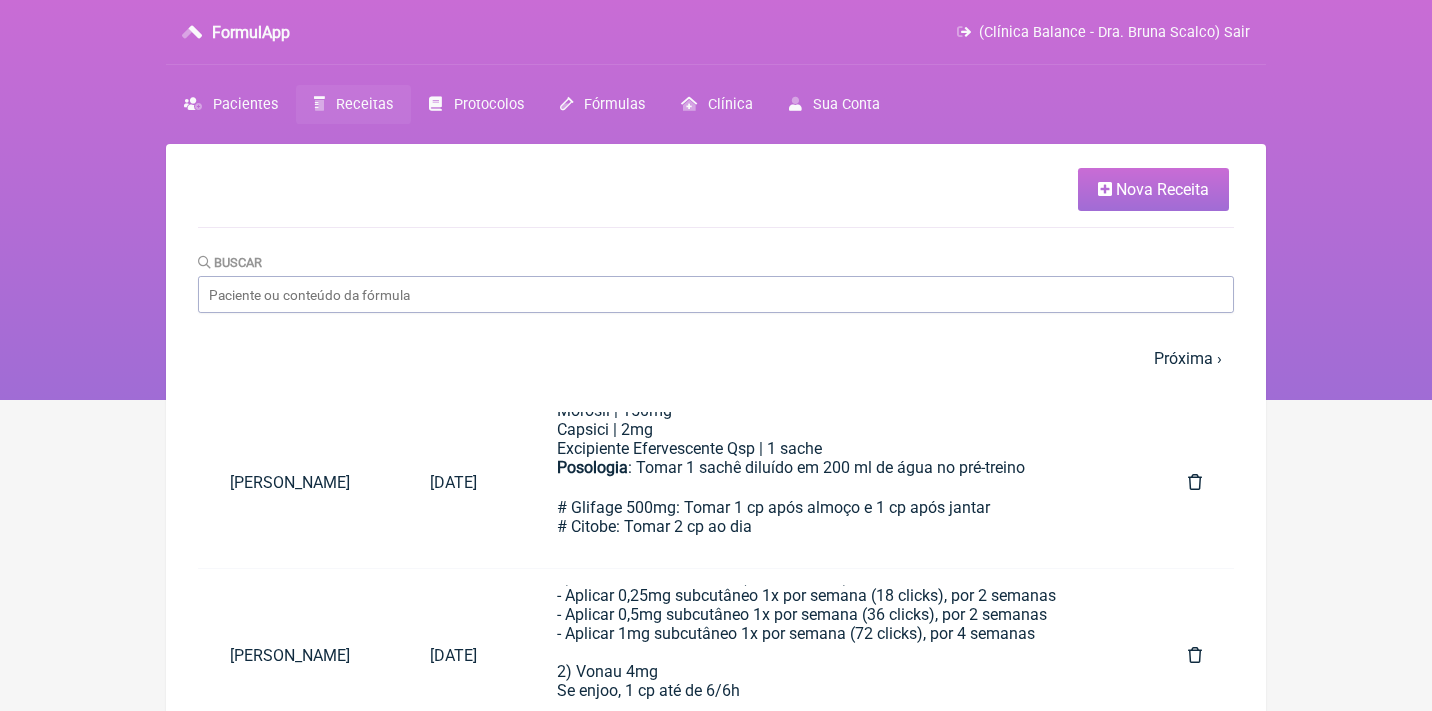click on "(Clínica Balance - Dra. Bruna Scalco) Sair" at bounding box center (1114, 32) 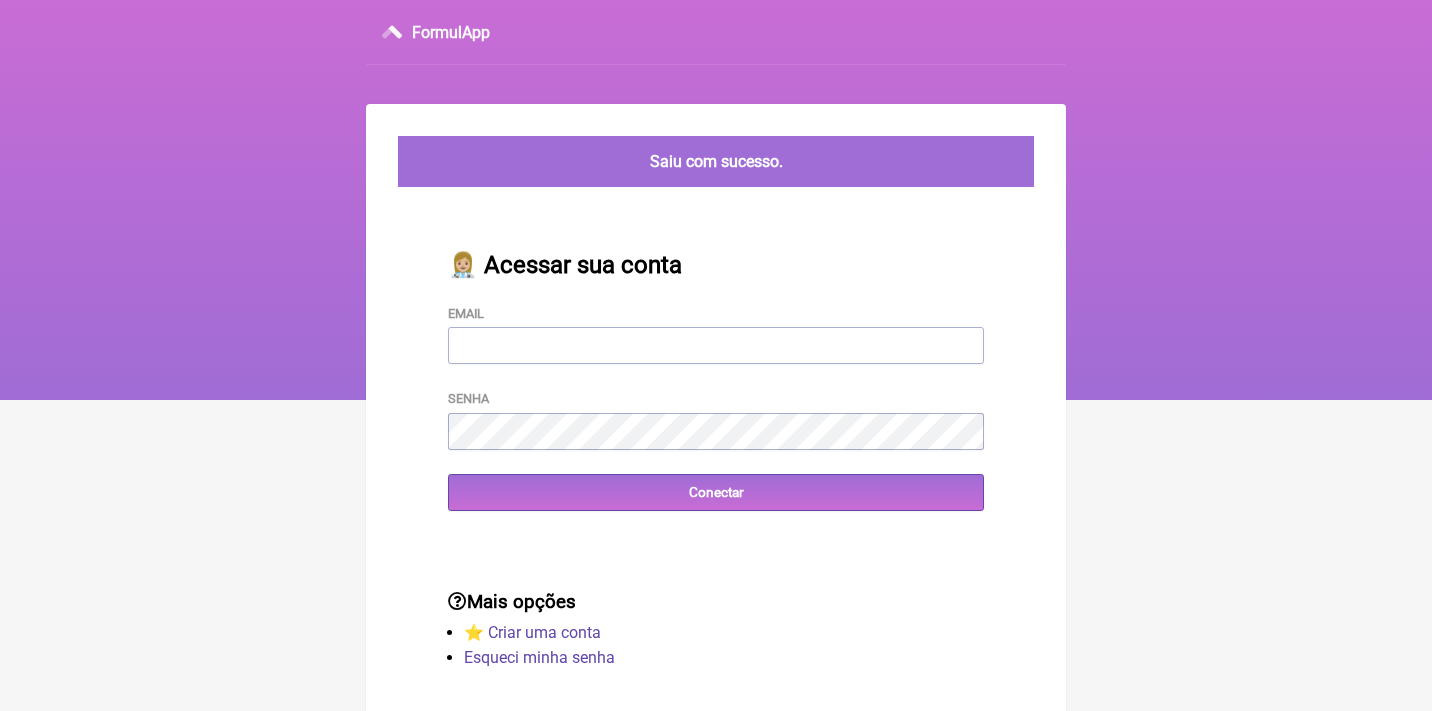 scroll, scrollTop: 0, scrollLeft: 0, axis: both 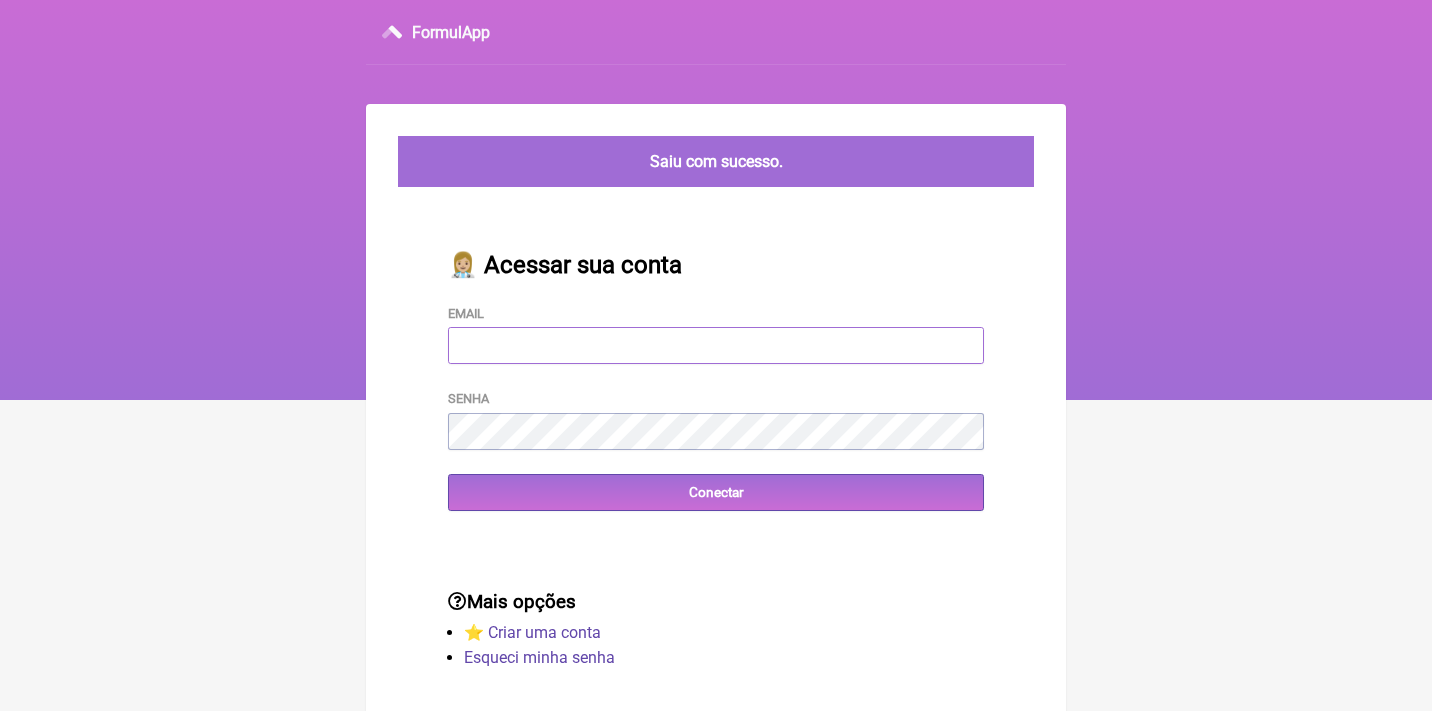 type on "[EMAIL_ADDRESS][DOMAIN_NAME]" 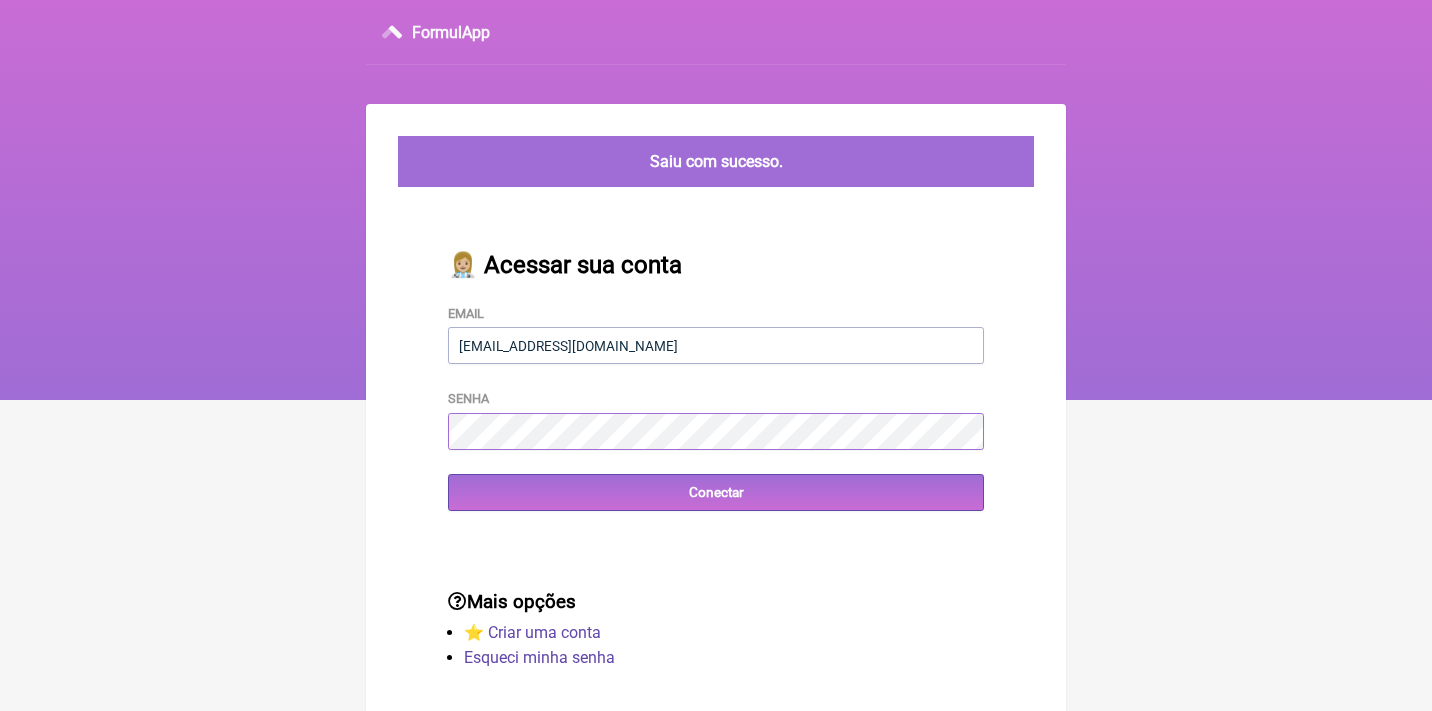 click on "Conectar" at bounding box center (716, 492) 